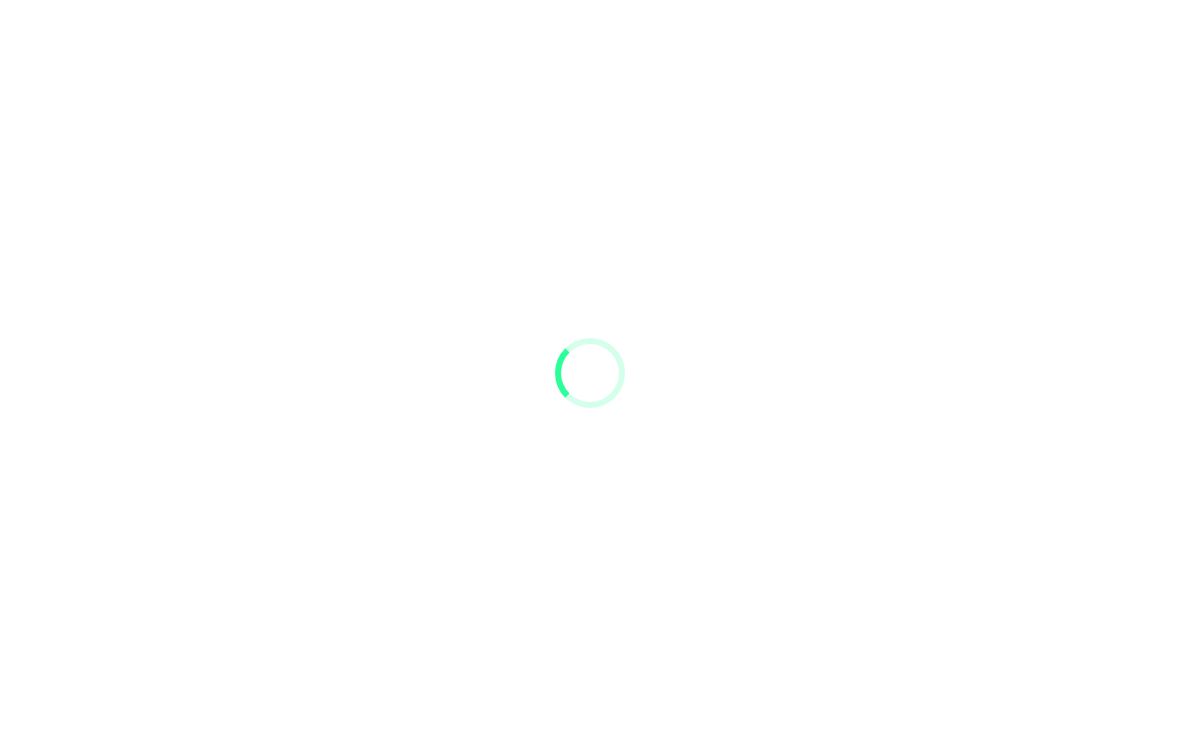 scroll, scrollTop: 14, scrollLeft: 0, axis: vertical 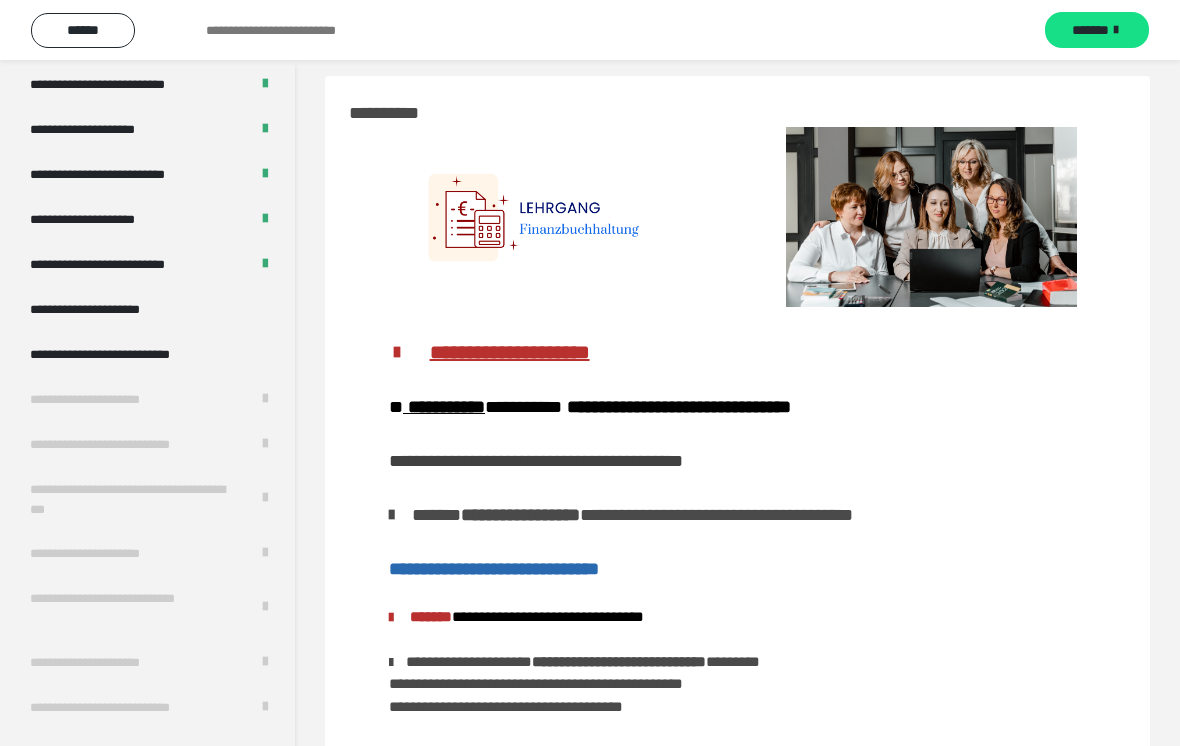 click on "**********" at bounding box center [147, 309] 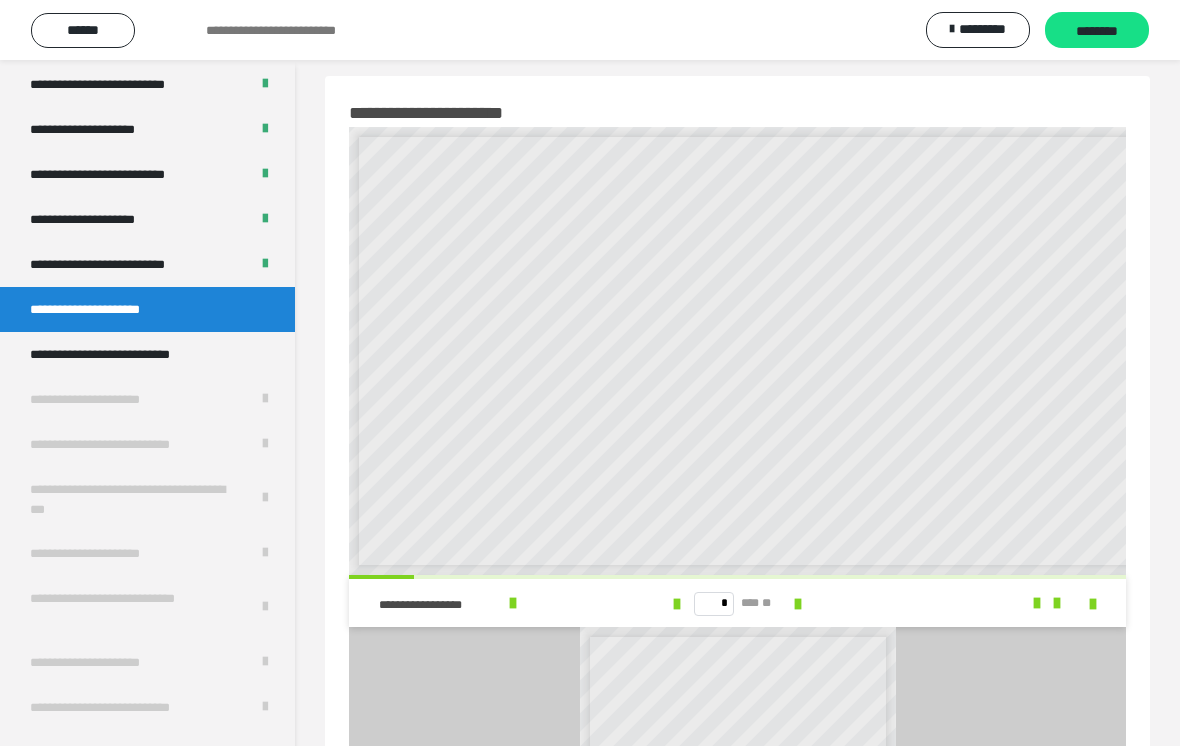 click on "********" at bounding box center (1097, 30) 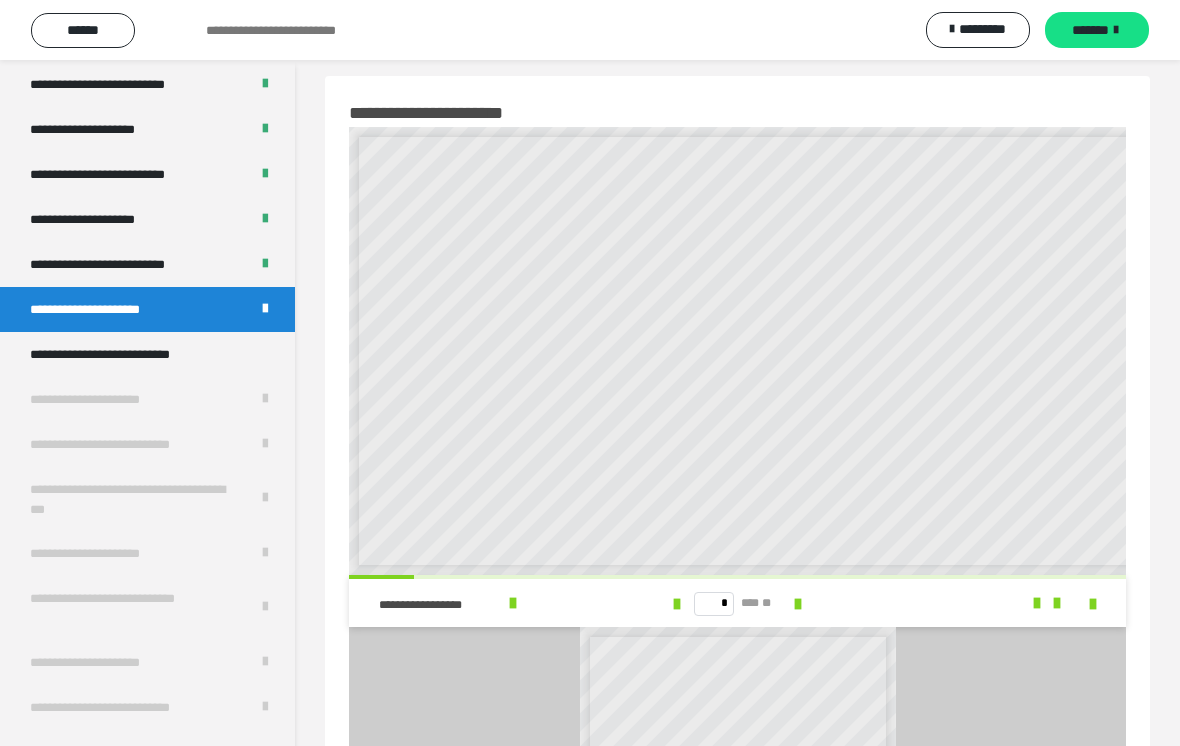 click on "*******" at bounding box center [1090, 30] 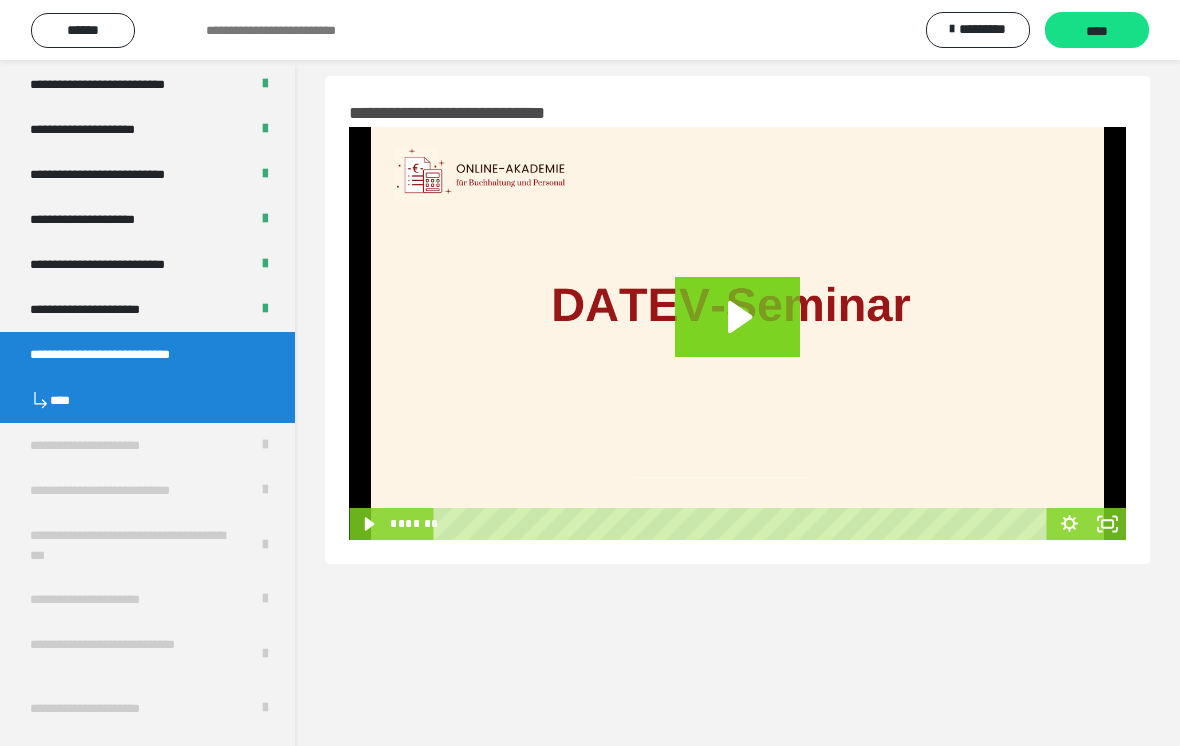 click 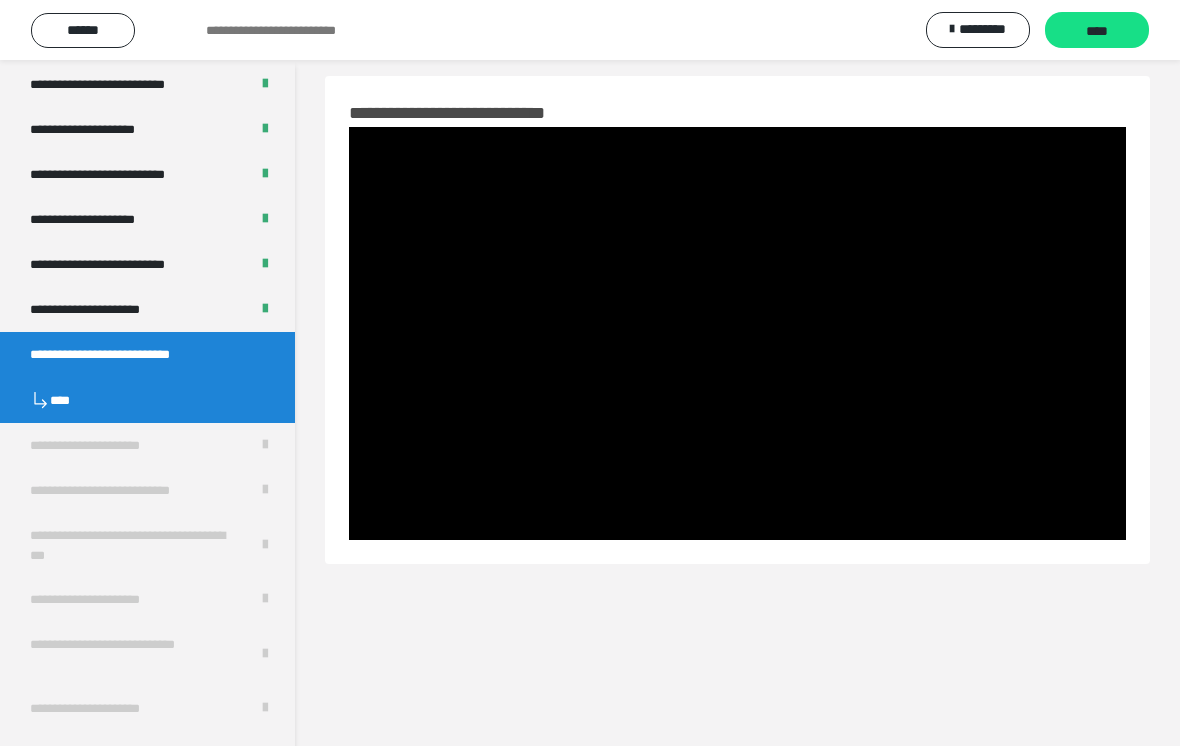 click at bounding box center (737, 333) 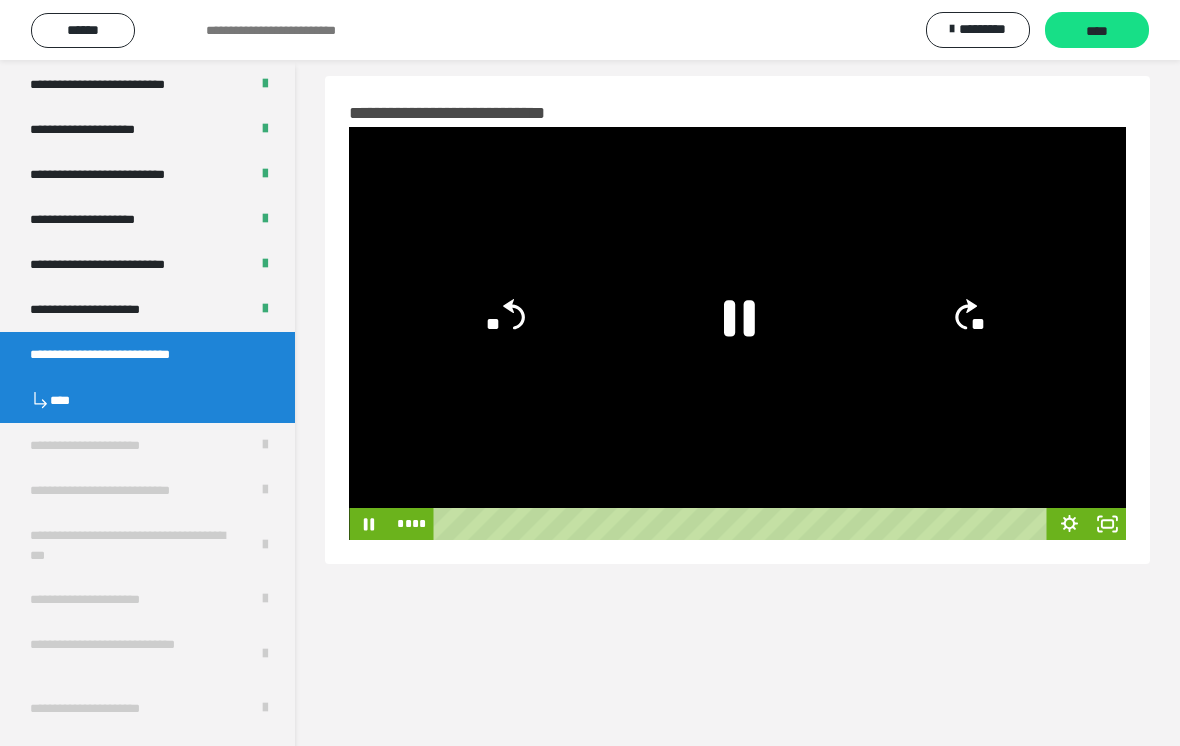 click 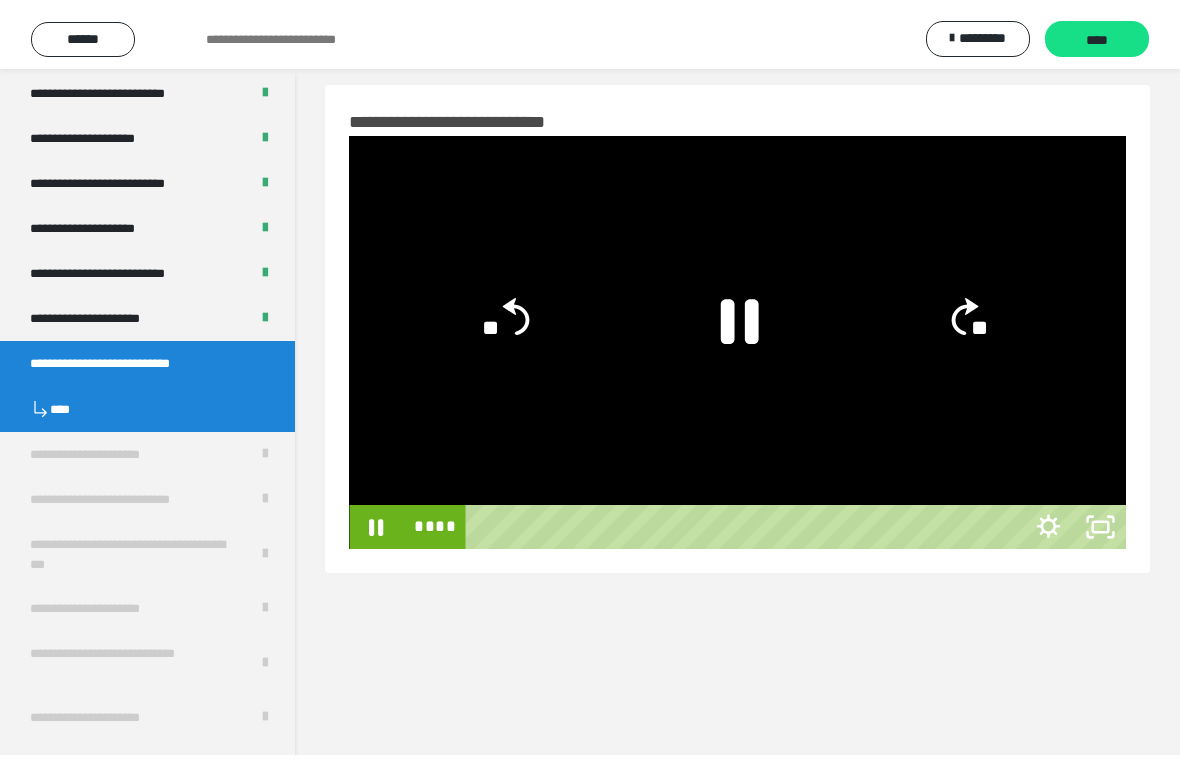 scroll, scrollTop: 24, scrollLeft: 0, axis: vertical 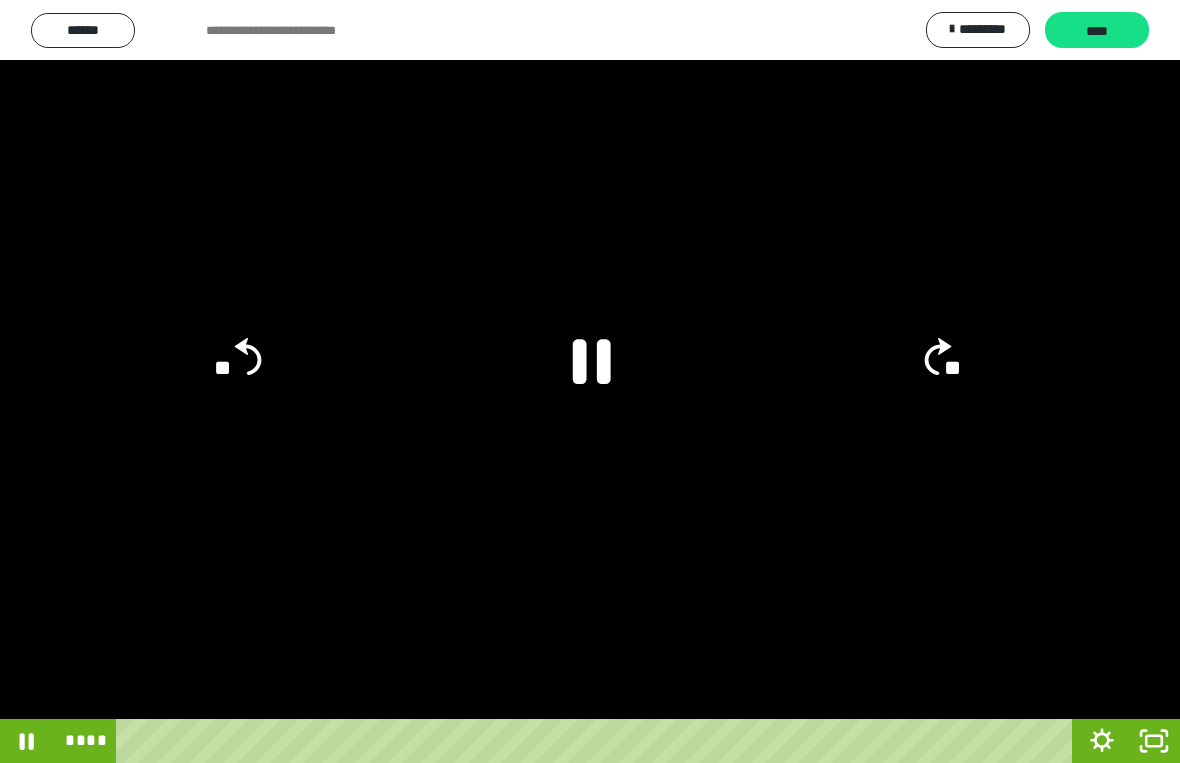 click 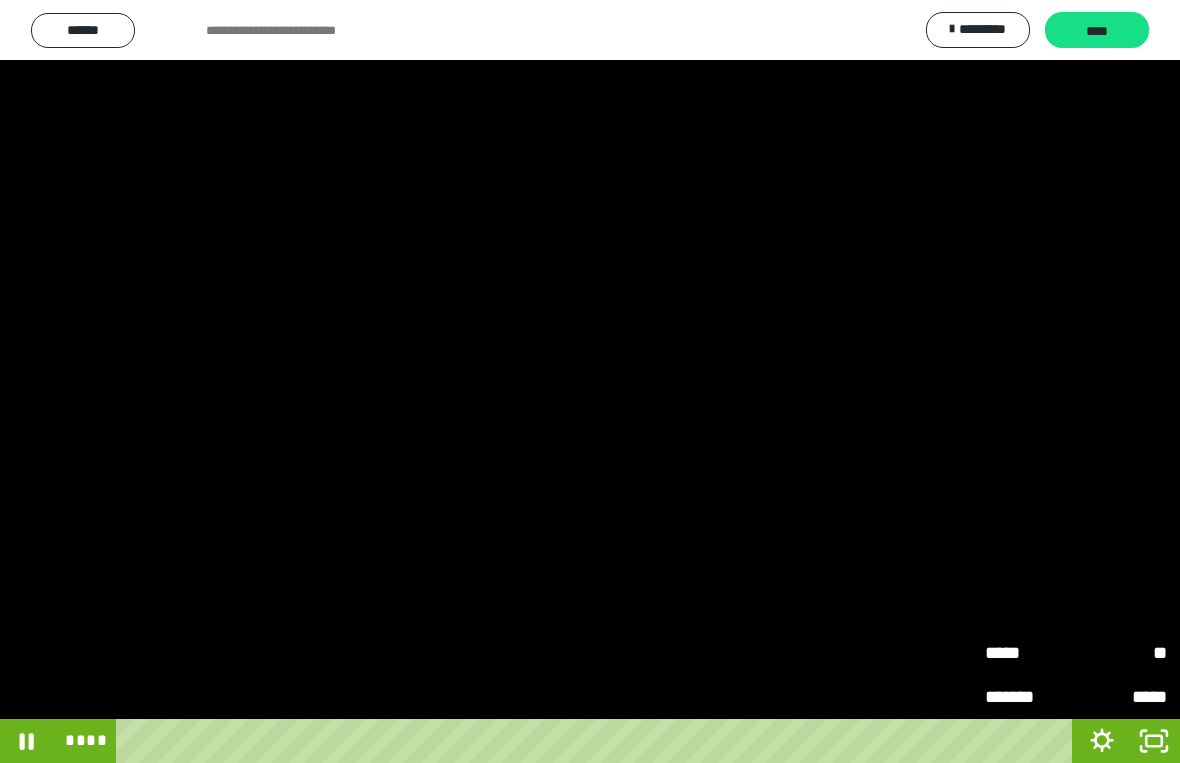 click on "**" at bounding box center [1121, 652] 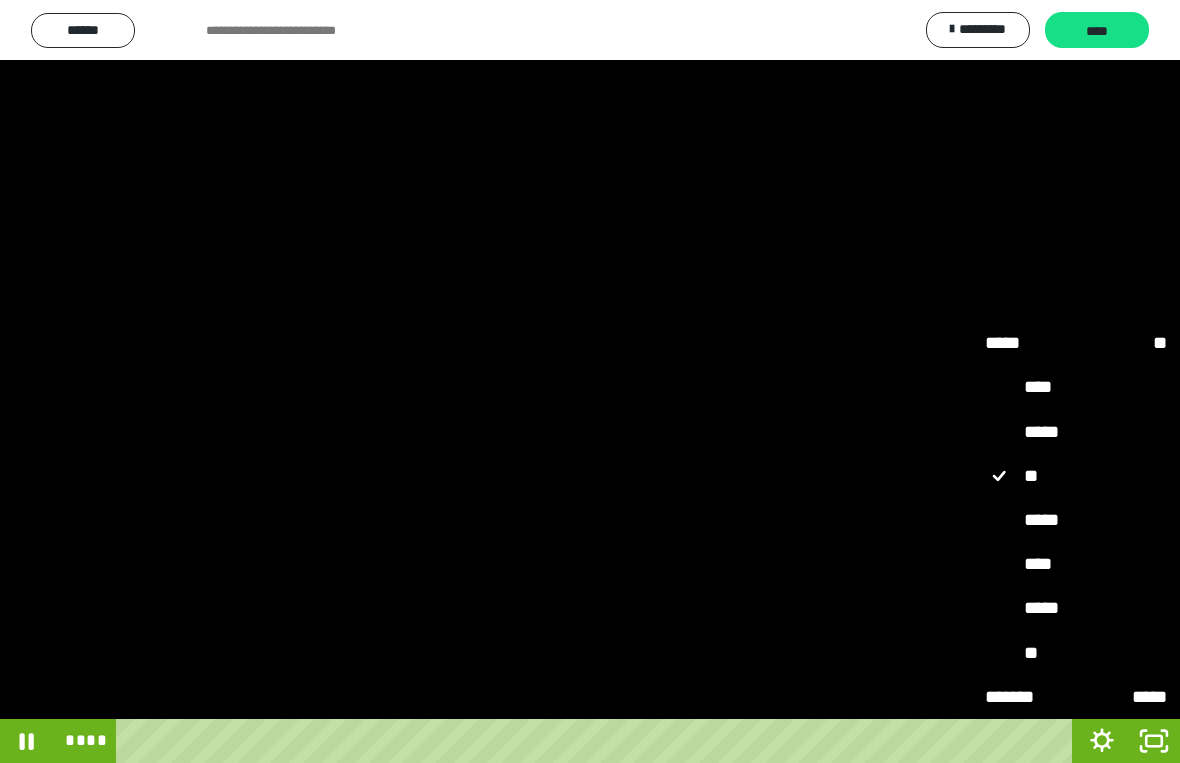 click on "****" at bounding box center [1076, 564] 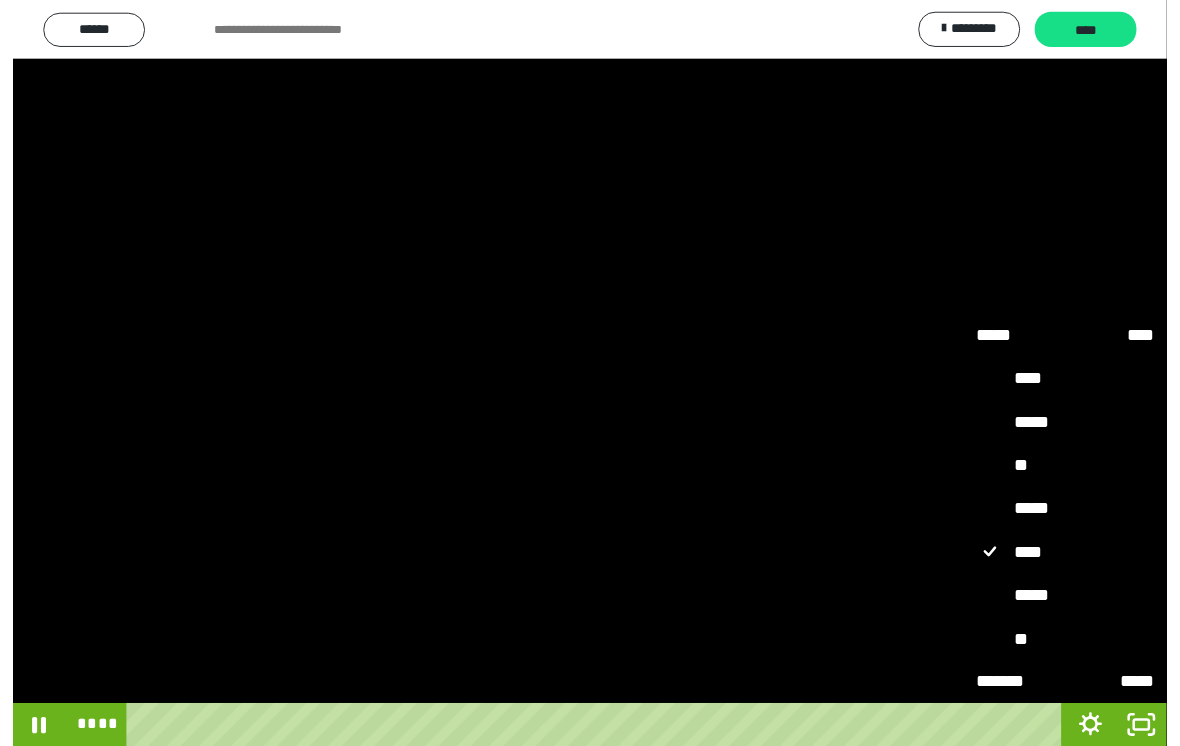 scroll, scrollTop: 14, scrollLeft: 0, axis: vertical 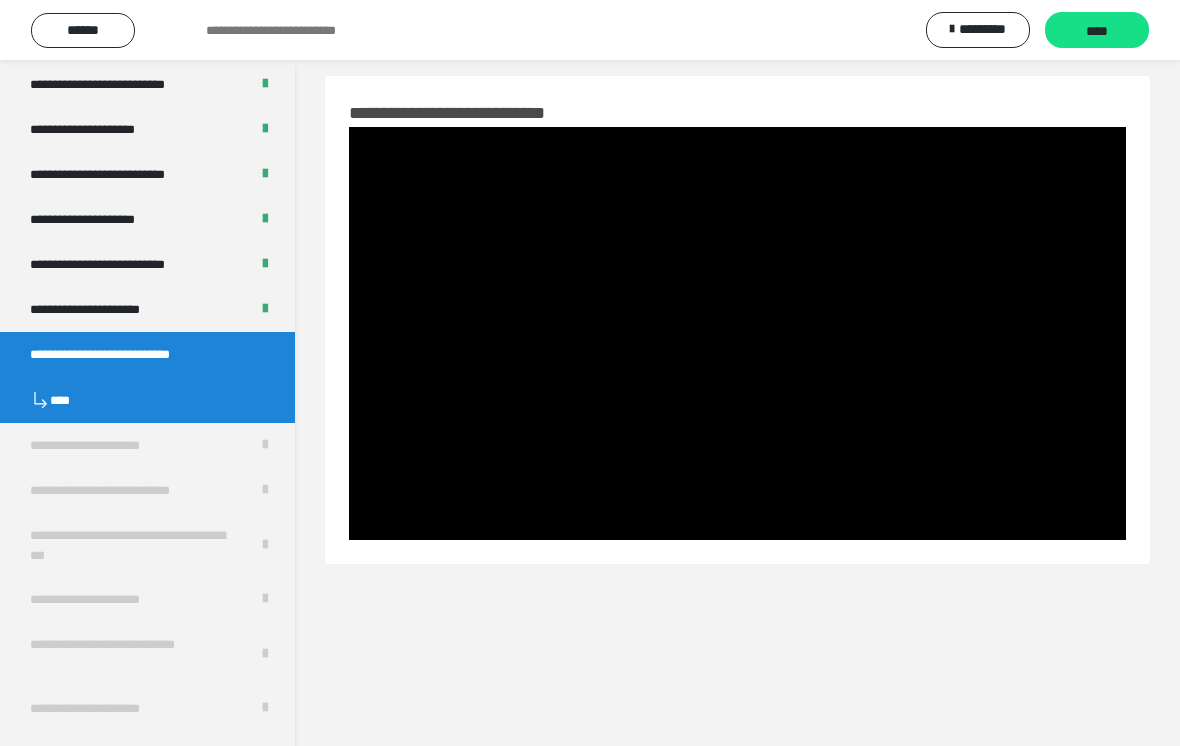 click at bounding box center (737, 333) 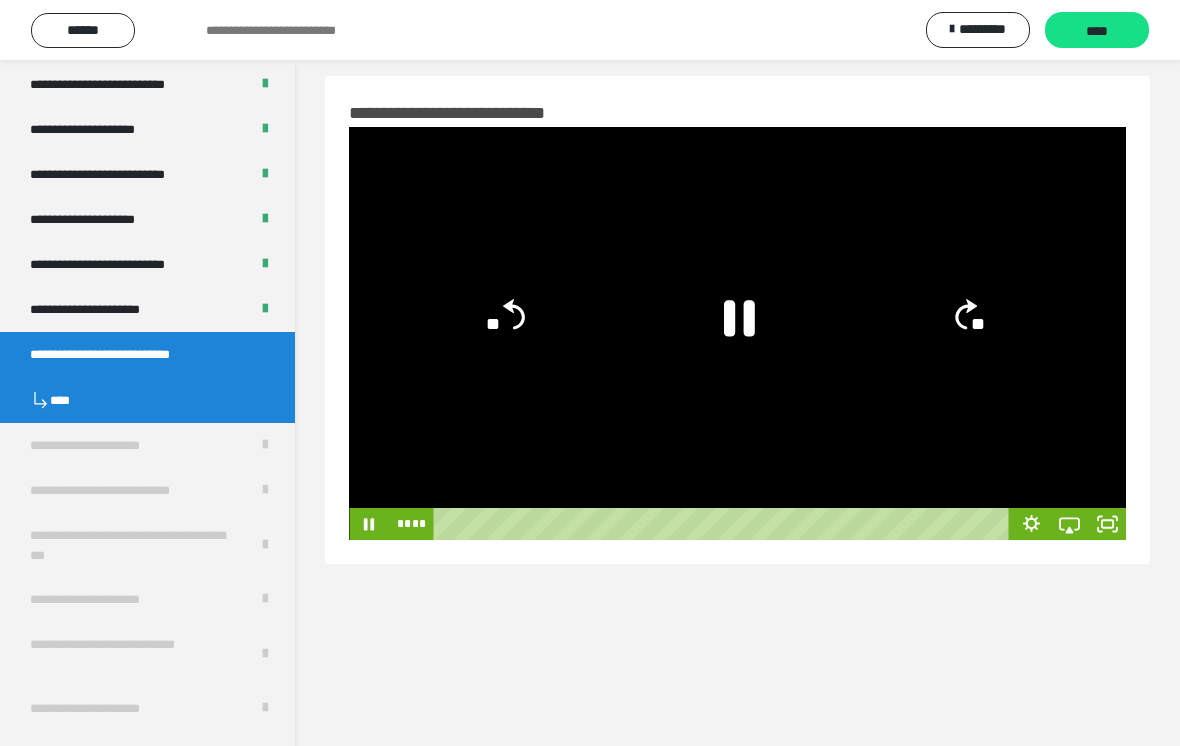 click 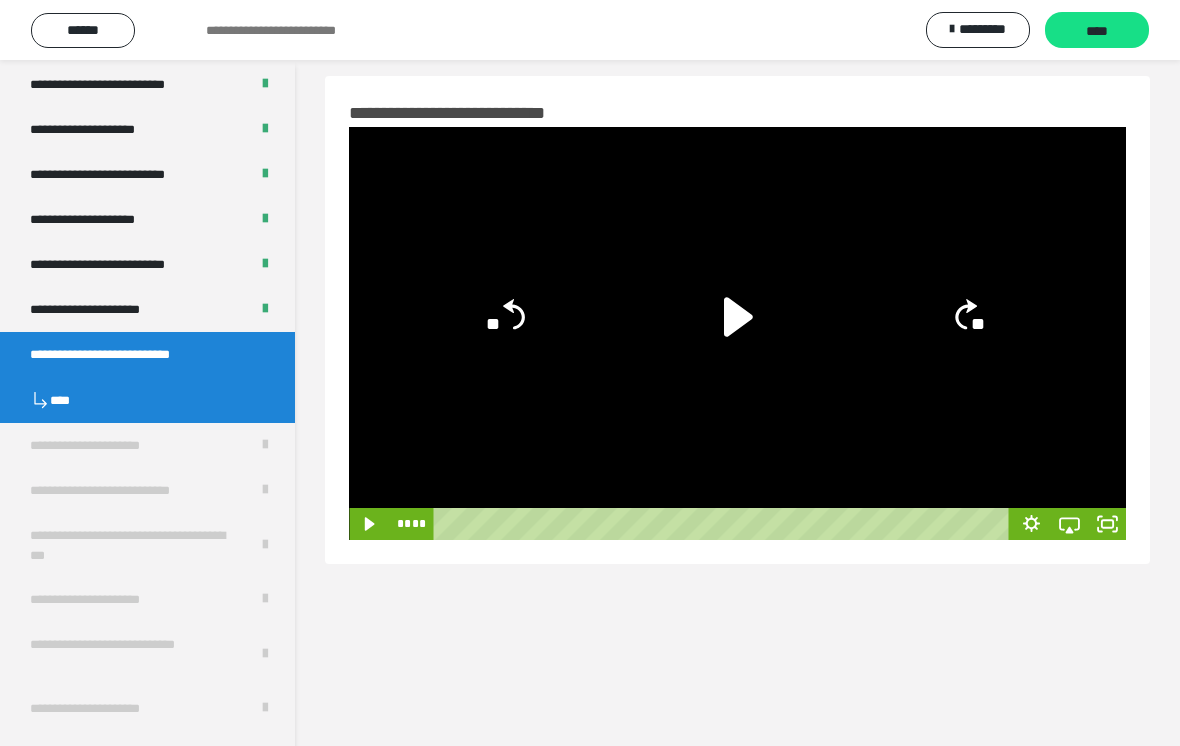 click 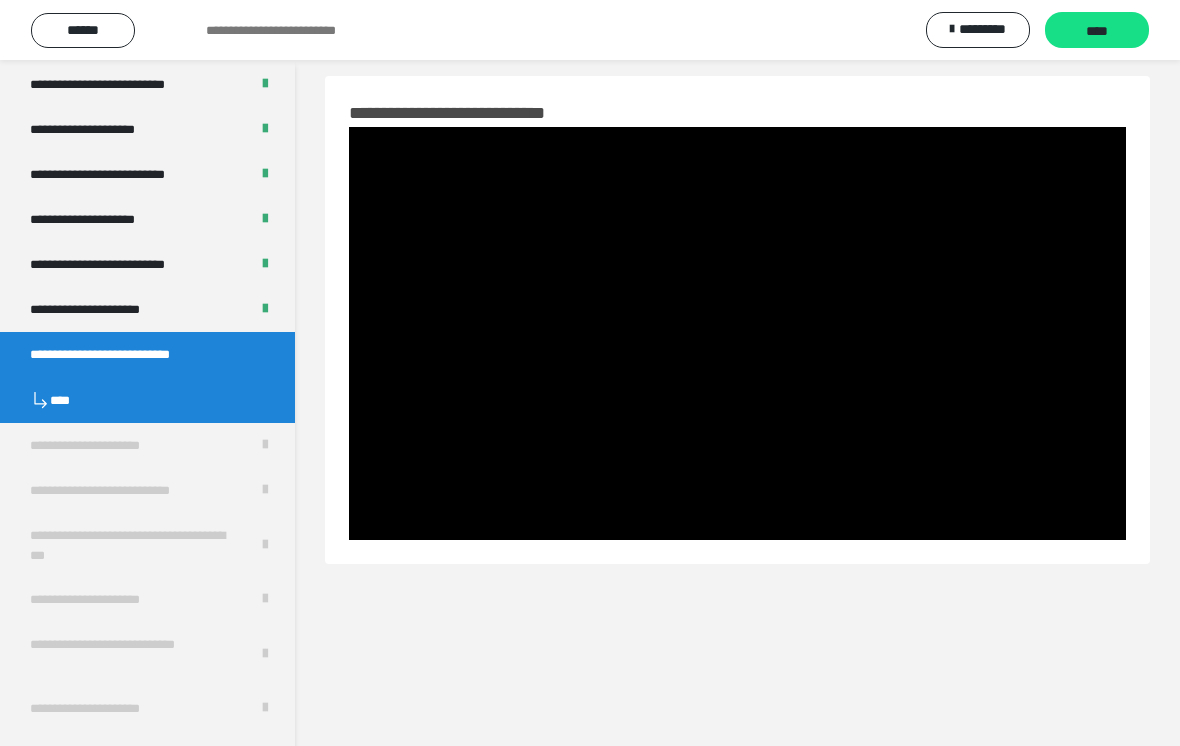click at bounding box center [737, 333] 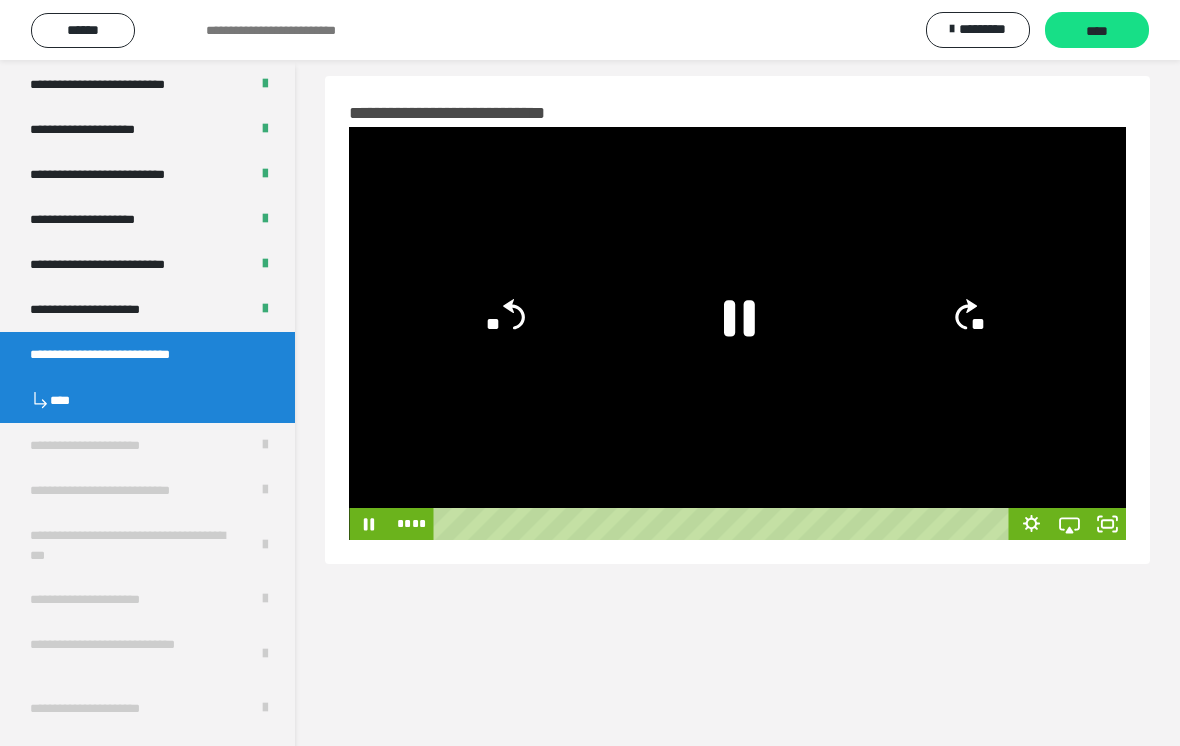 click 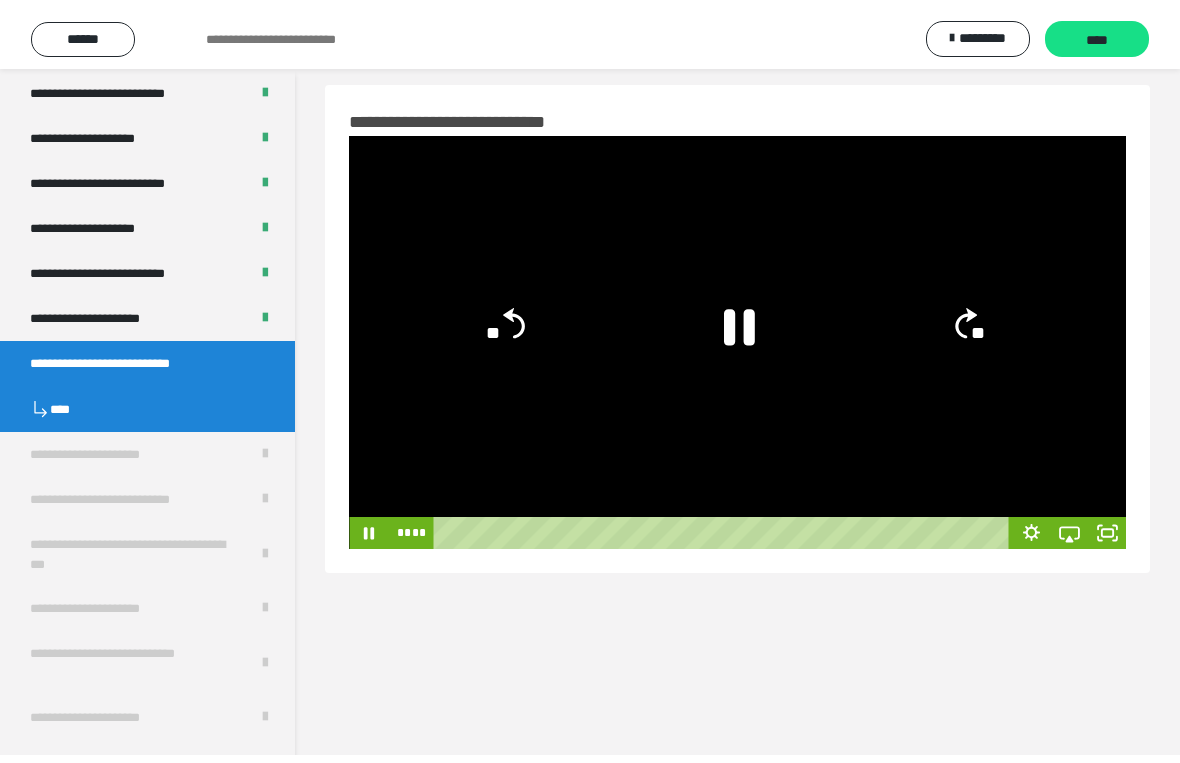 scroll, scrollTop: 24, scrollLeft: 0, axis: vertical 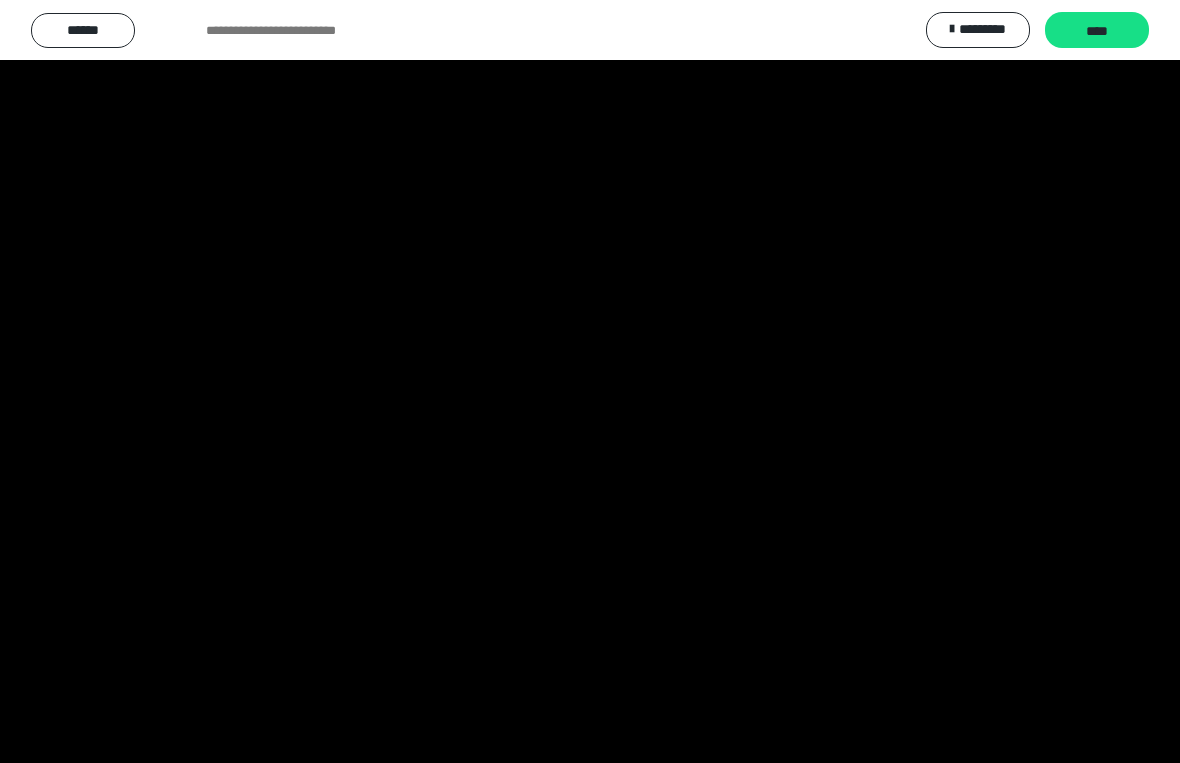 click at bounding box center [590, 381] 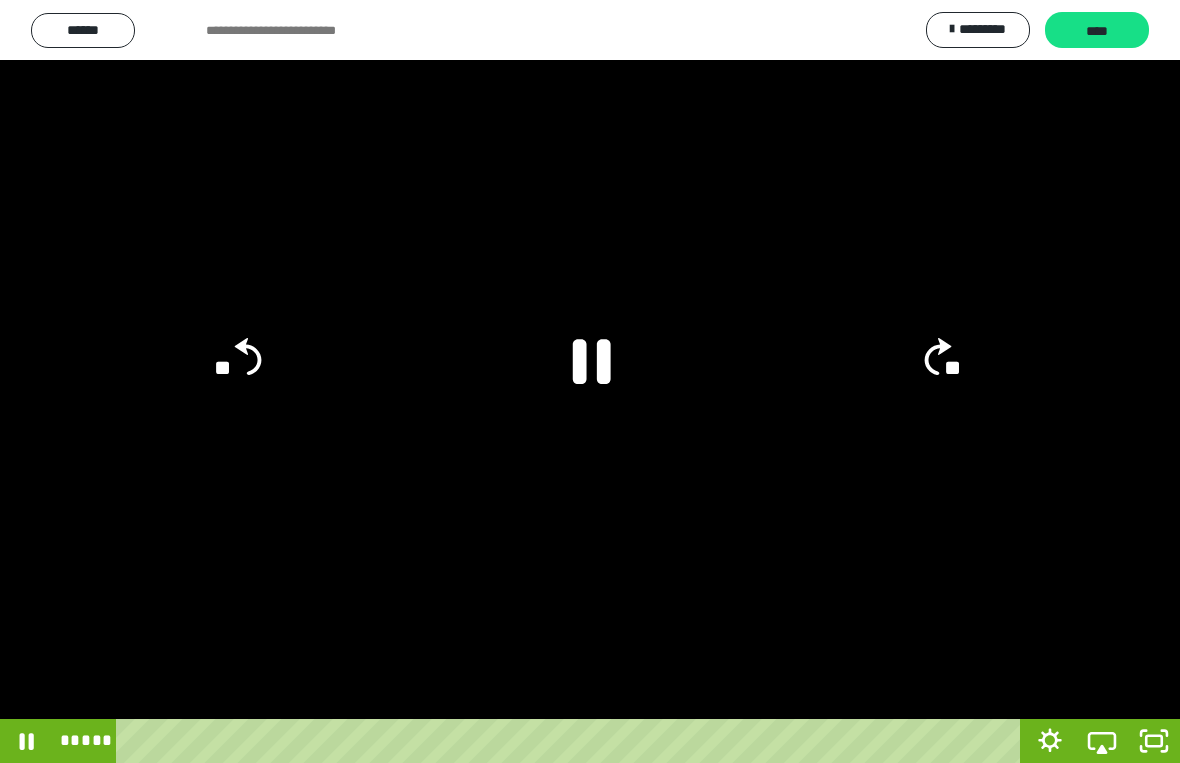 click 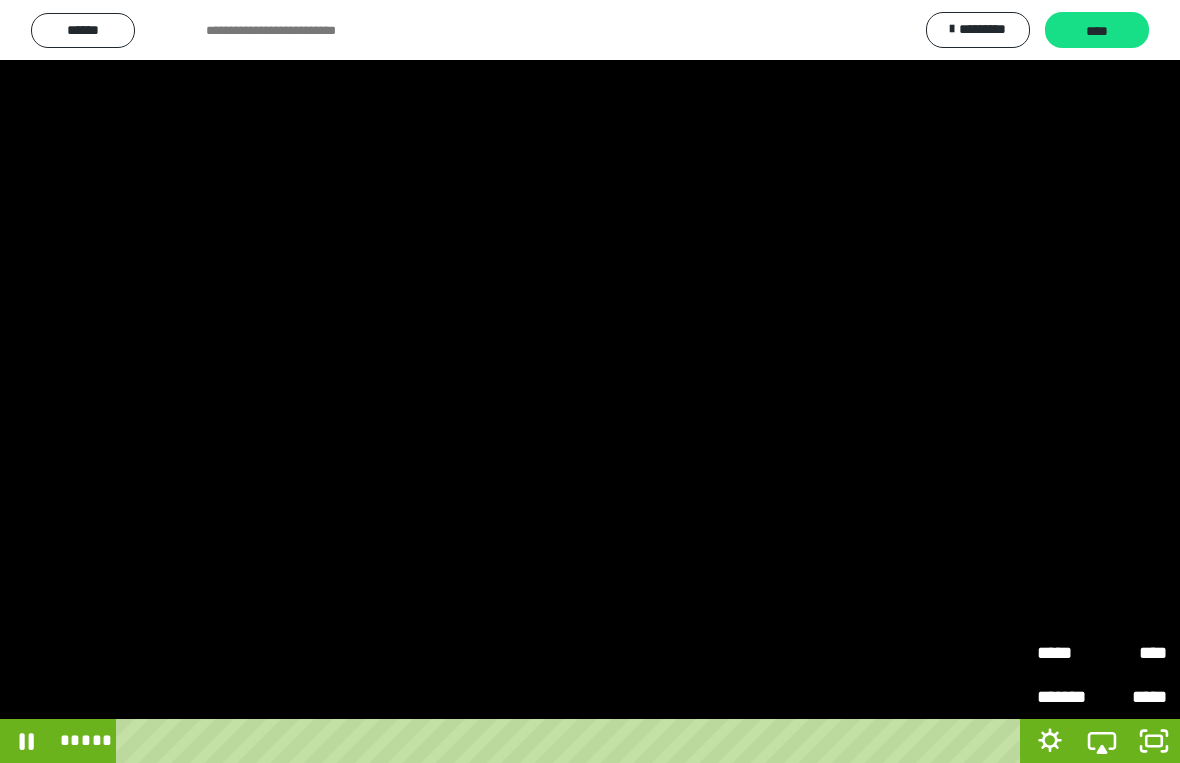 click on "****" at bounding box center [1134, 653] 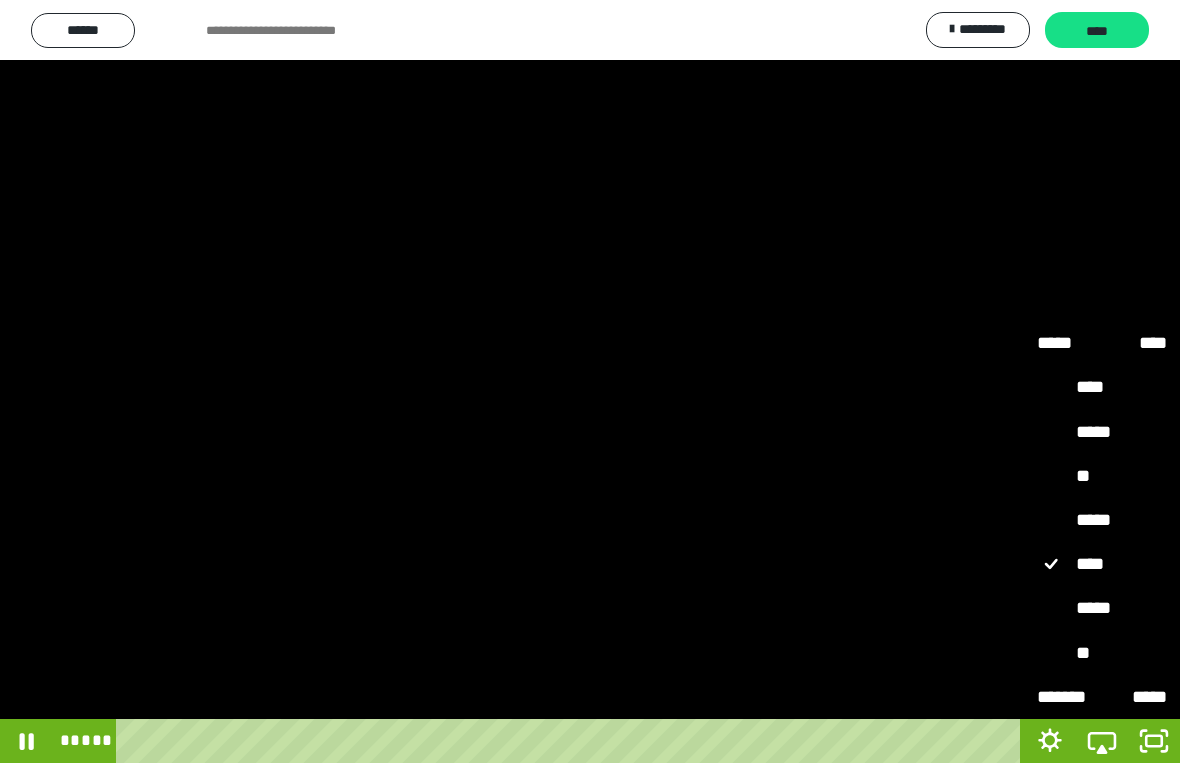 click on "*****" at bounding box center [1102, 608] 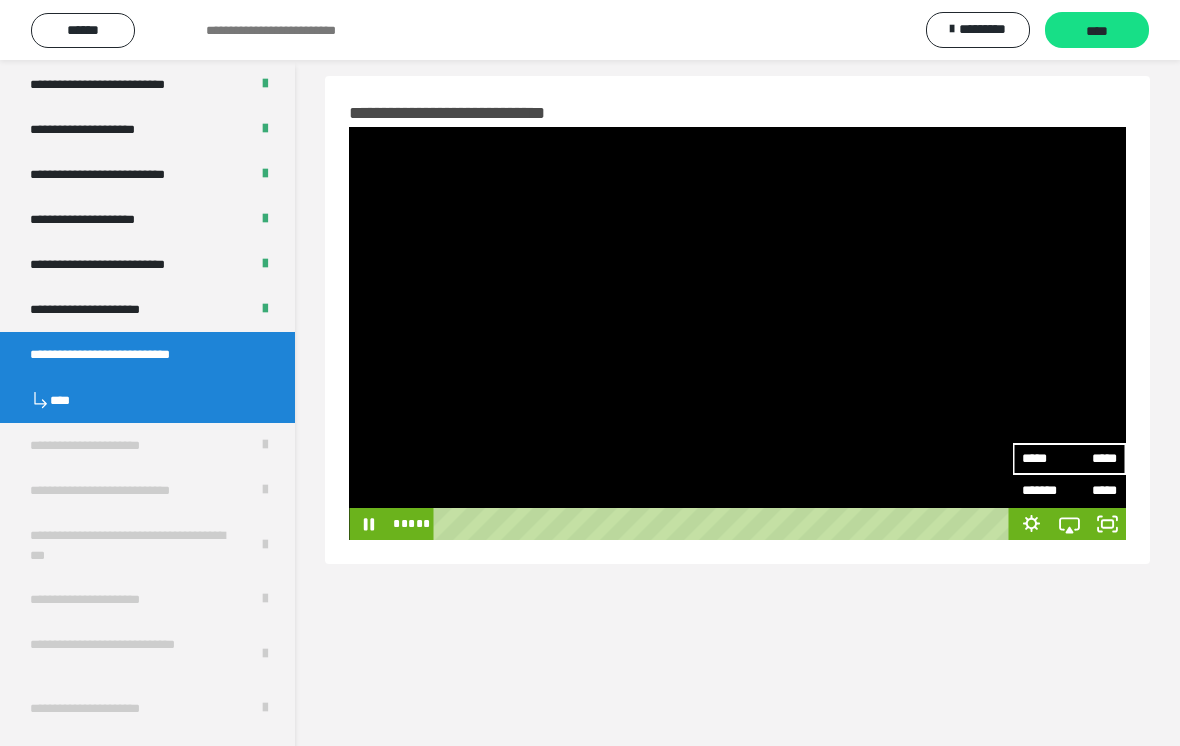 click 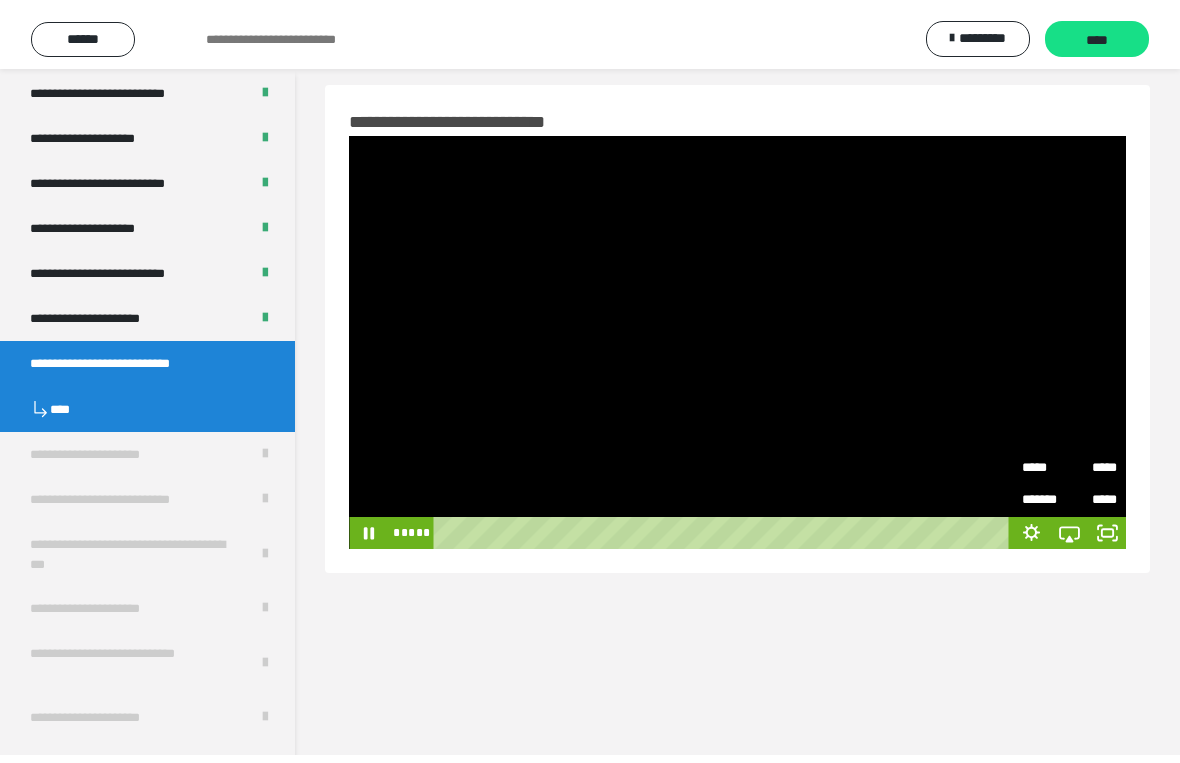 scroll, scrollTop: 24, scrollLeft: 0, axis: vertical 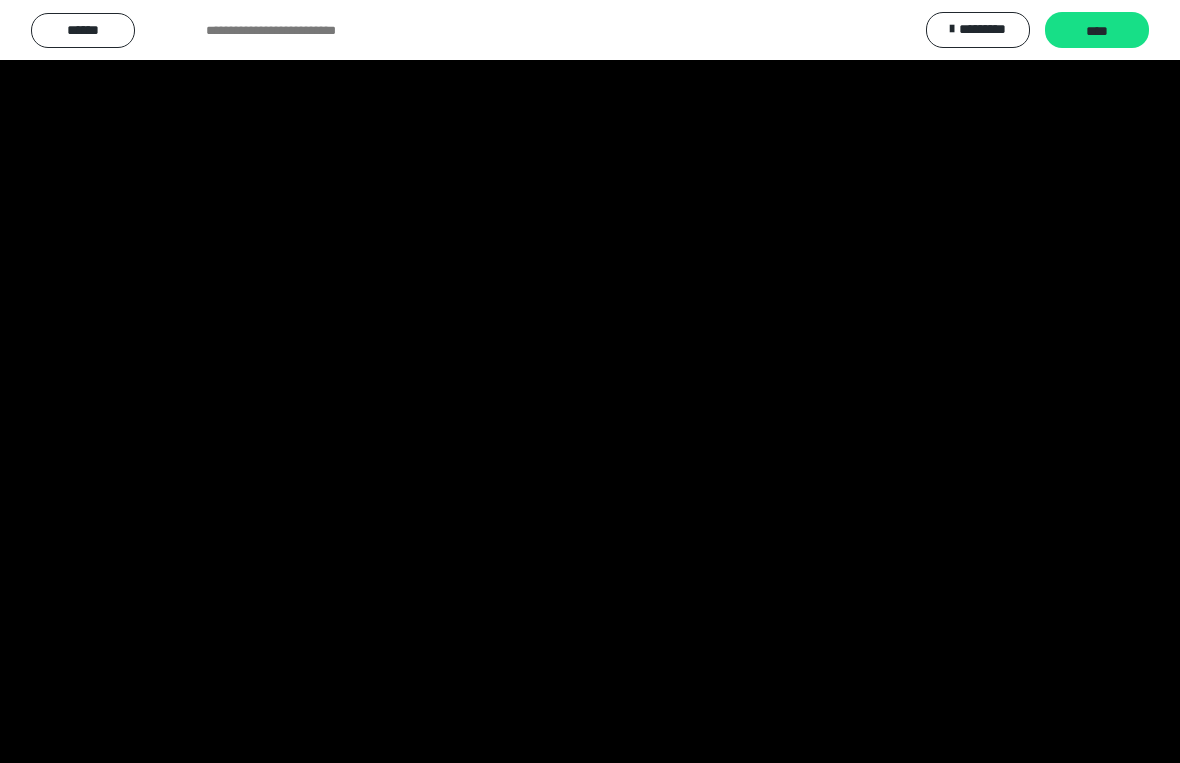 click at bounding box center [590, 381] 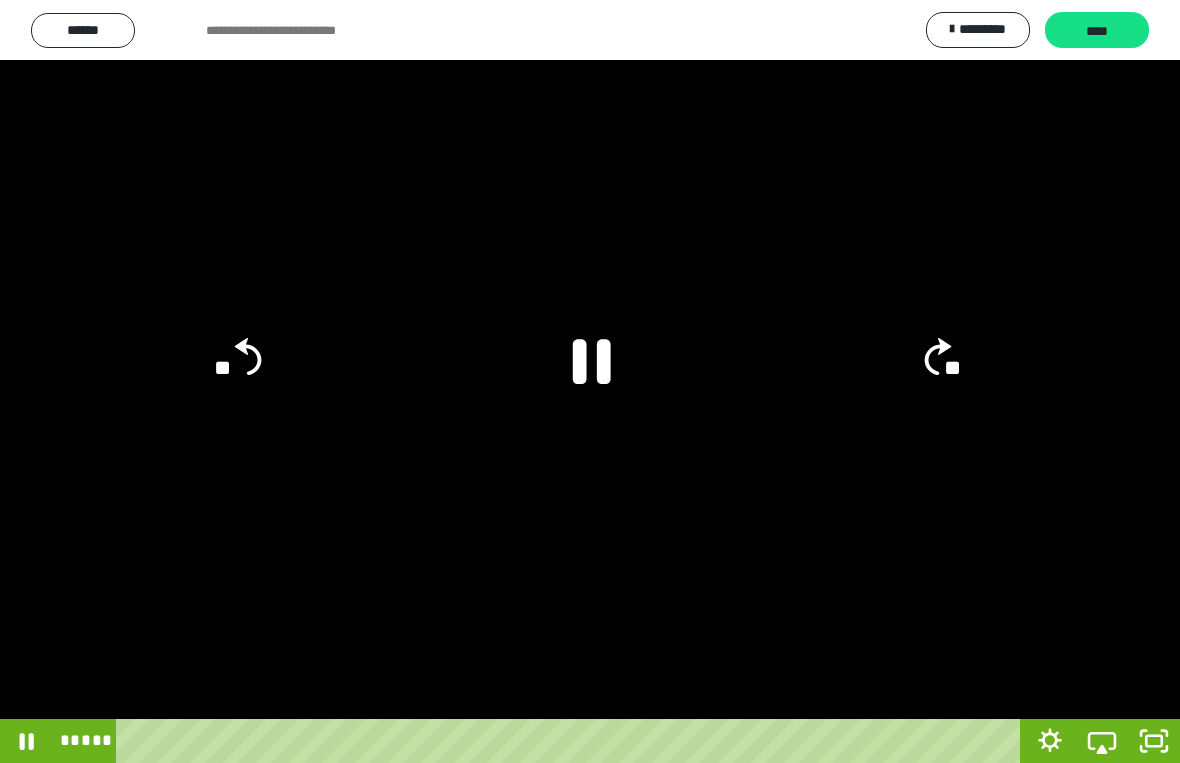 click 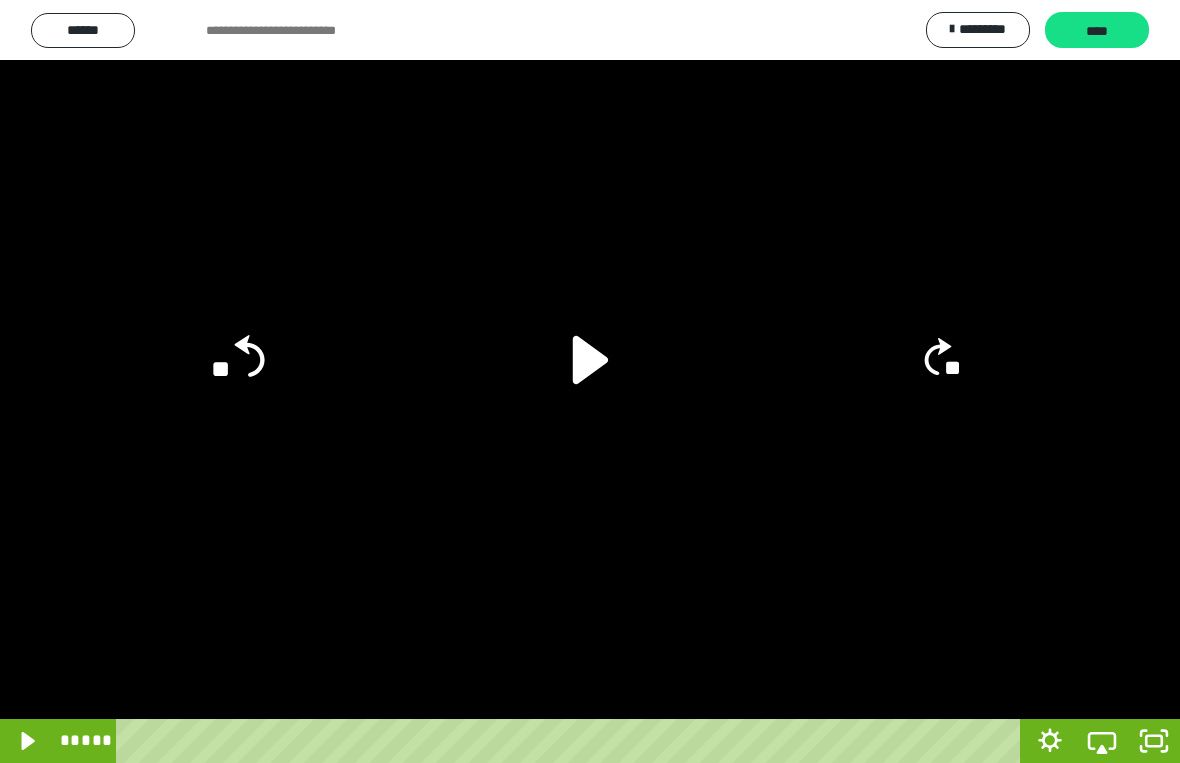 click on "**" 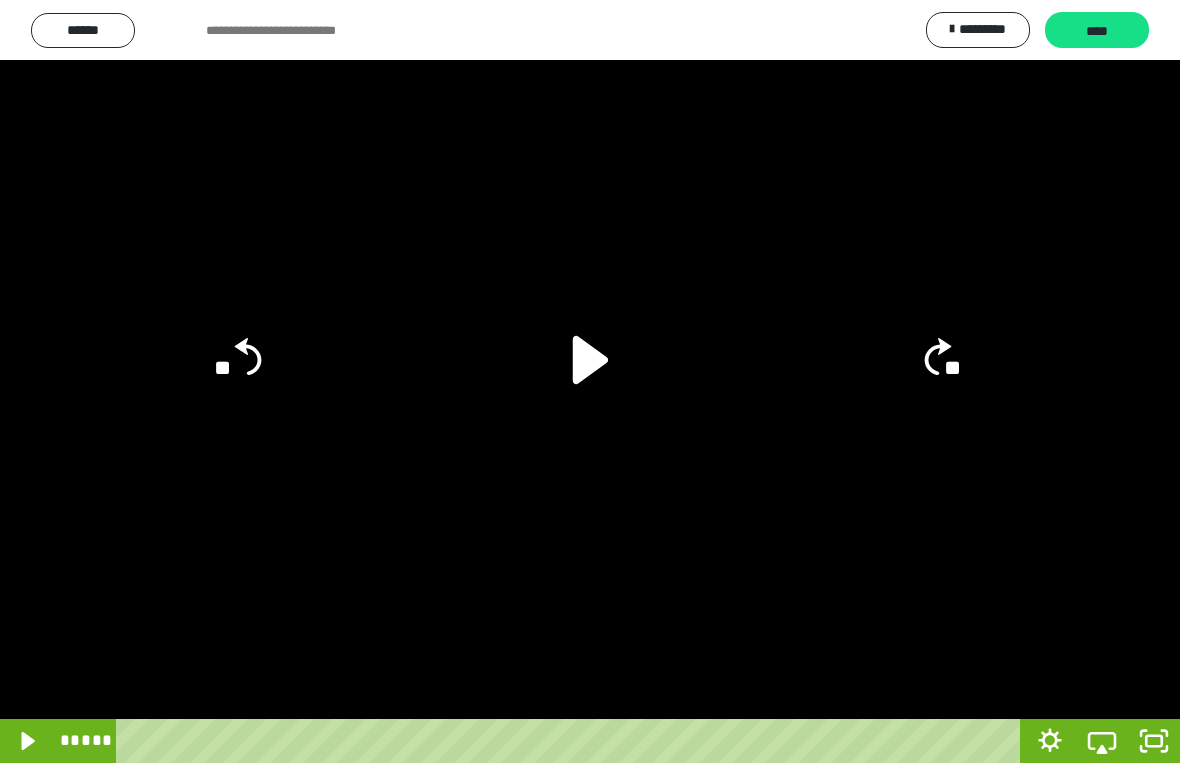 click 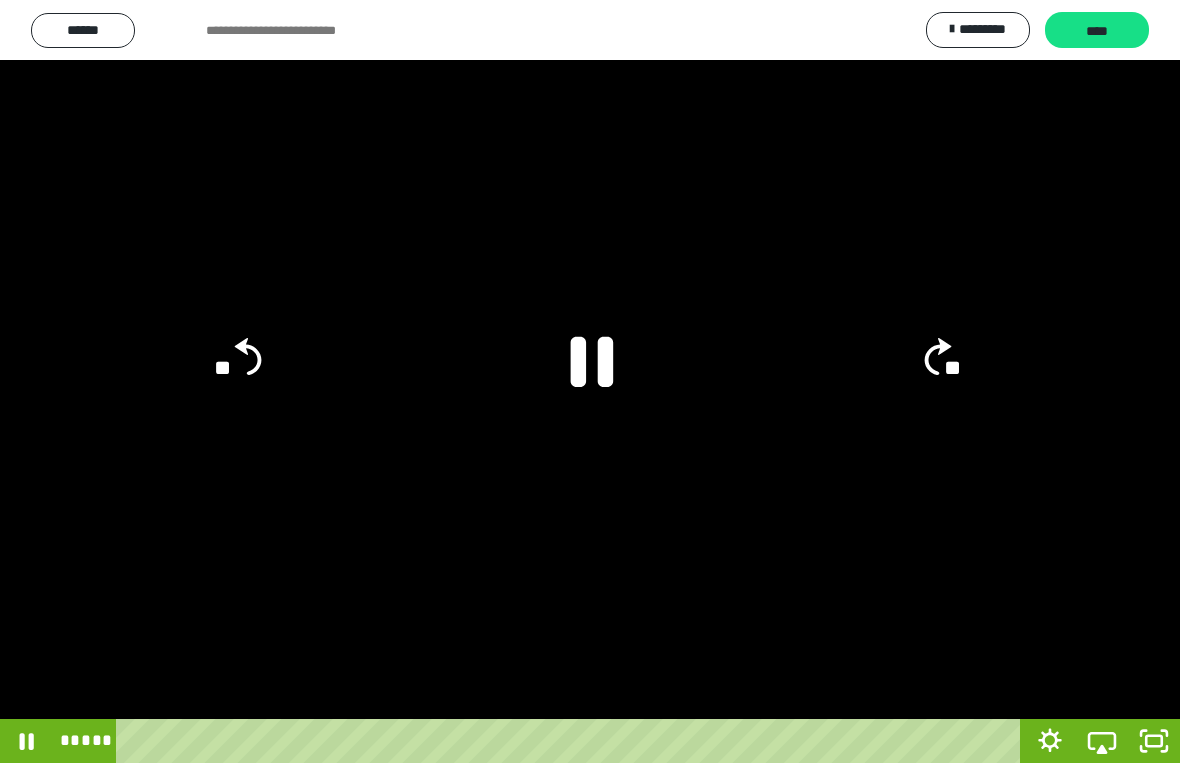 click 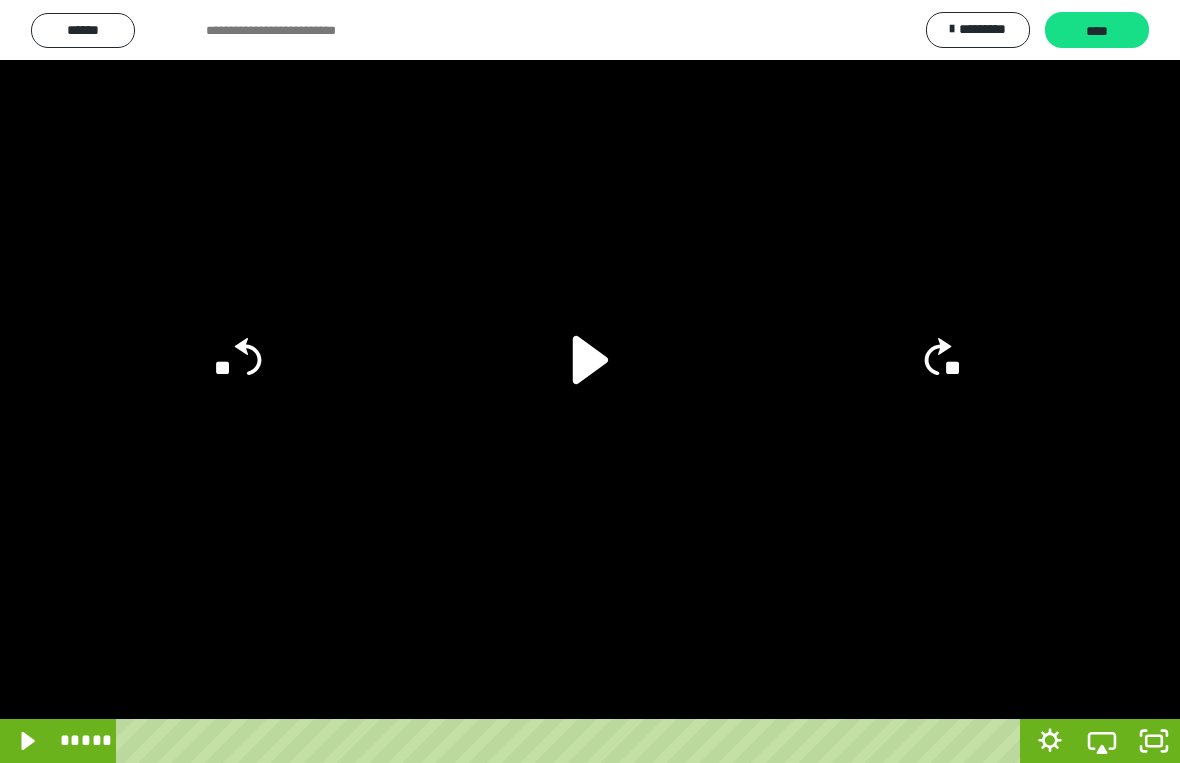 click 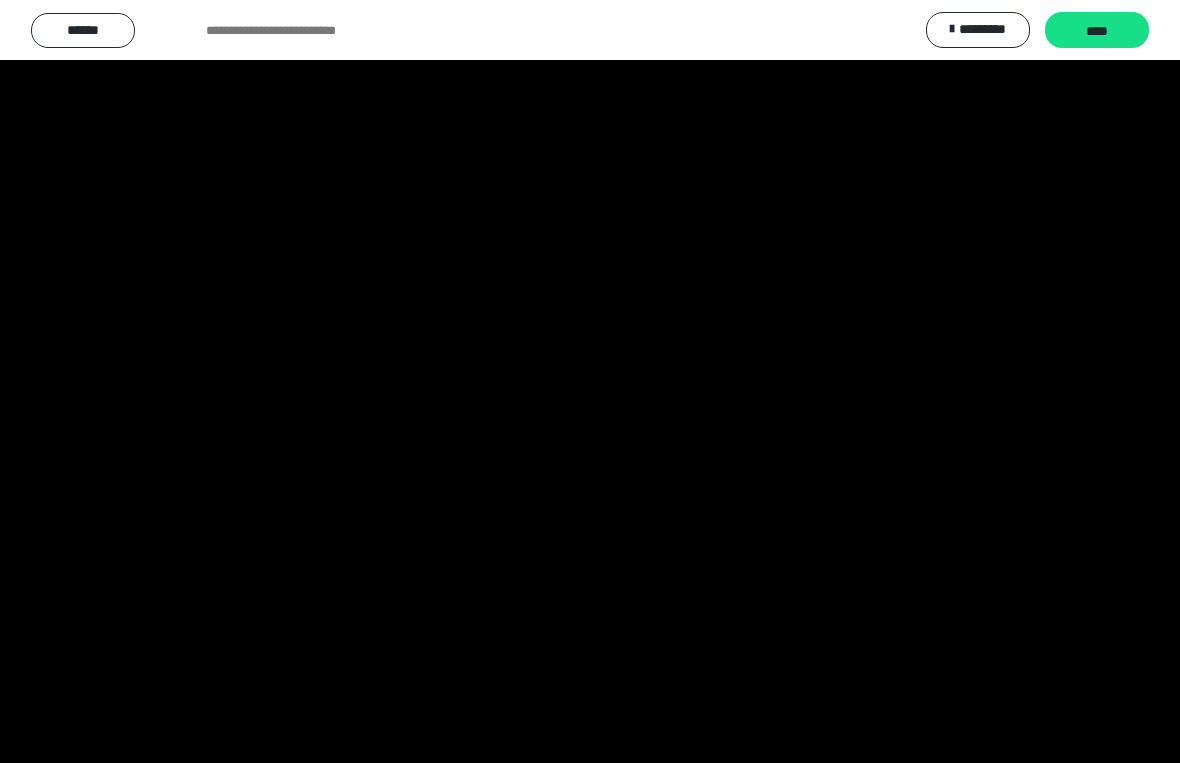 click at bounding box center (590, 381) 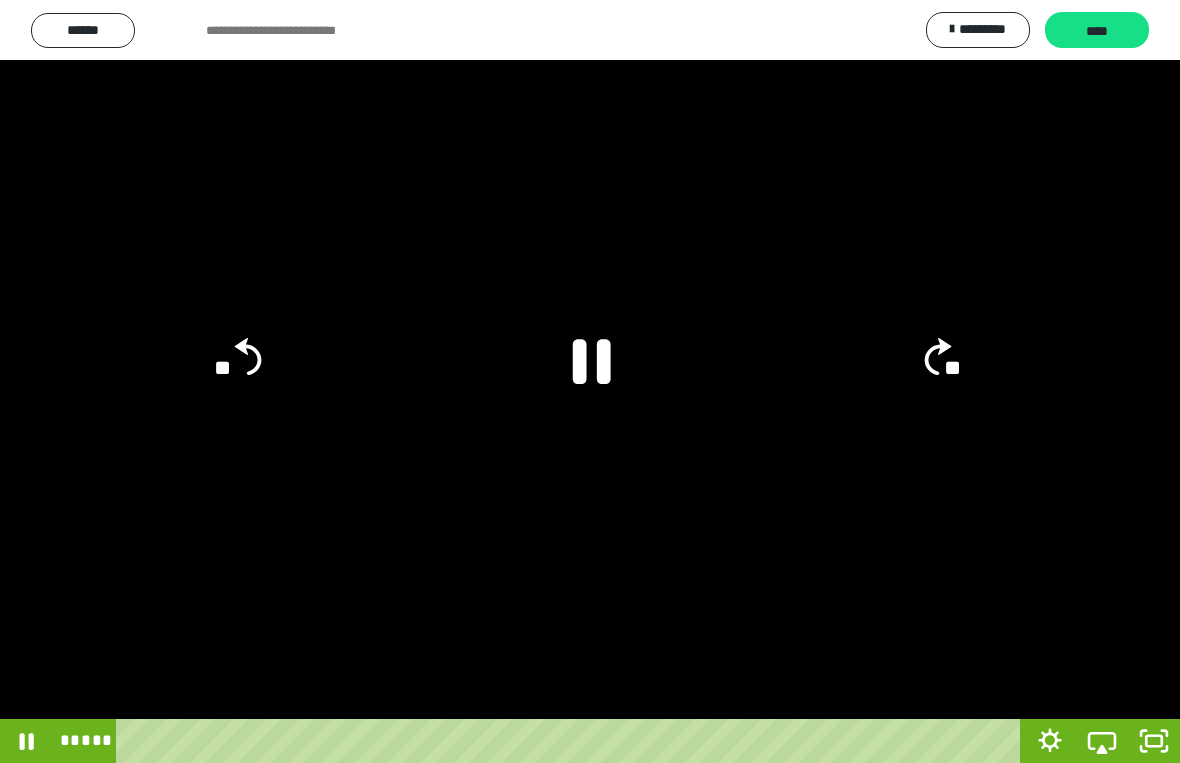 click on "**" 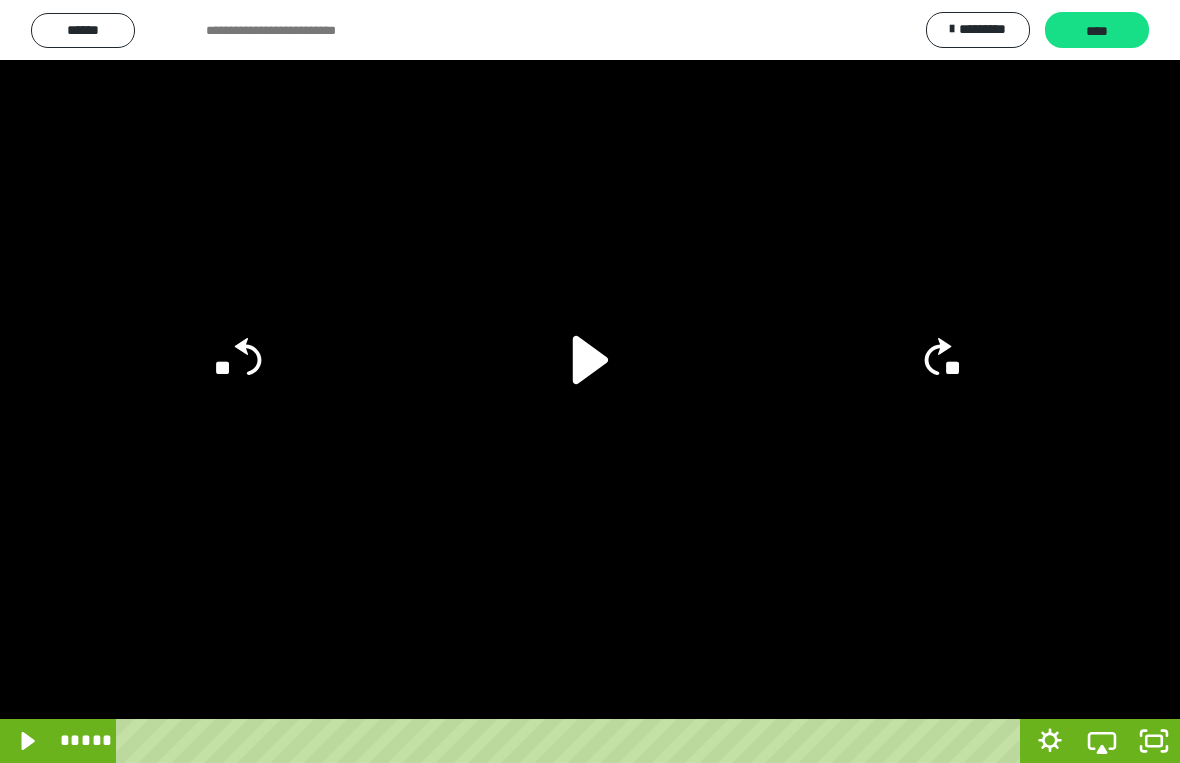 click 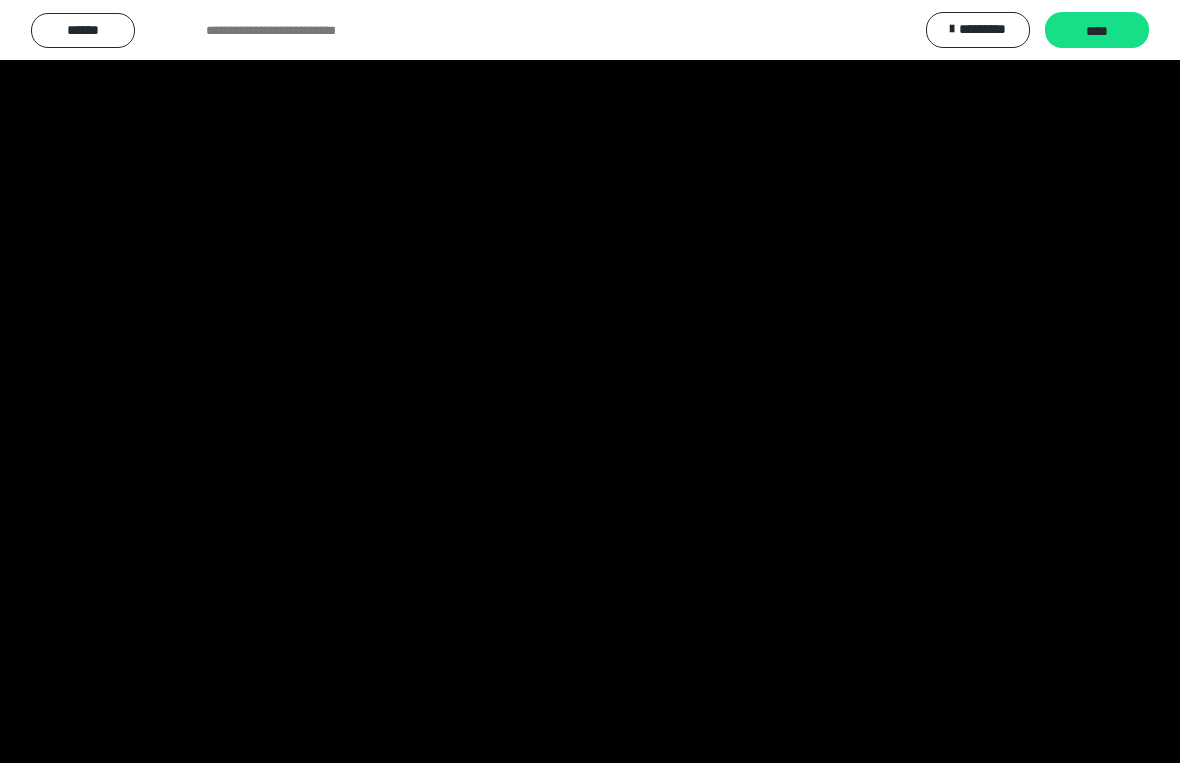 click at bounding box center (590, 381) 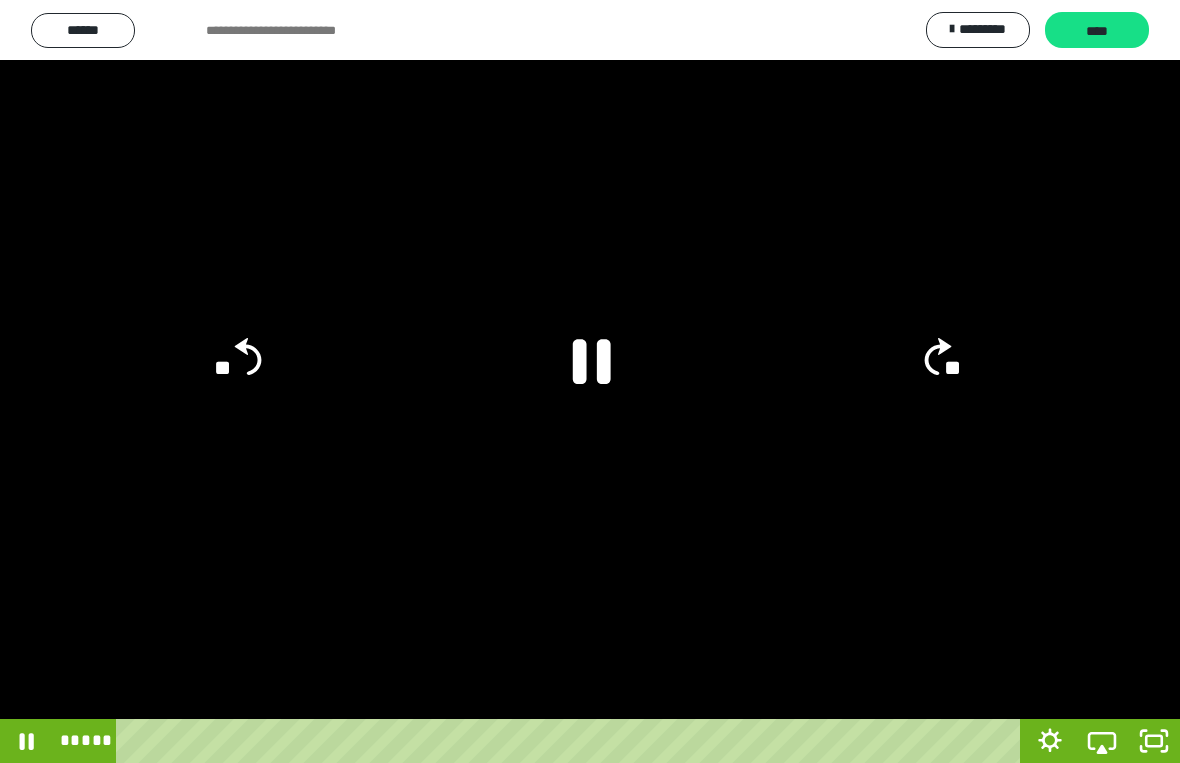 click 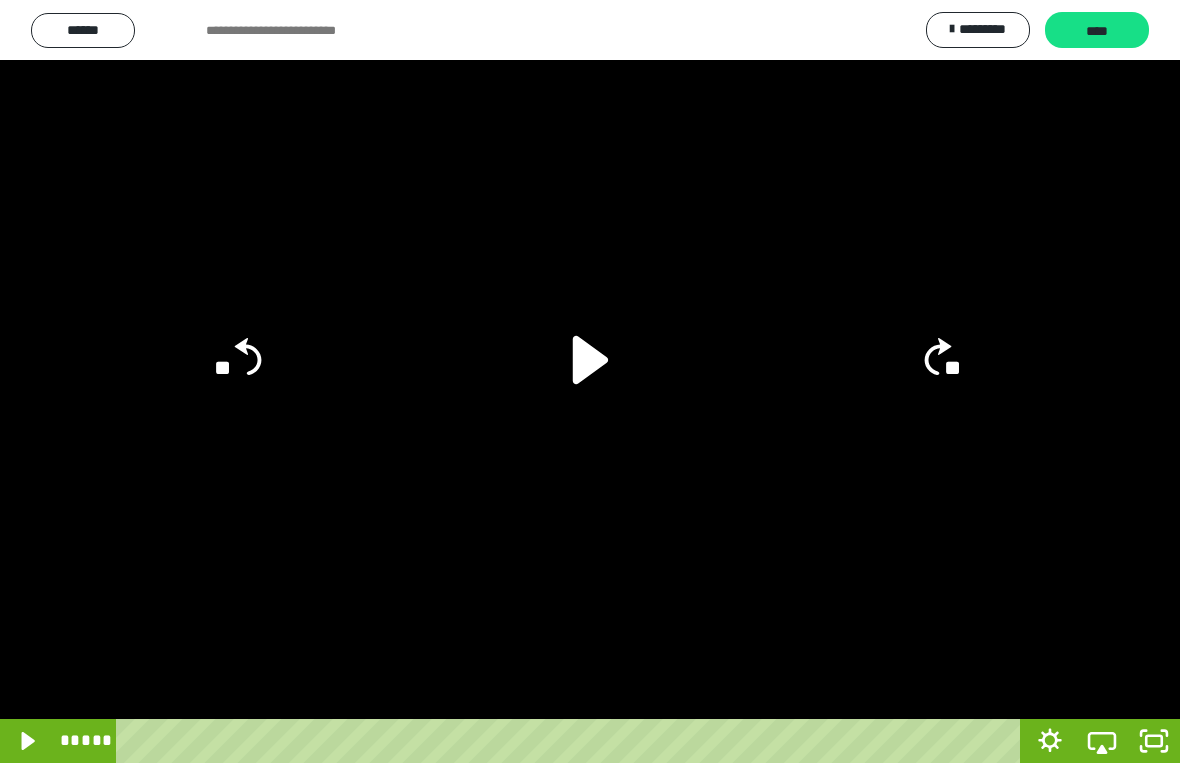 click on "**" 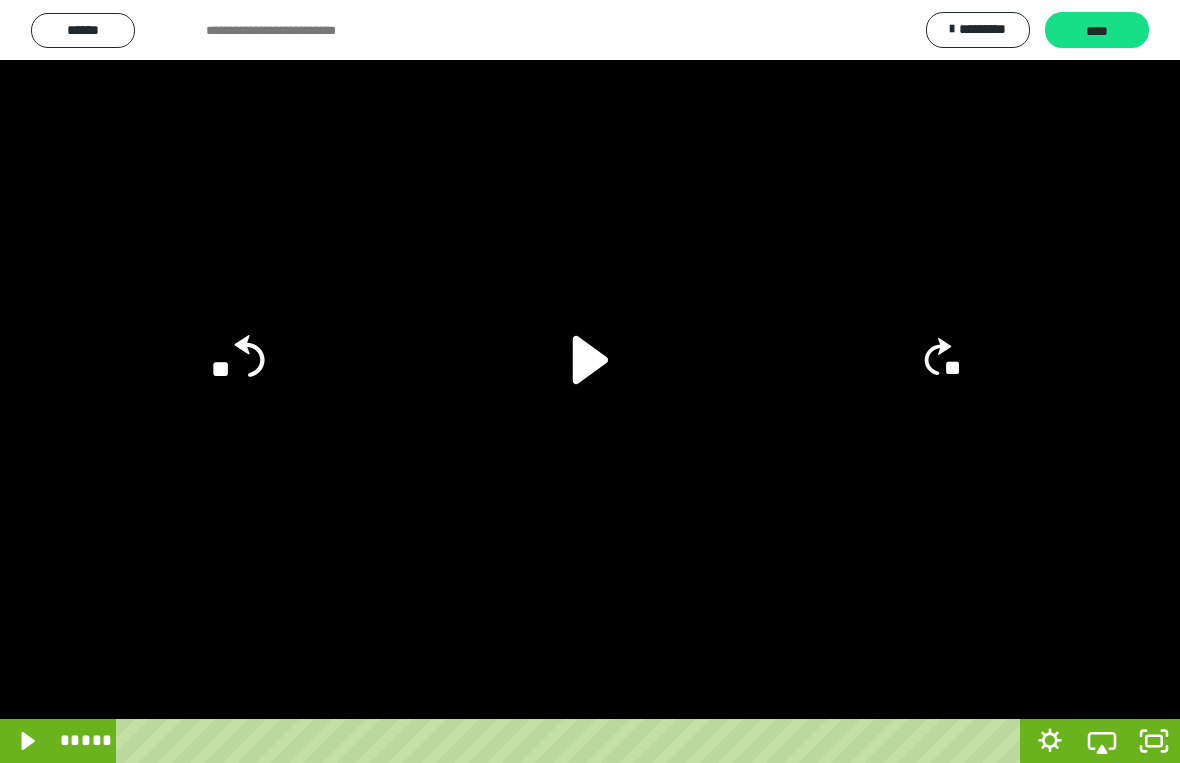 click on "**" 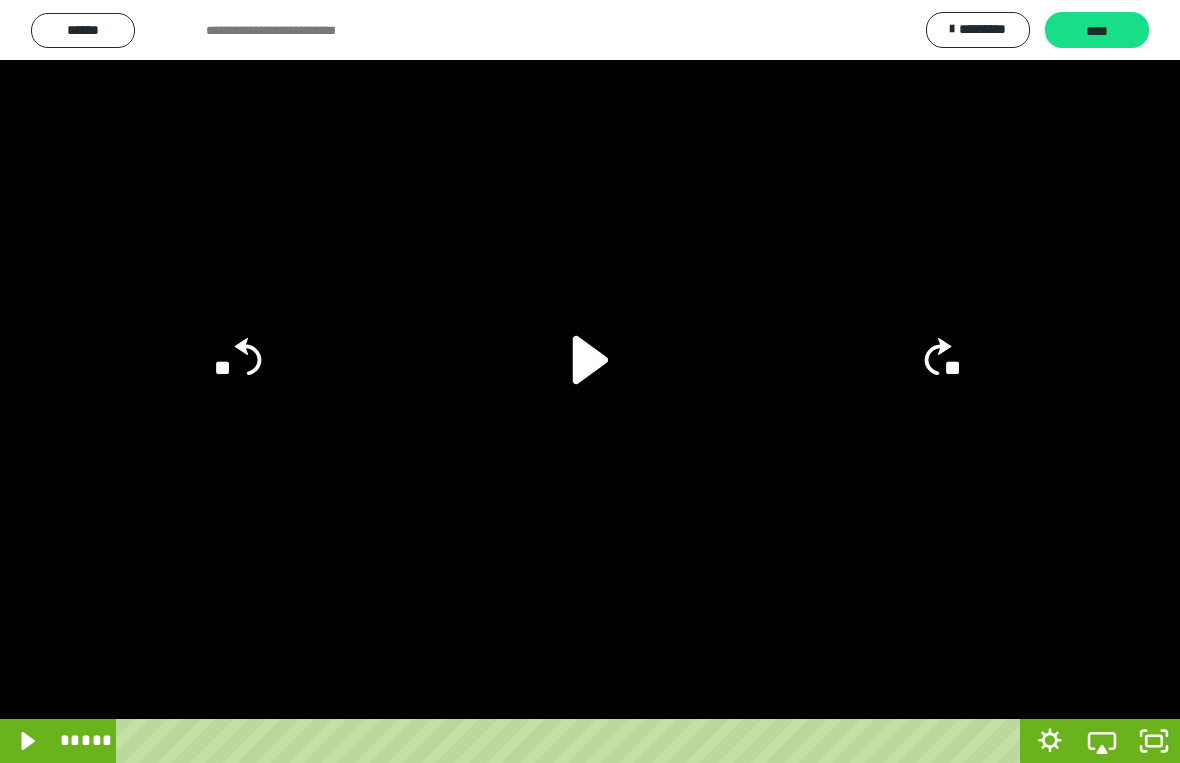 click on "**" 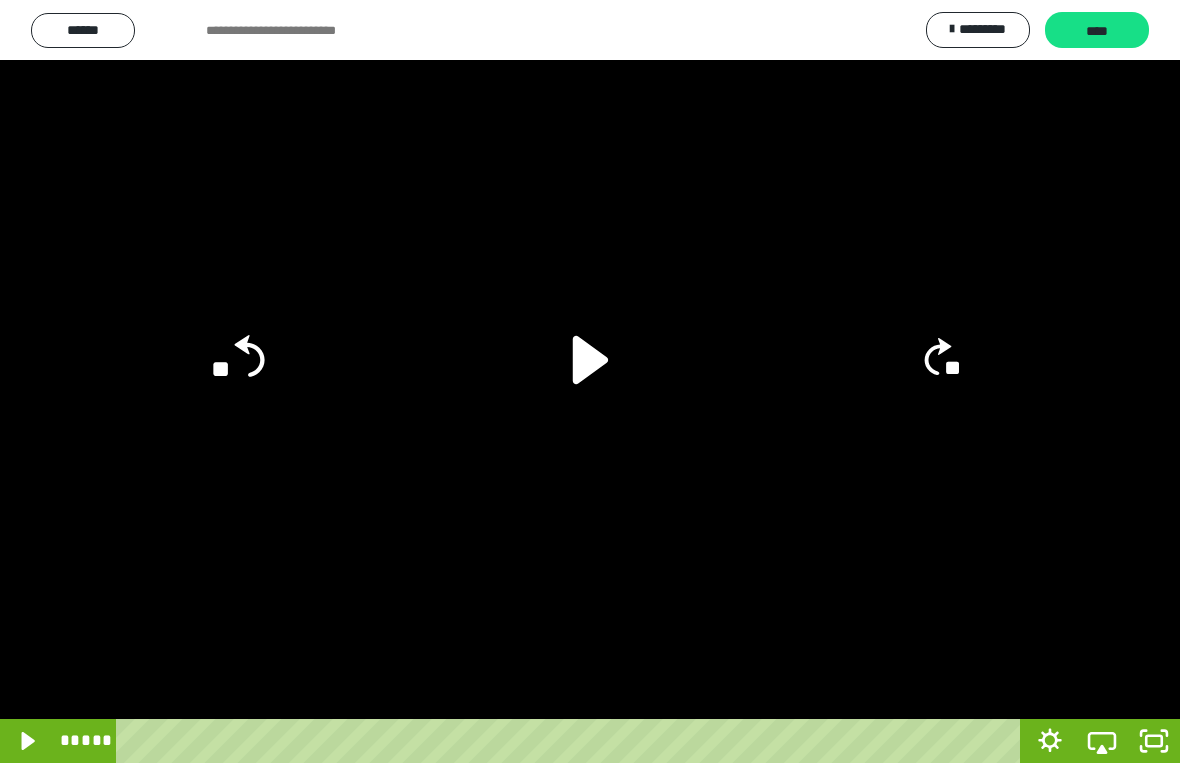 click on "**" 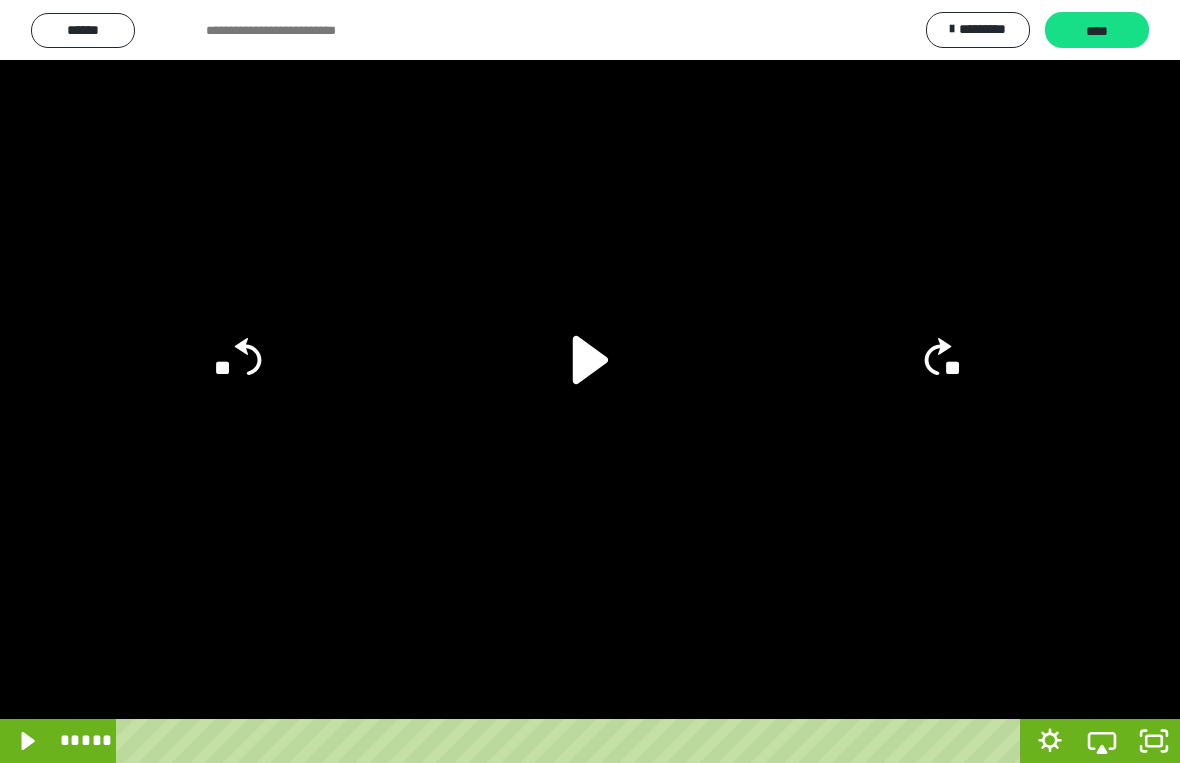 click on "**" 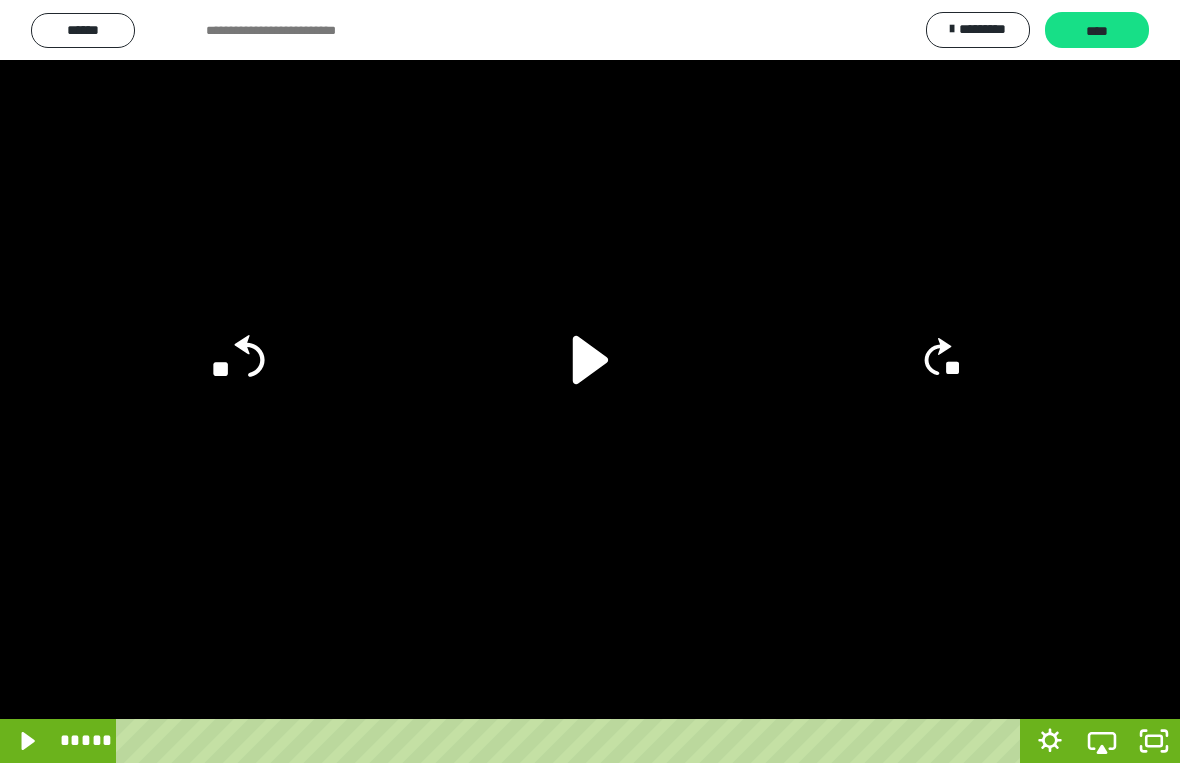 click on "**" 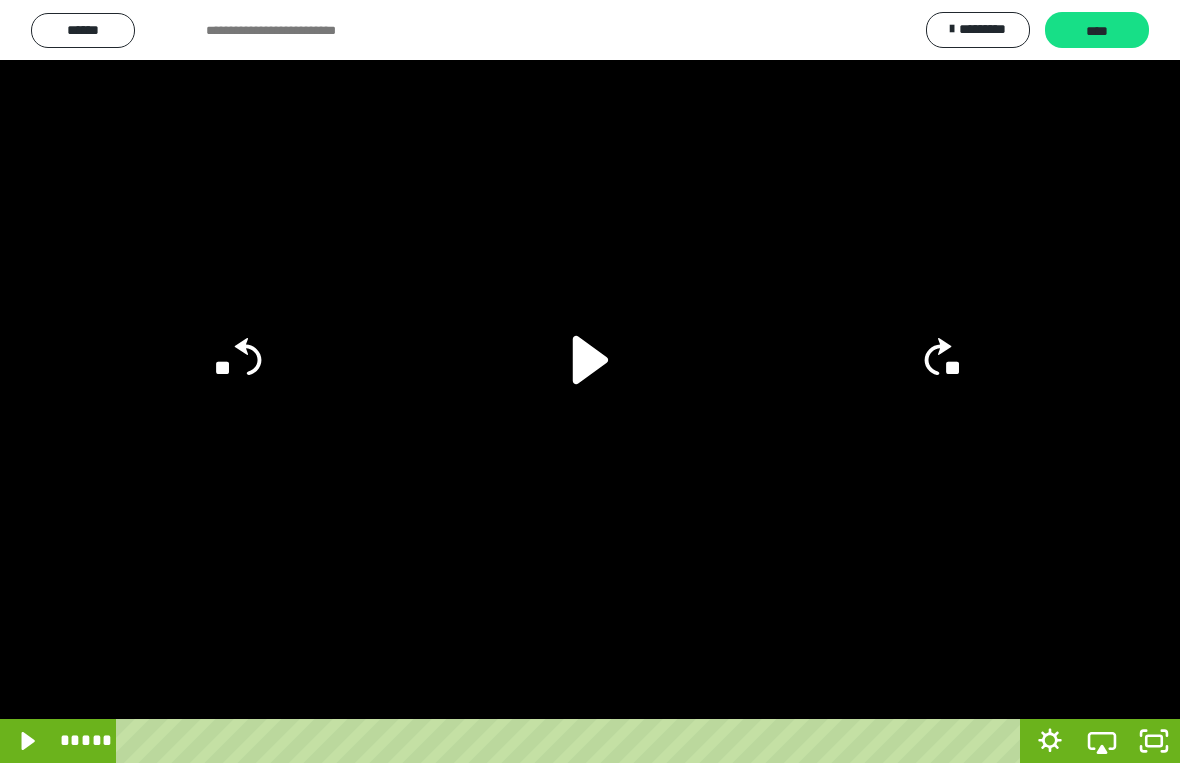 click on "**" 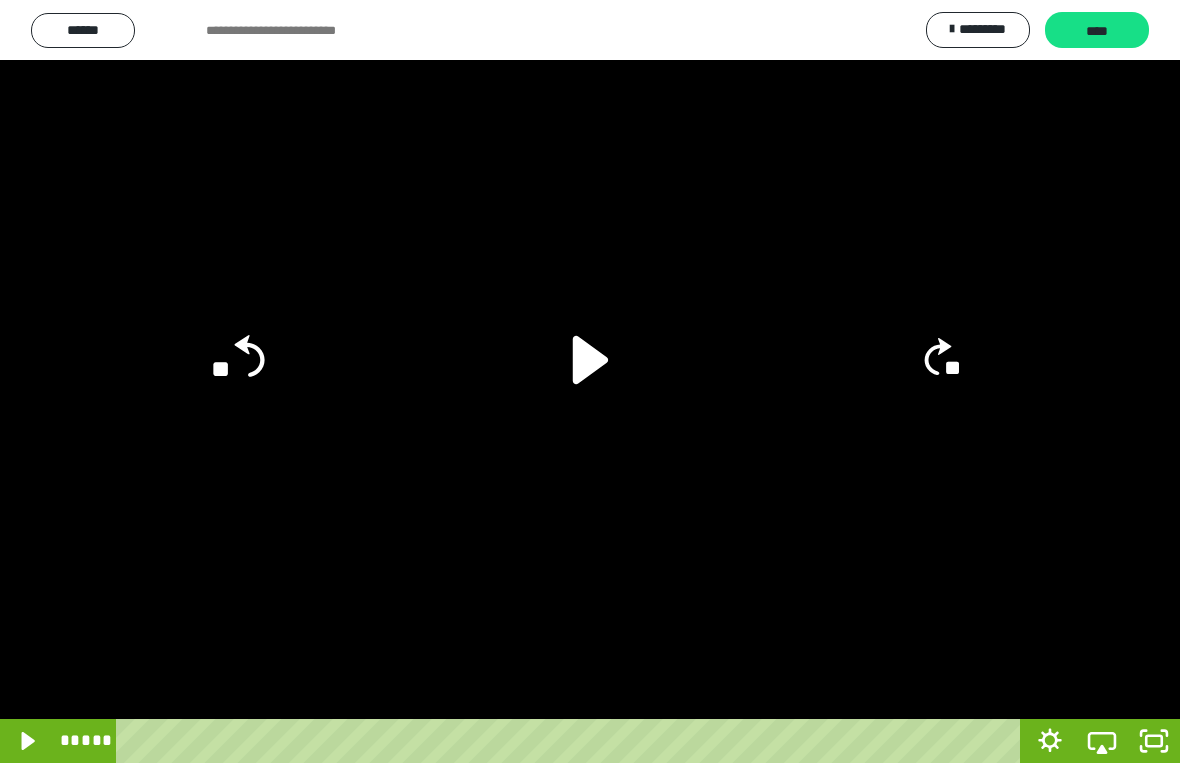 click on "**" 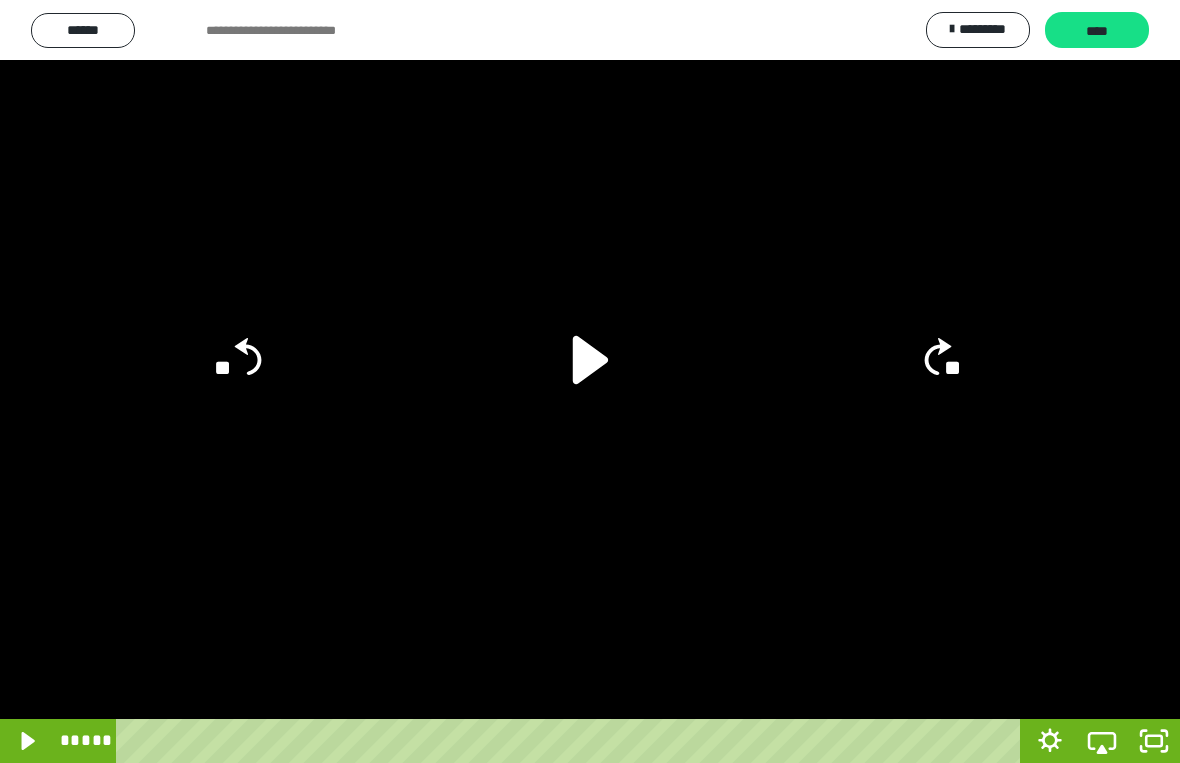 click 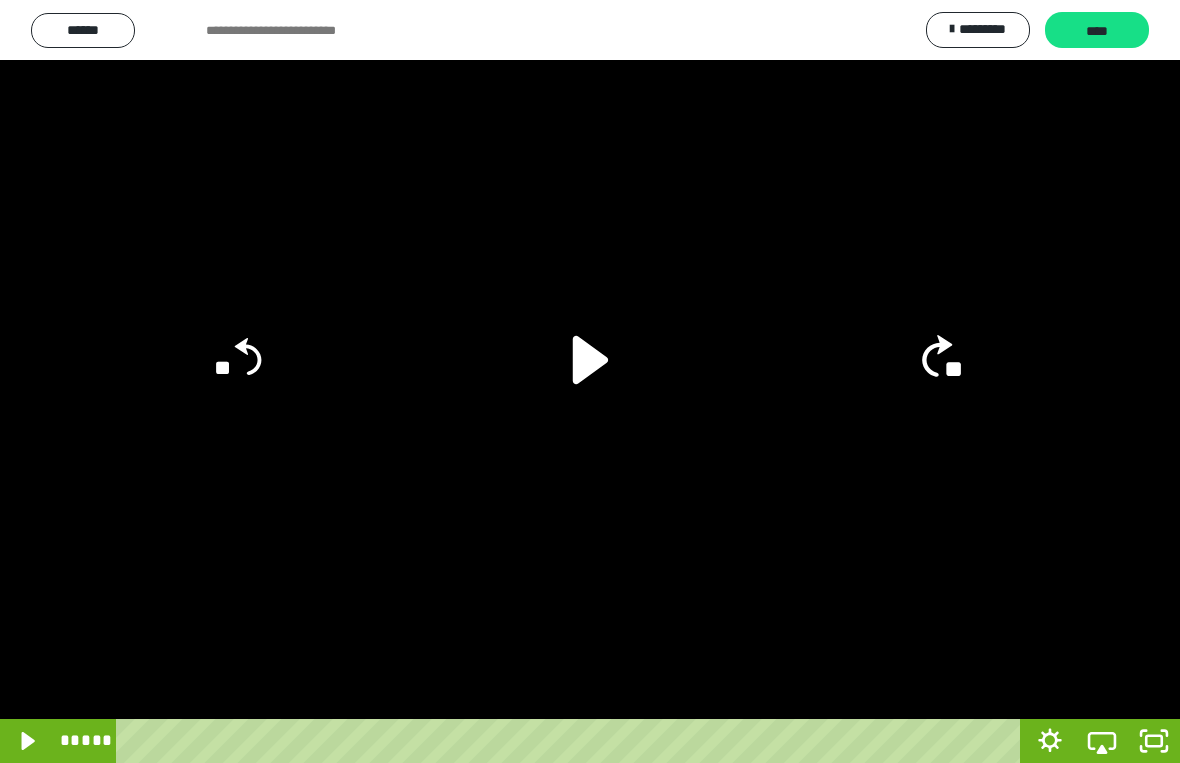 click on "**" 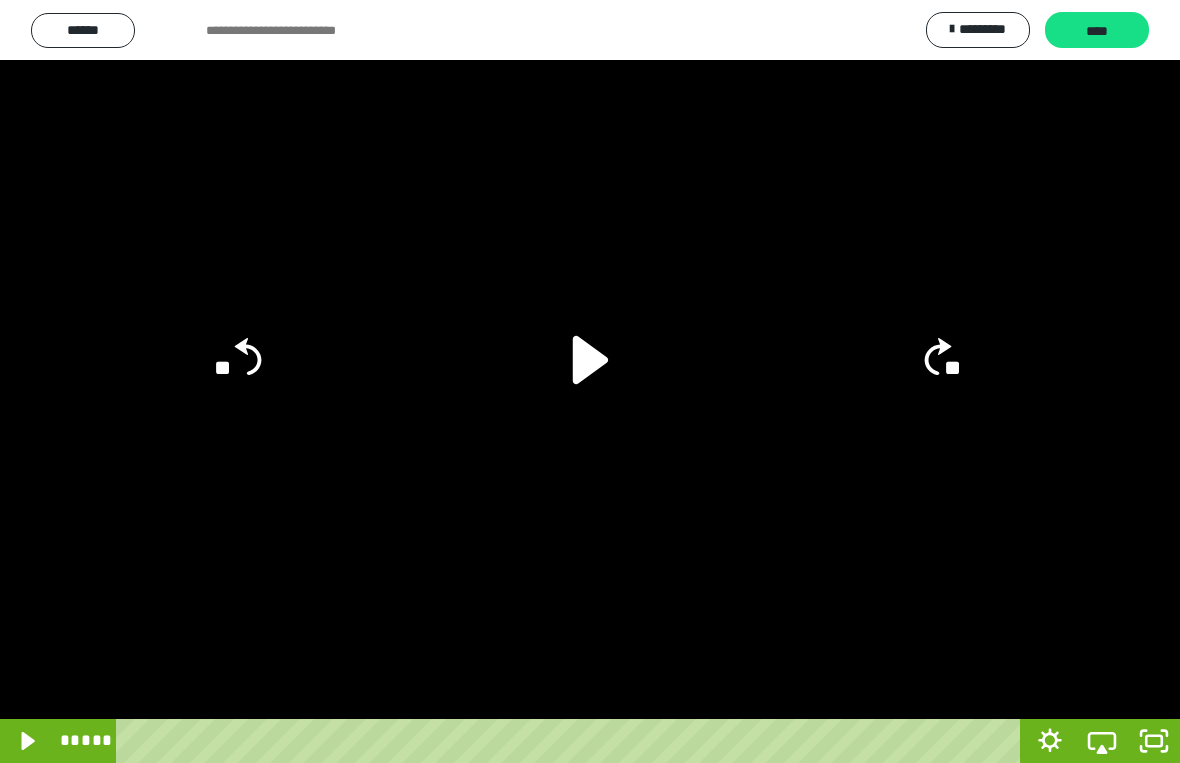 click on "**" 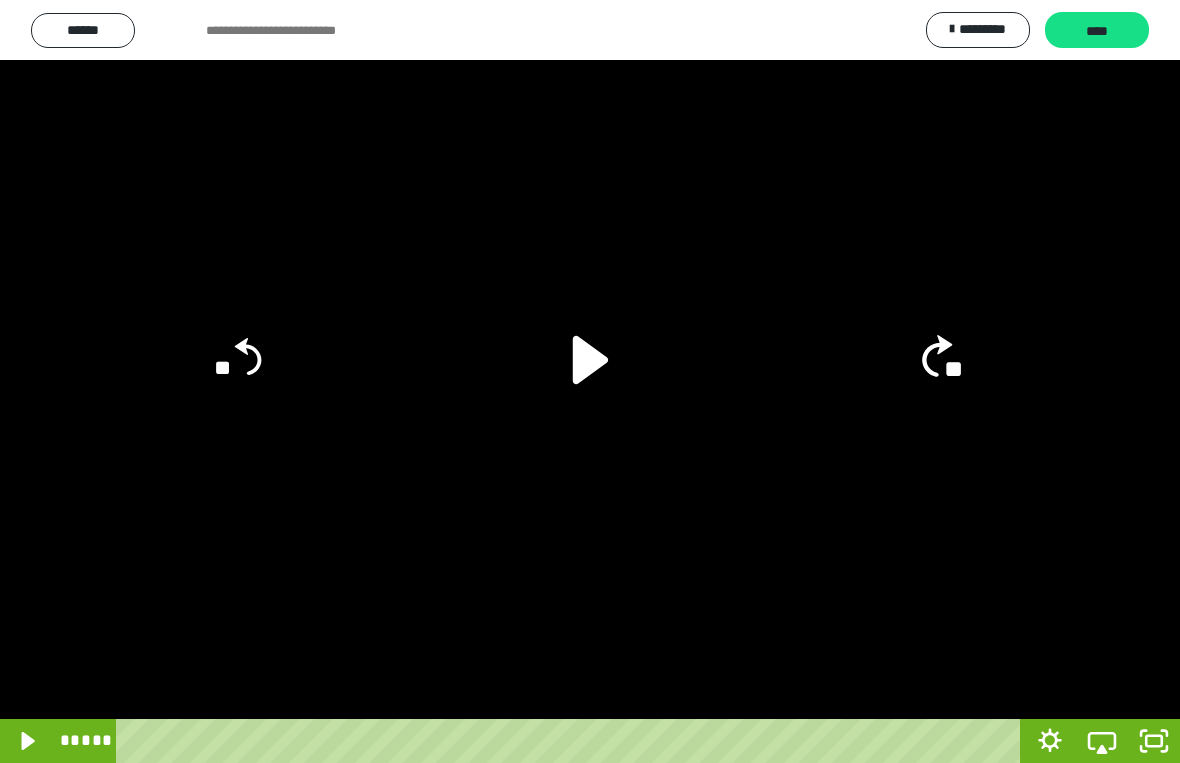 click on "**" 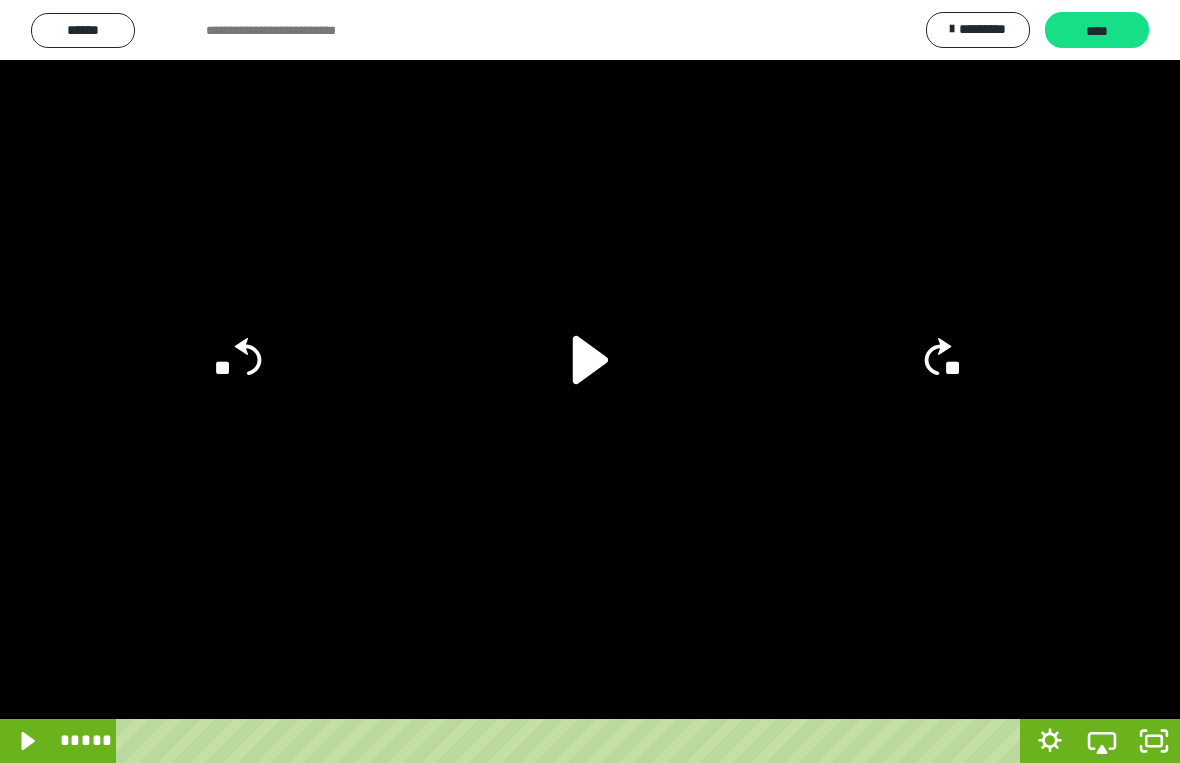 click on "**" 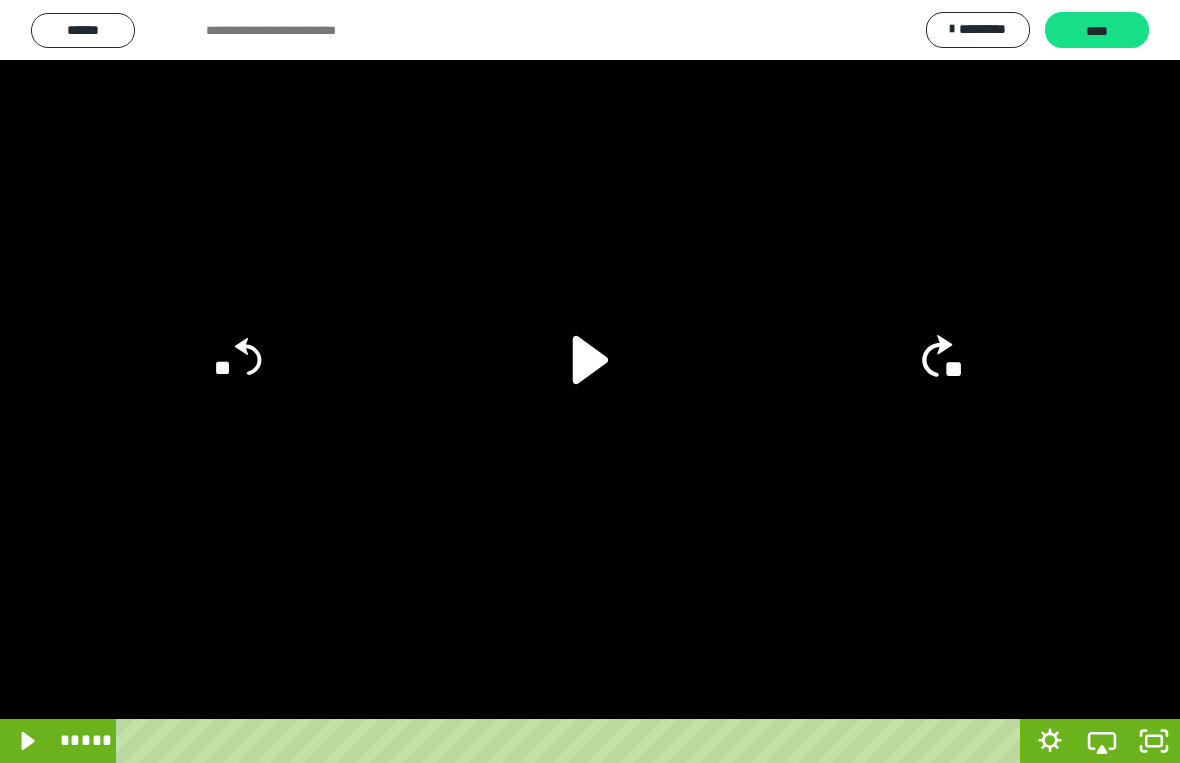 click on "**" 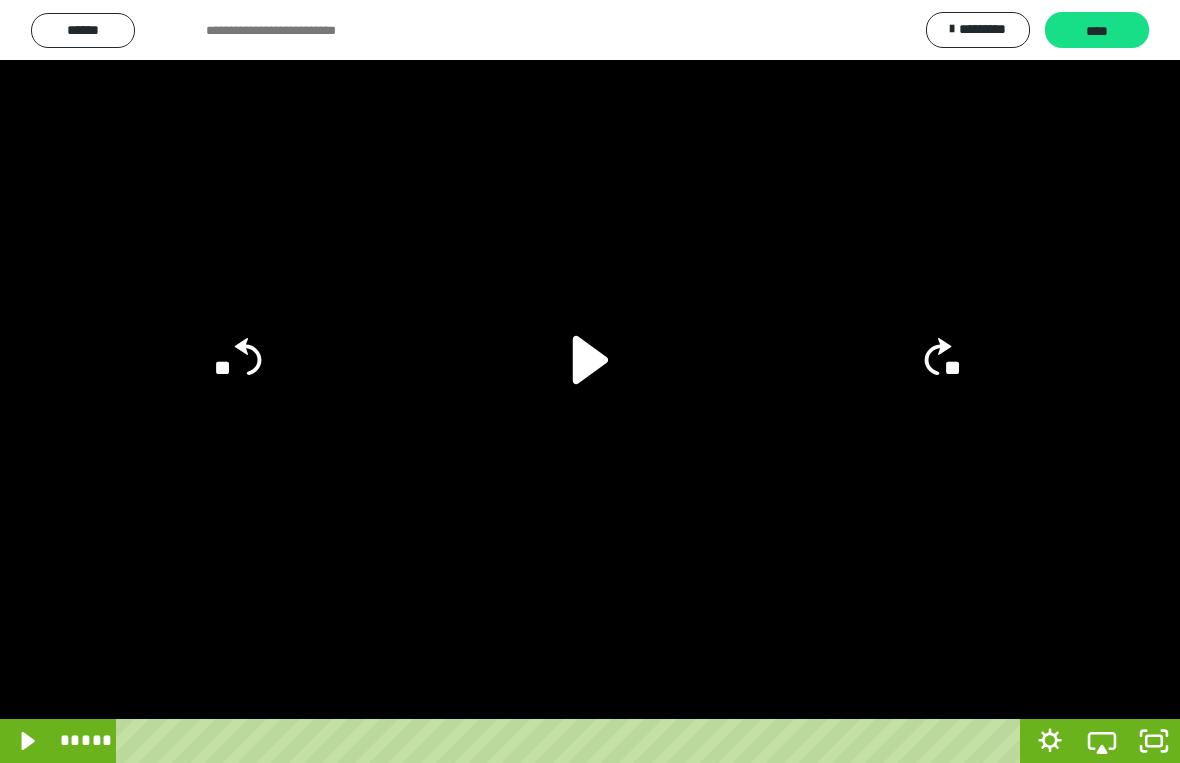 click 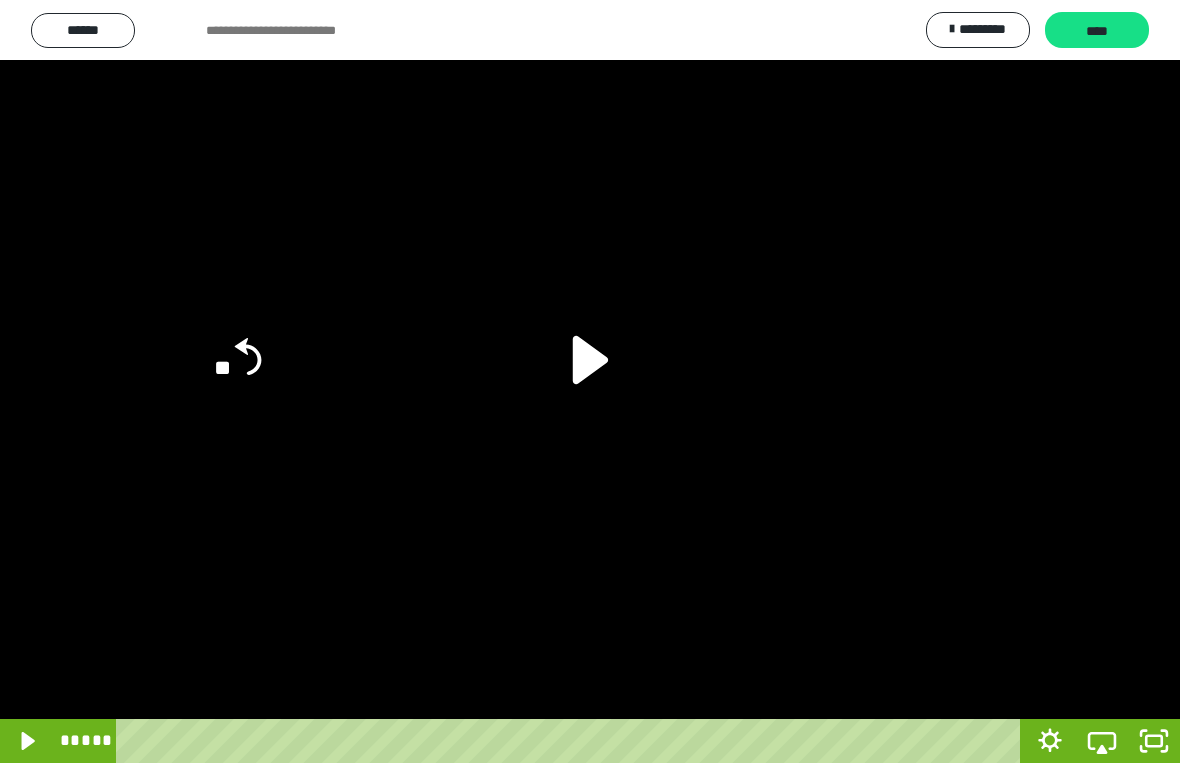 click on "**" 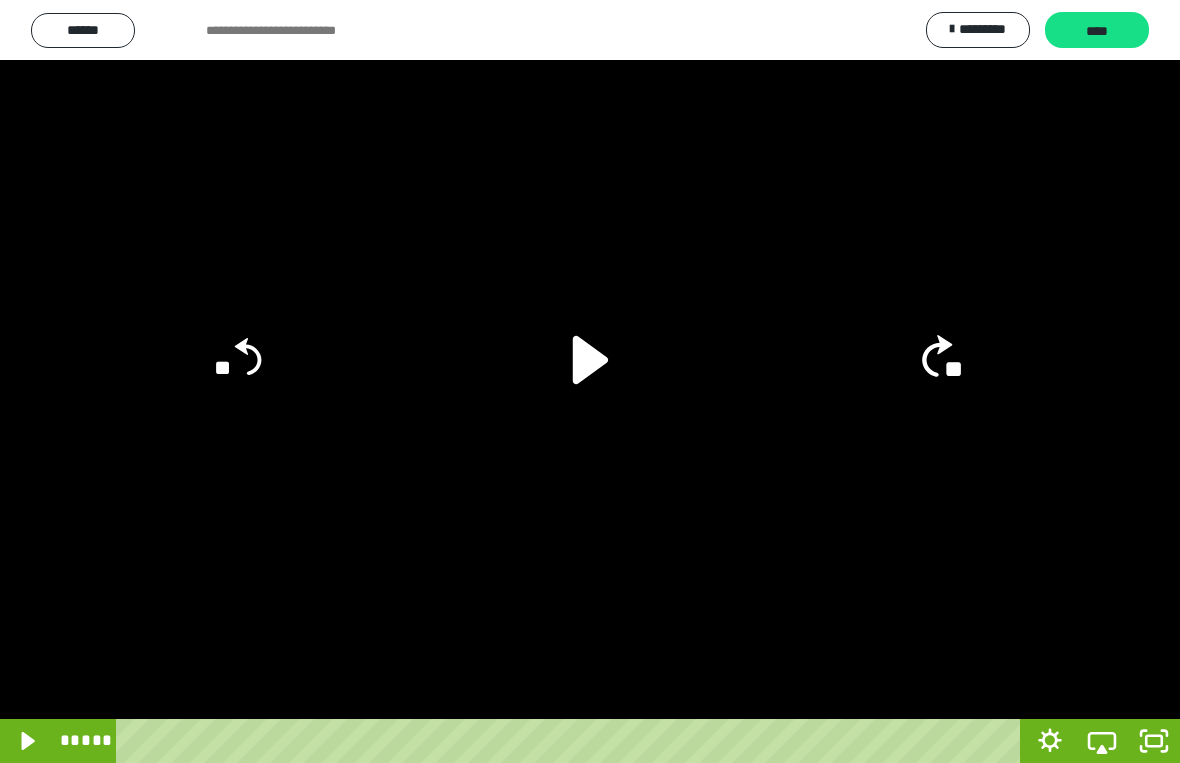 click on "**" 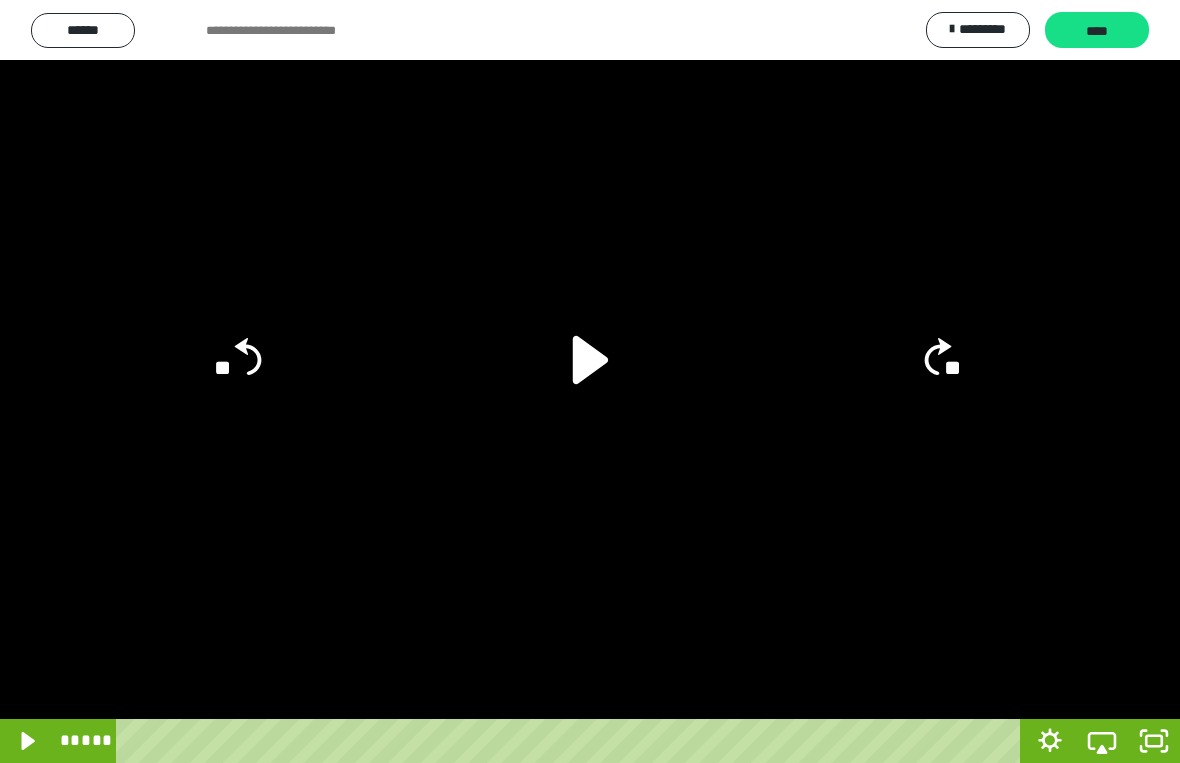 click on "**" 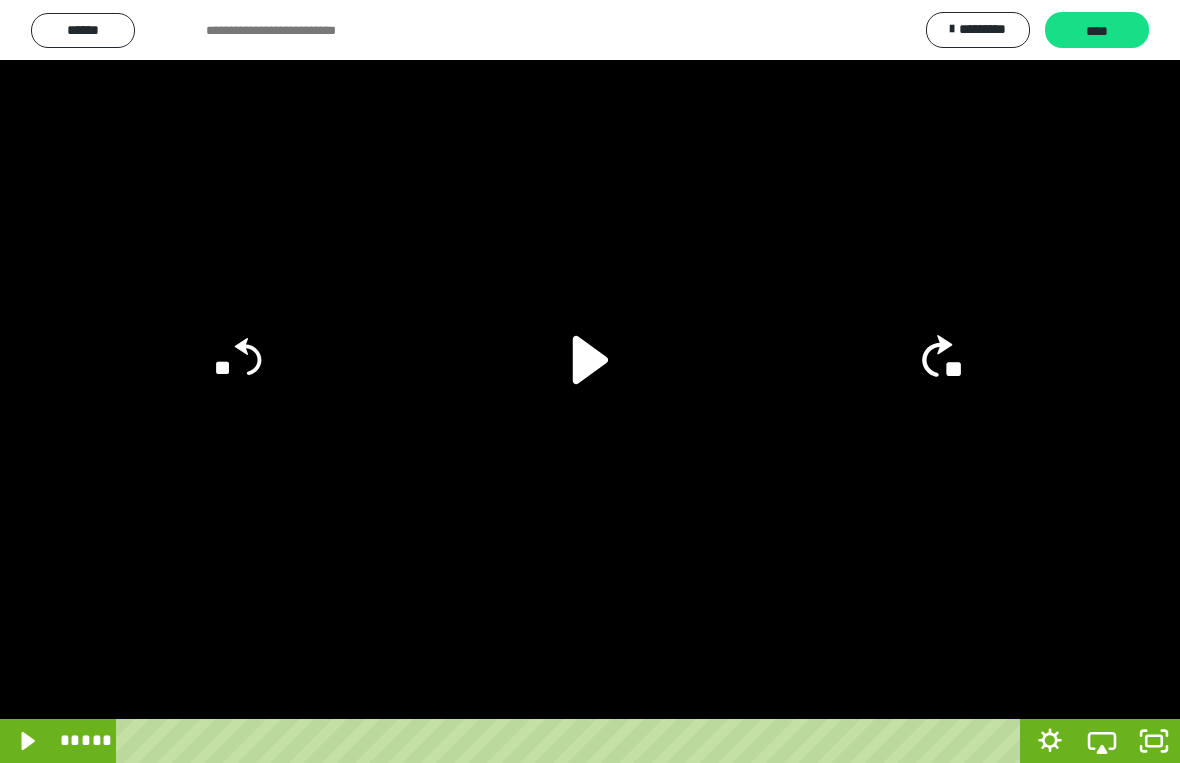 click 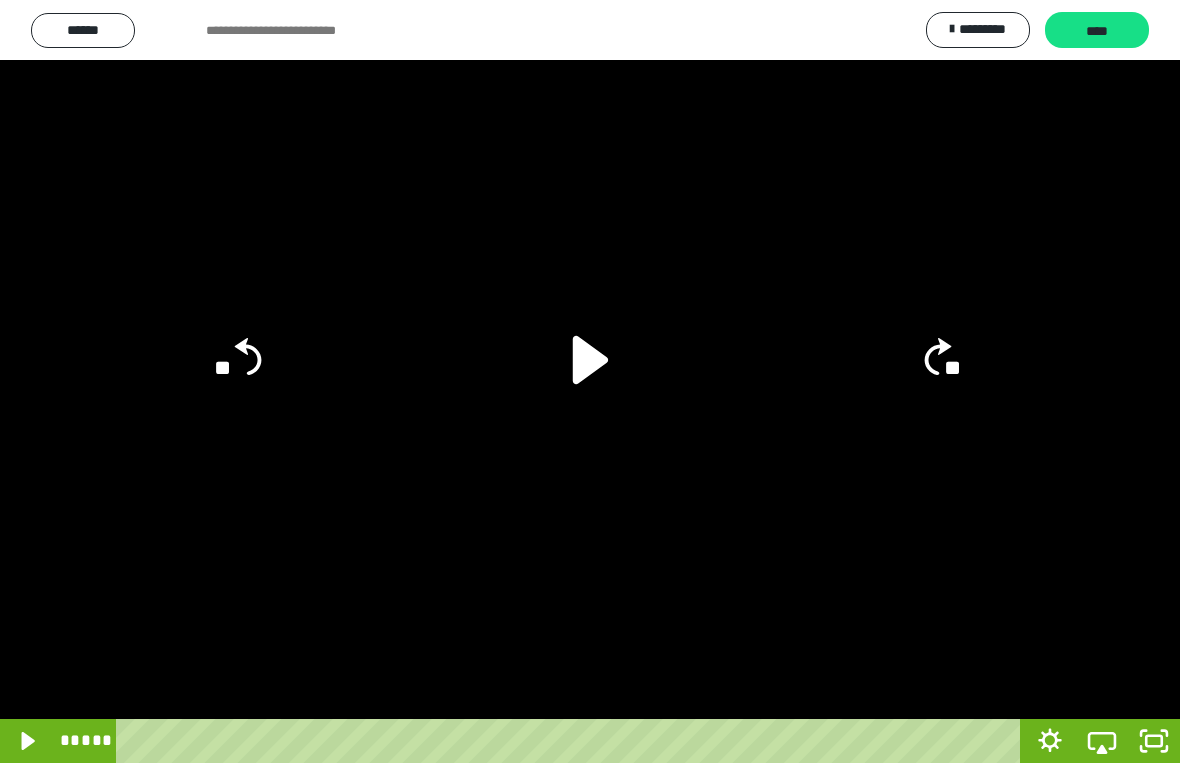 click 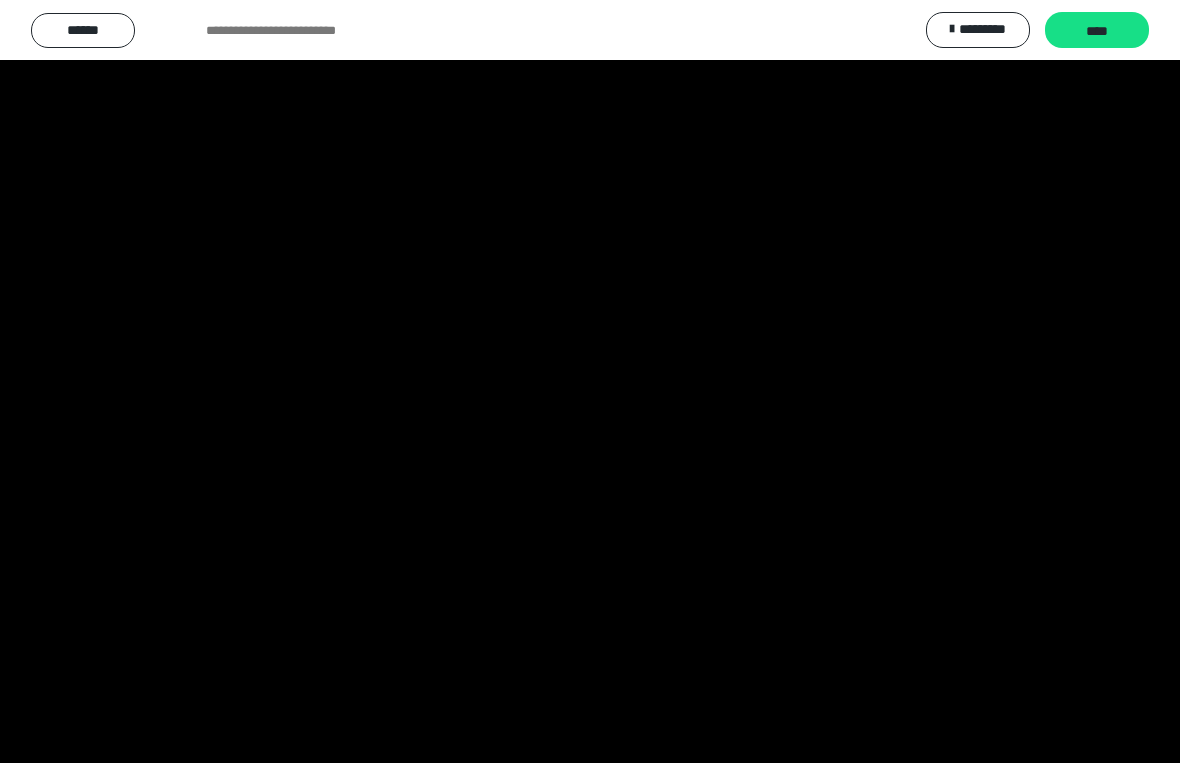 click at bounding box center [590, 381] 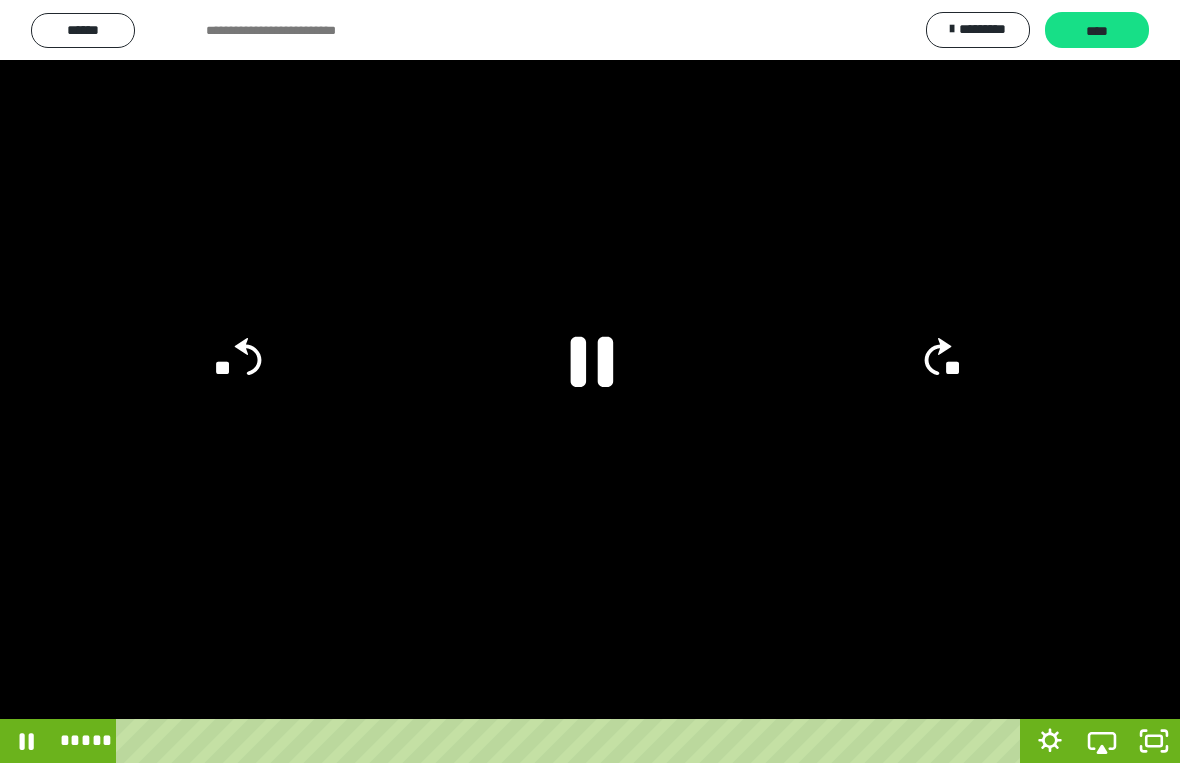 click 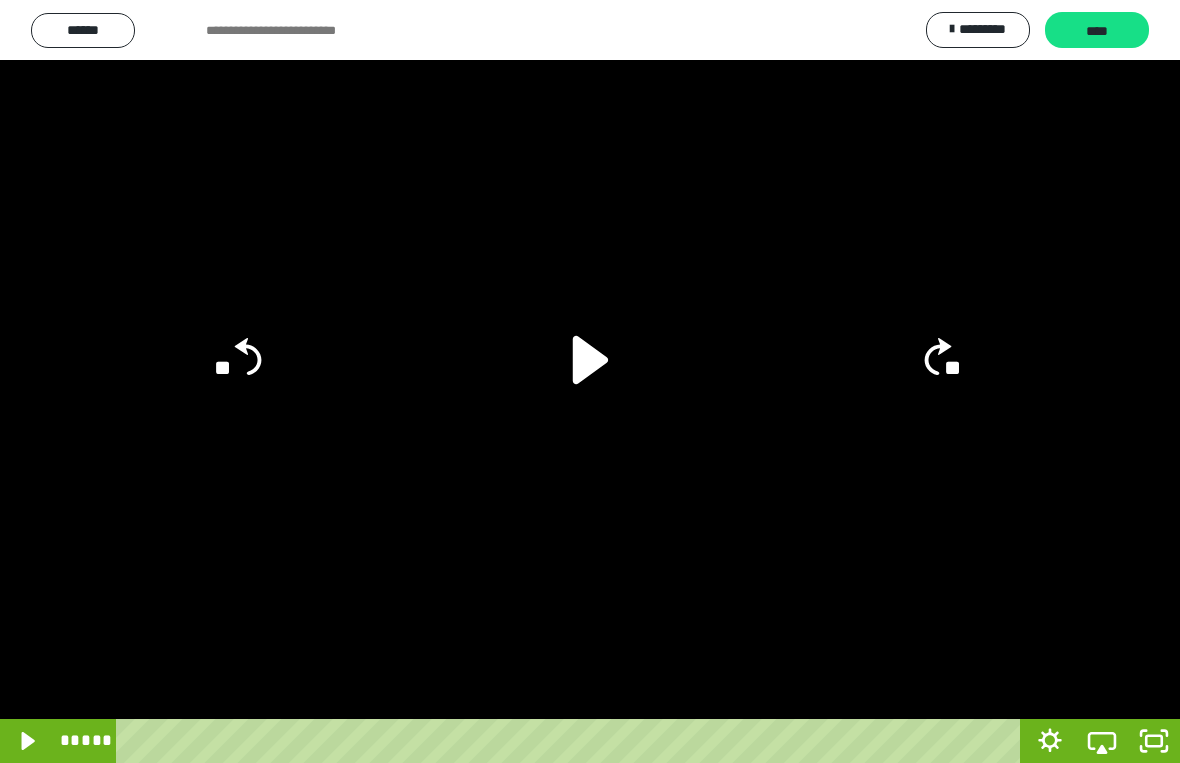 click 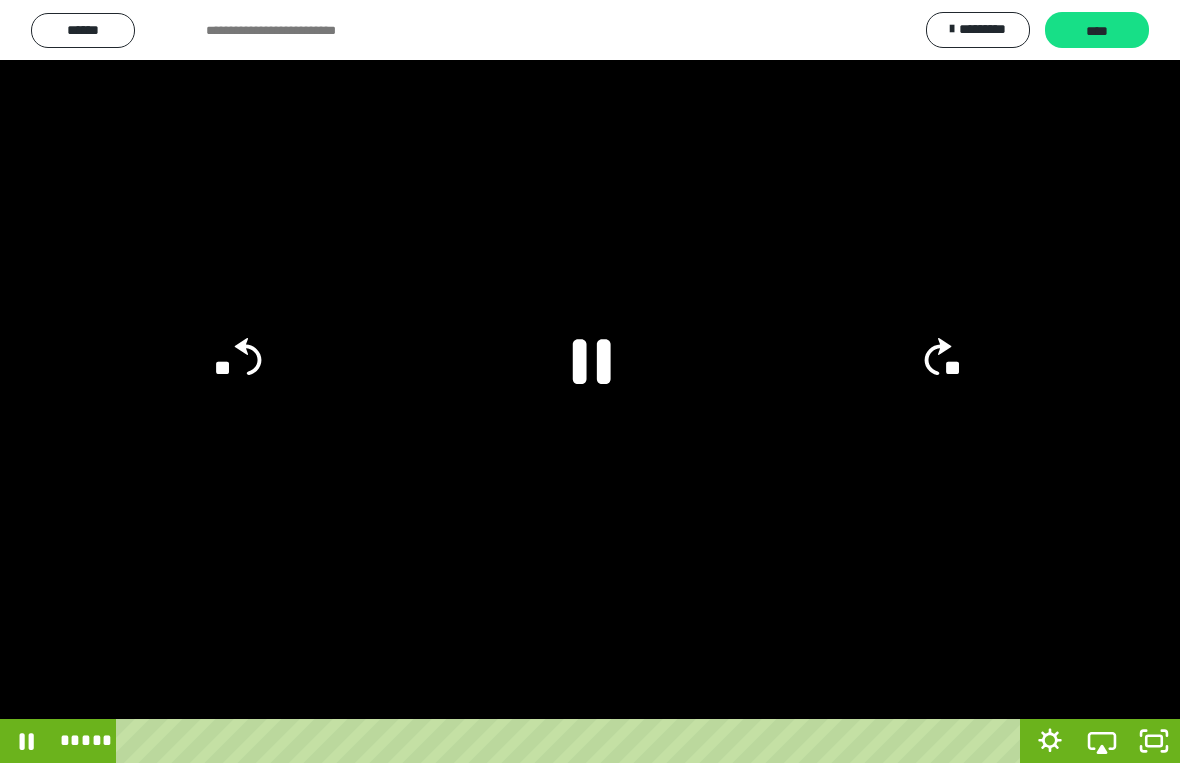 click 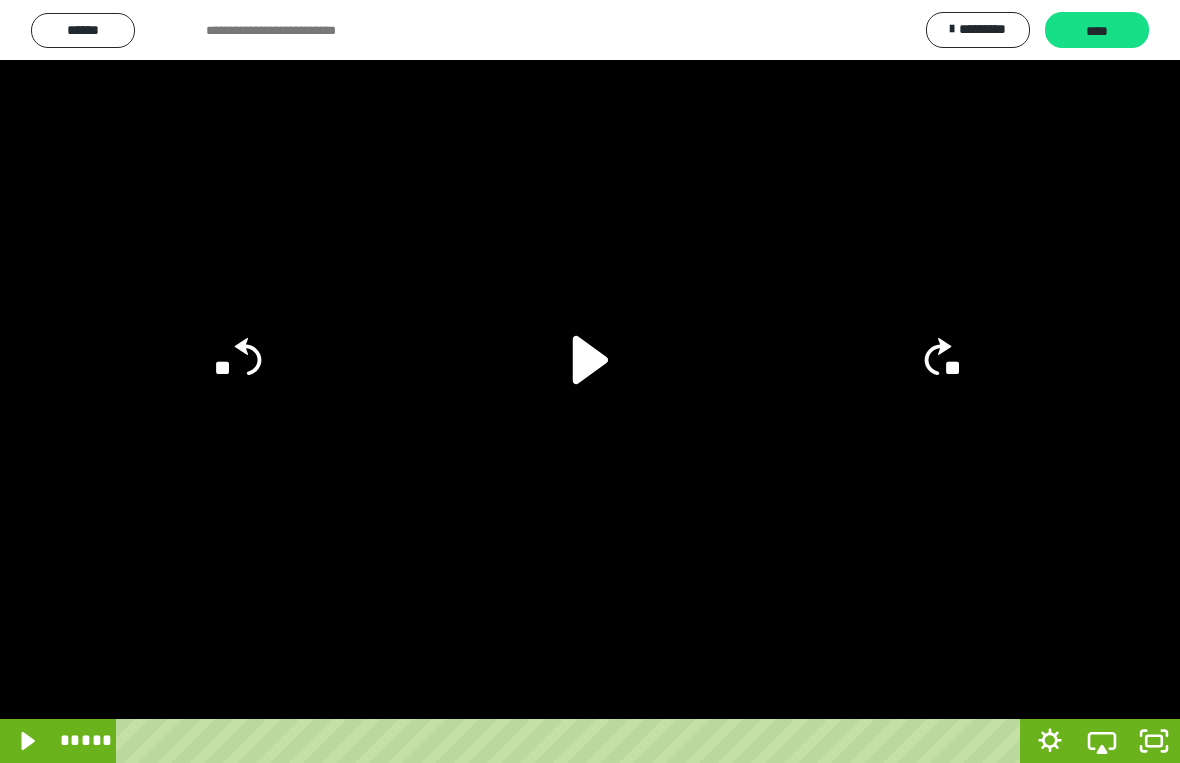 click 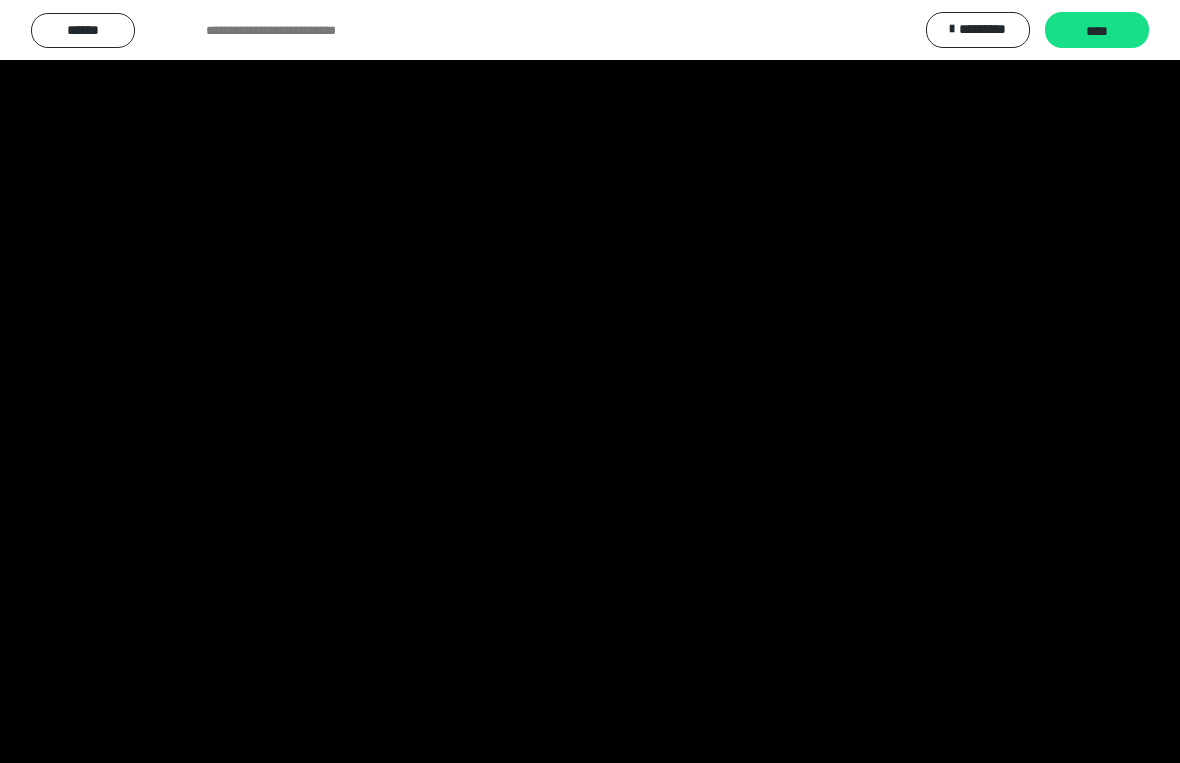 click at bounding box center (590, 381) 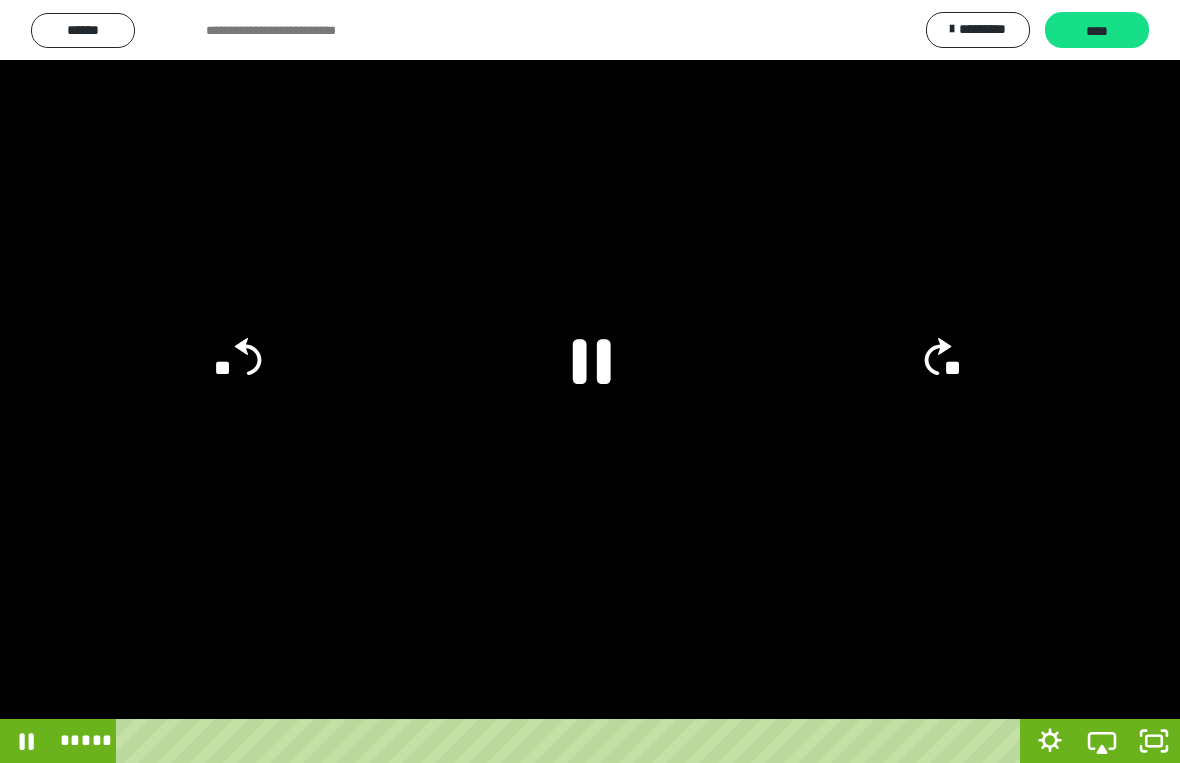click 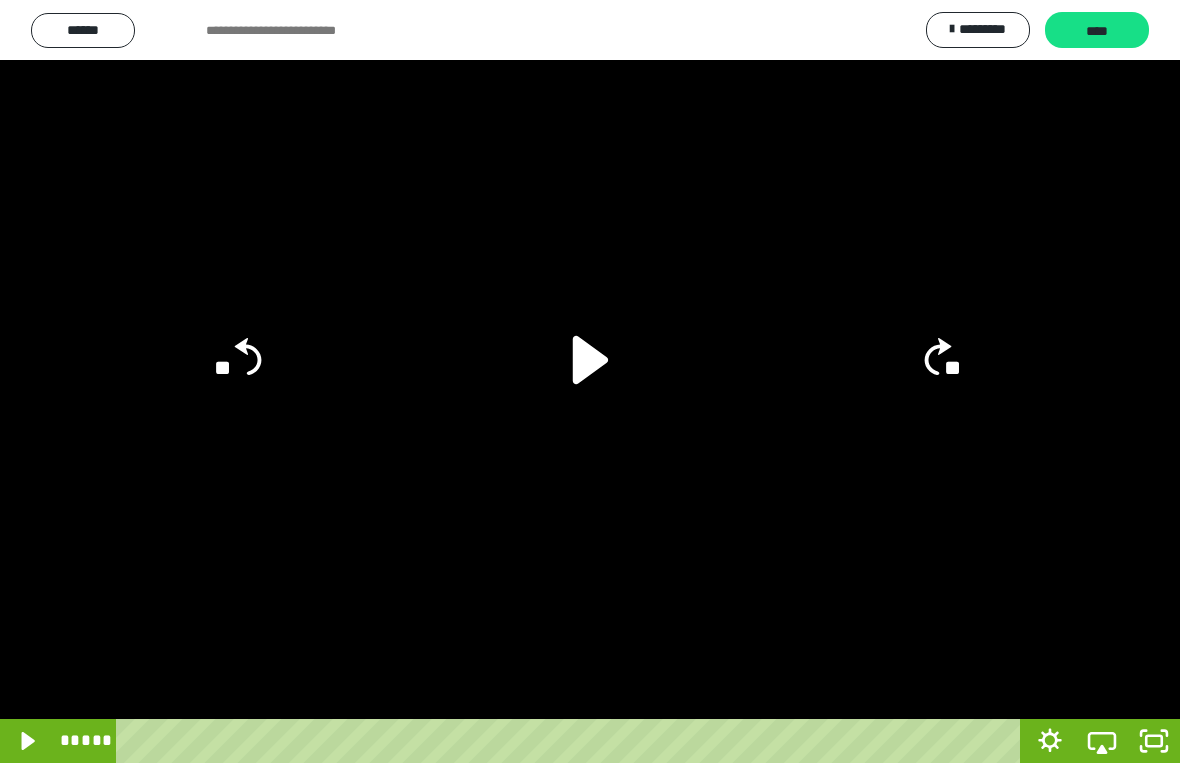 click 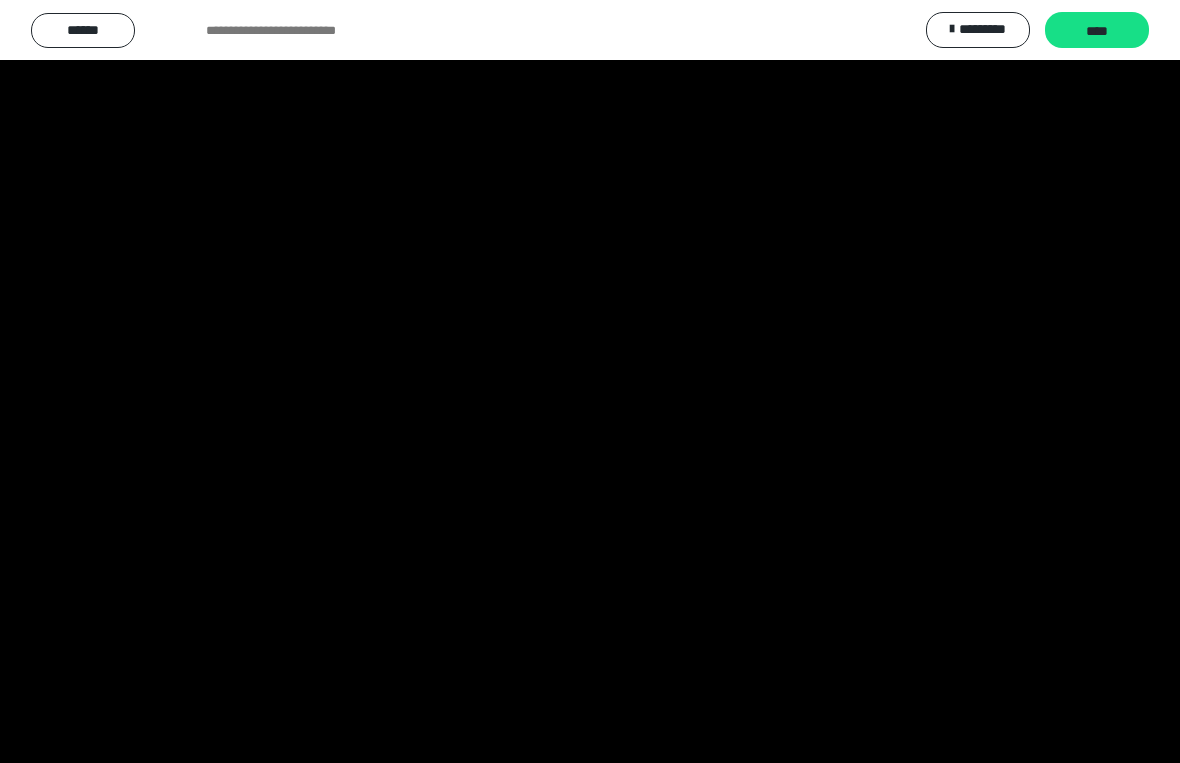 click at bounding box center (590, 381) 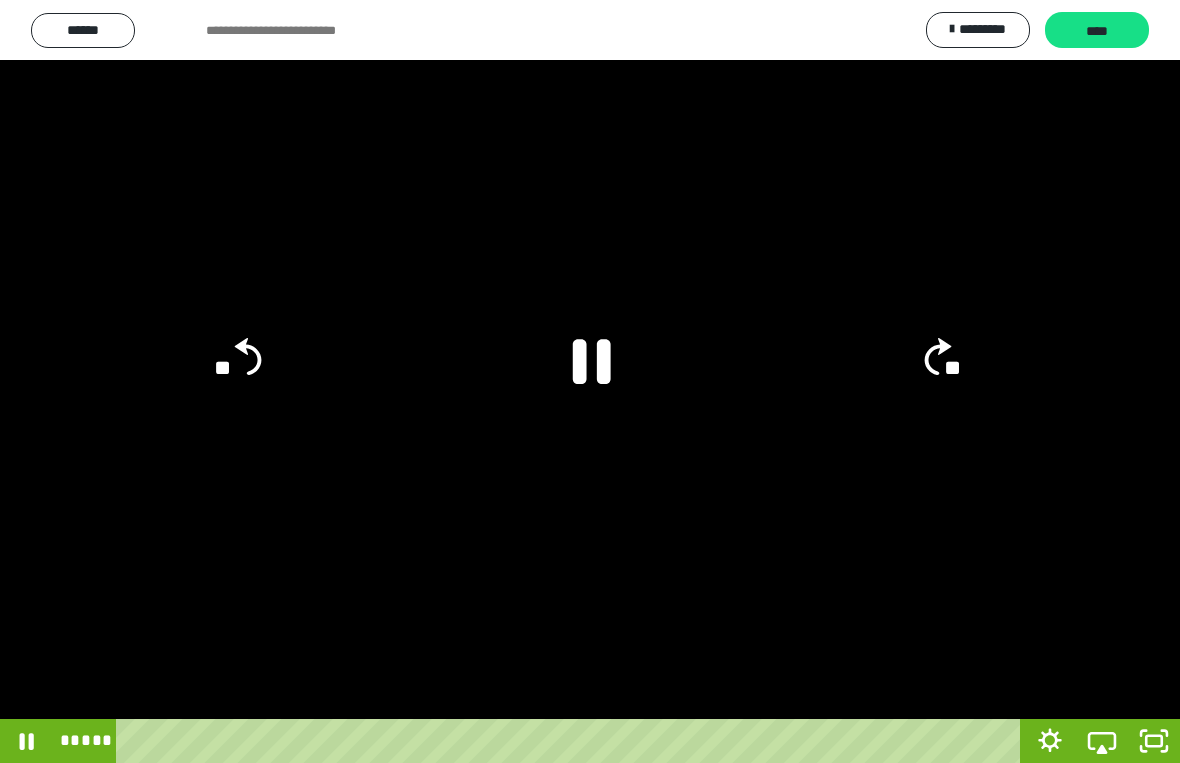 click 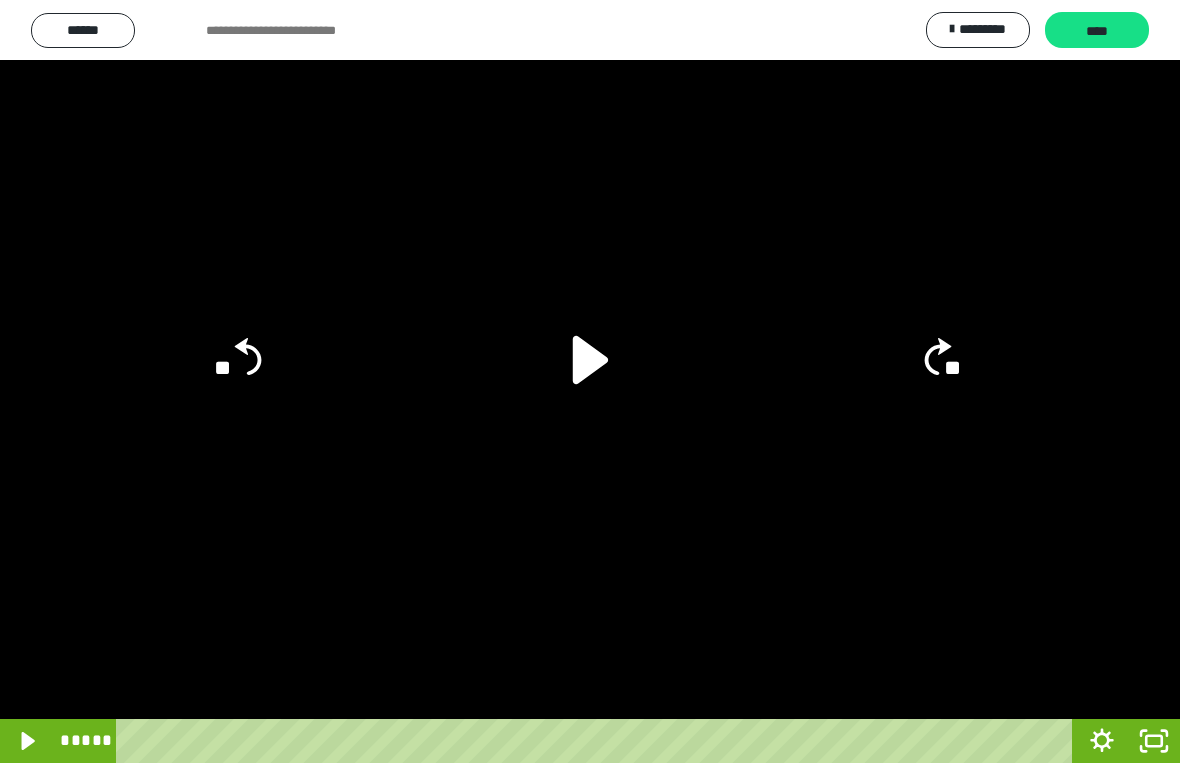 click 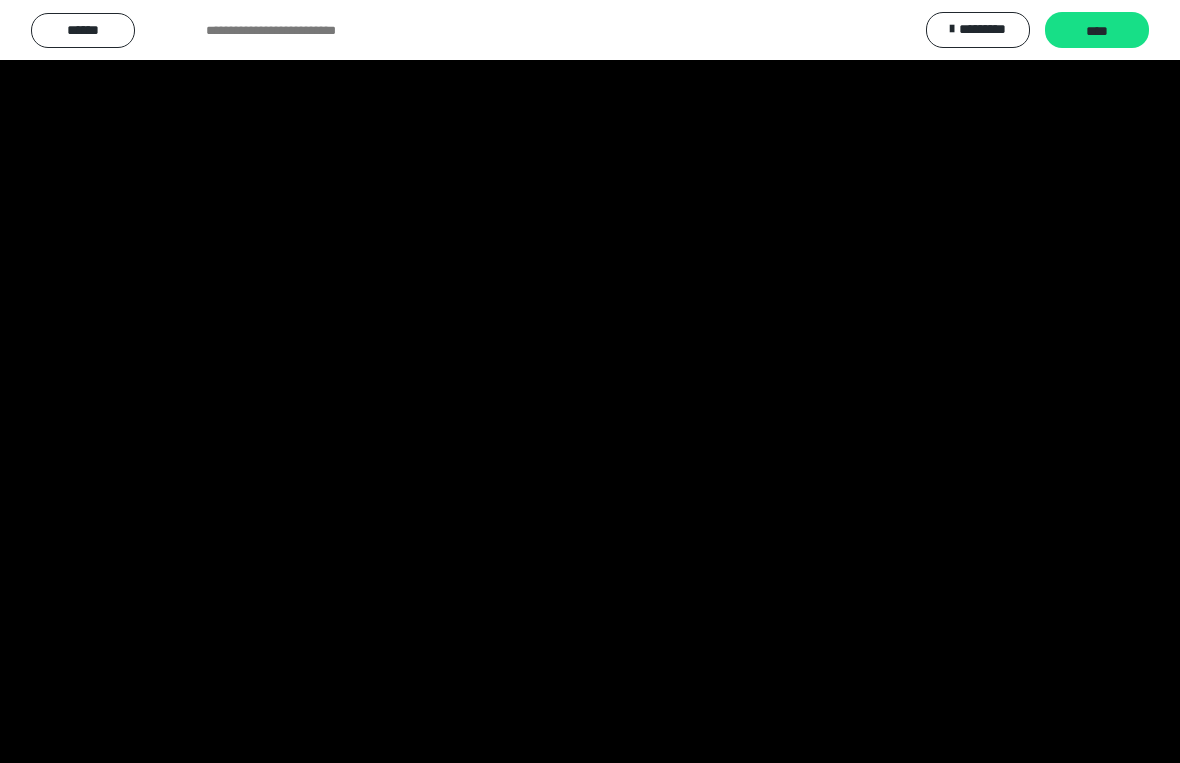 click at bounding box center [590, 381] 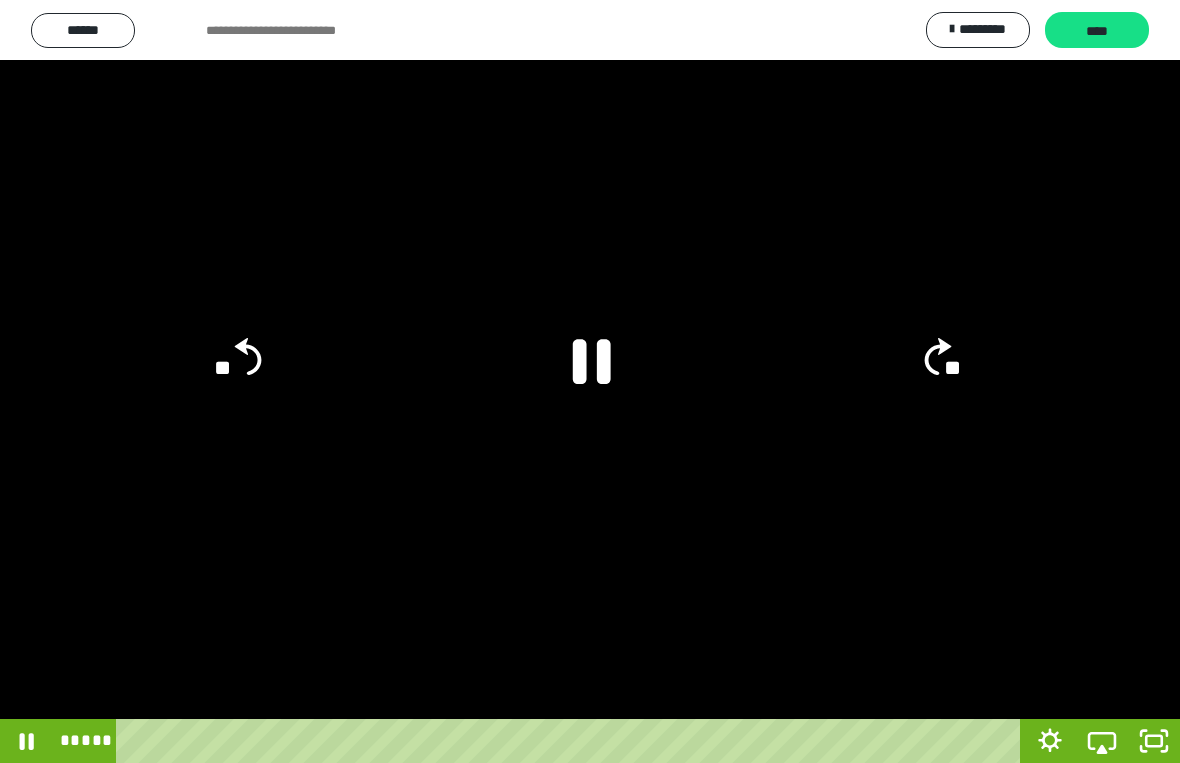 click 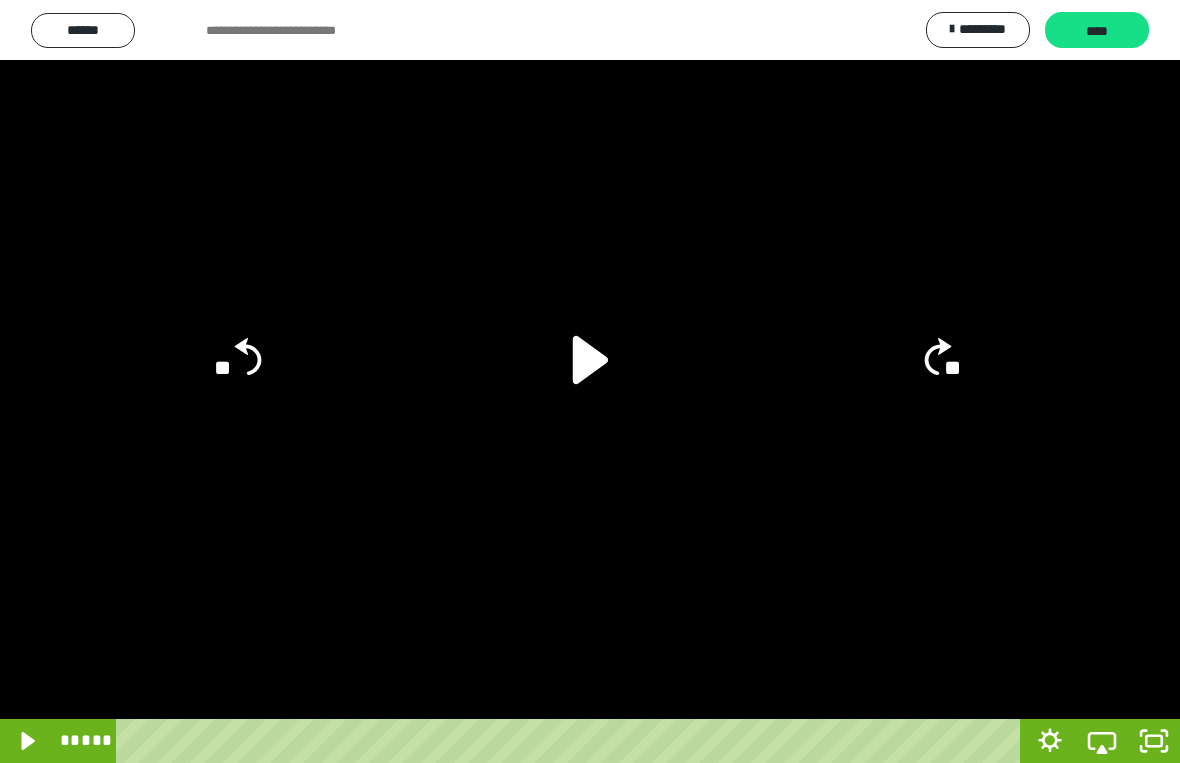 click 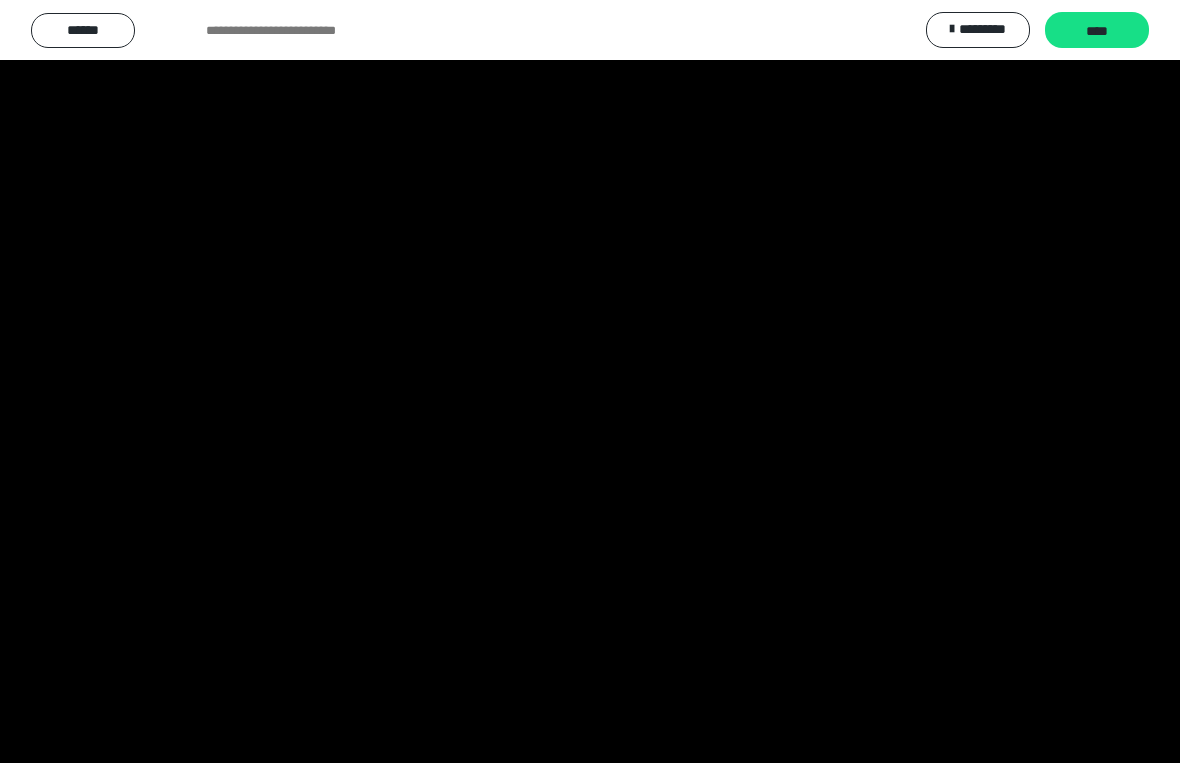 click at bounding box center [590, 381] 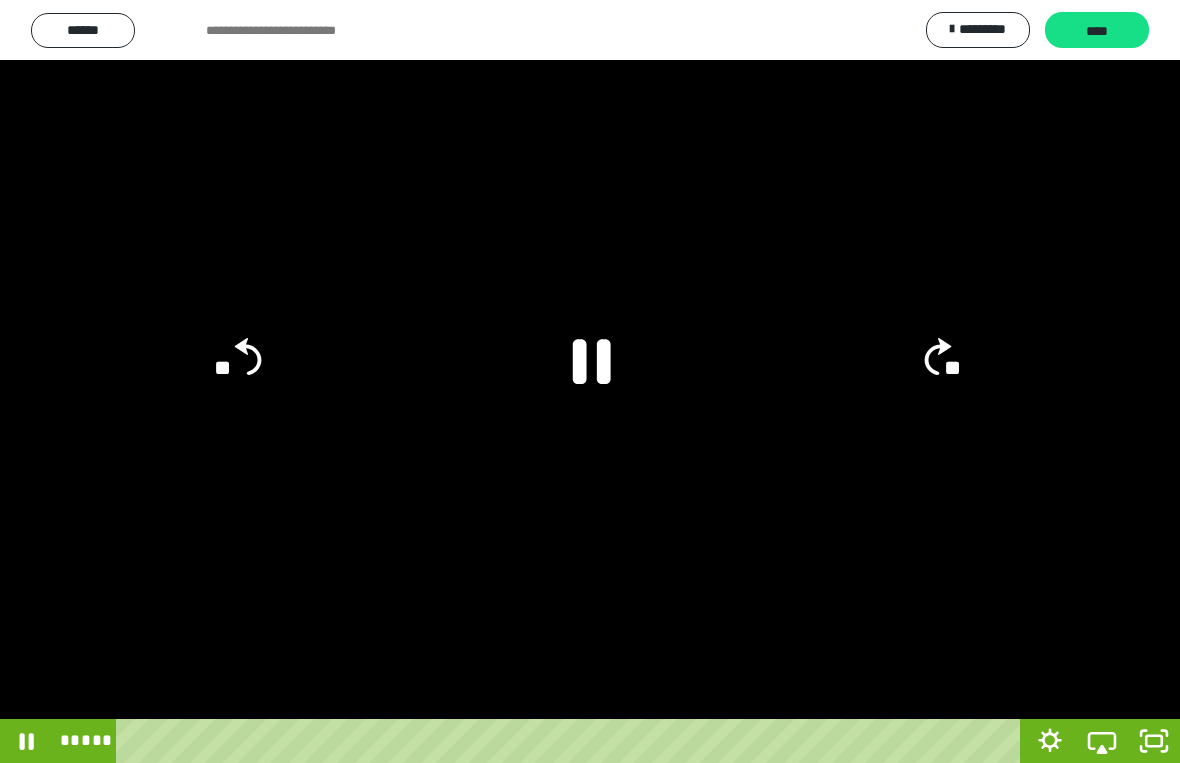 click 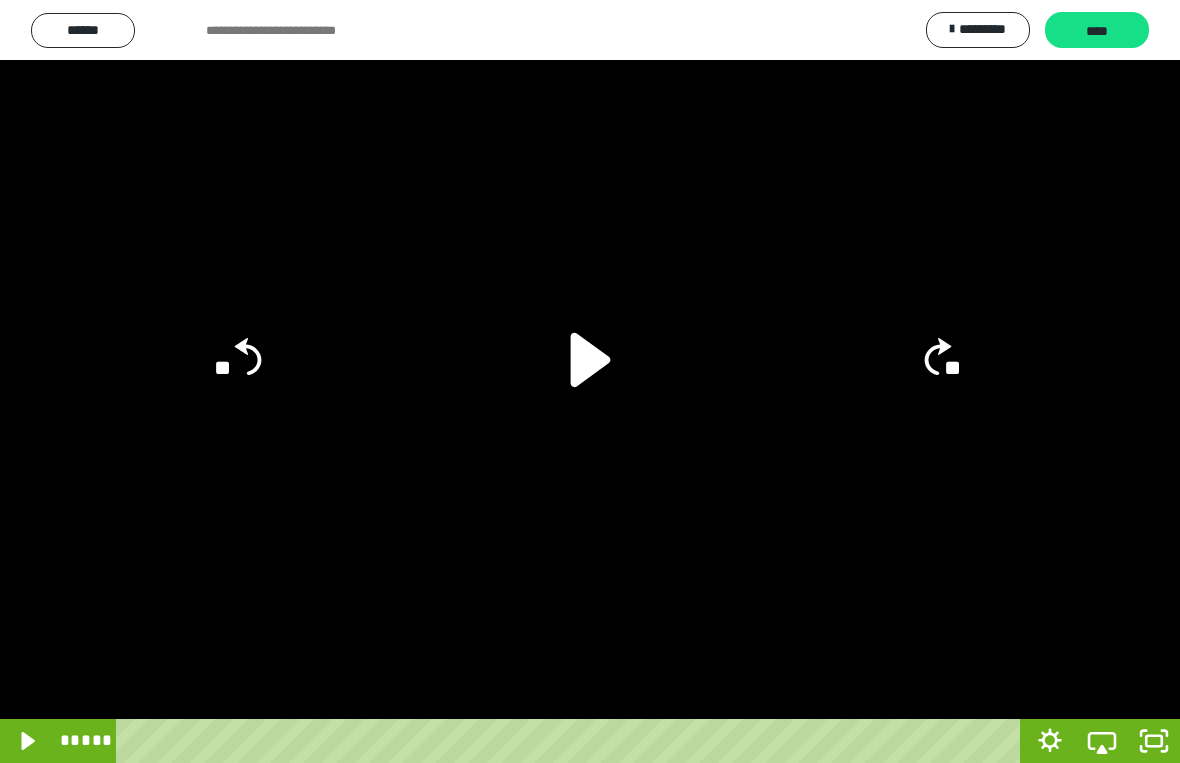 click 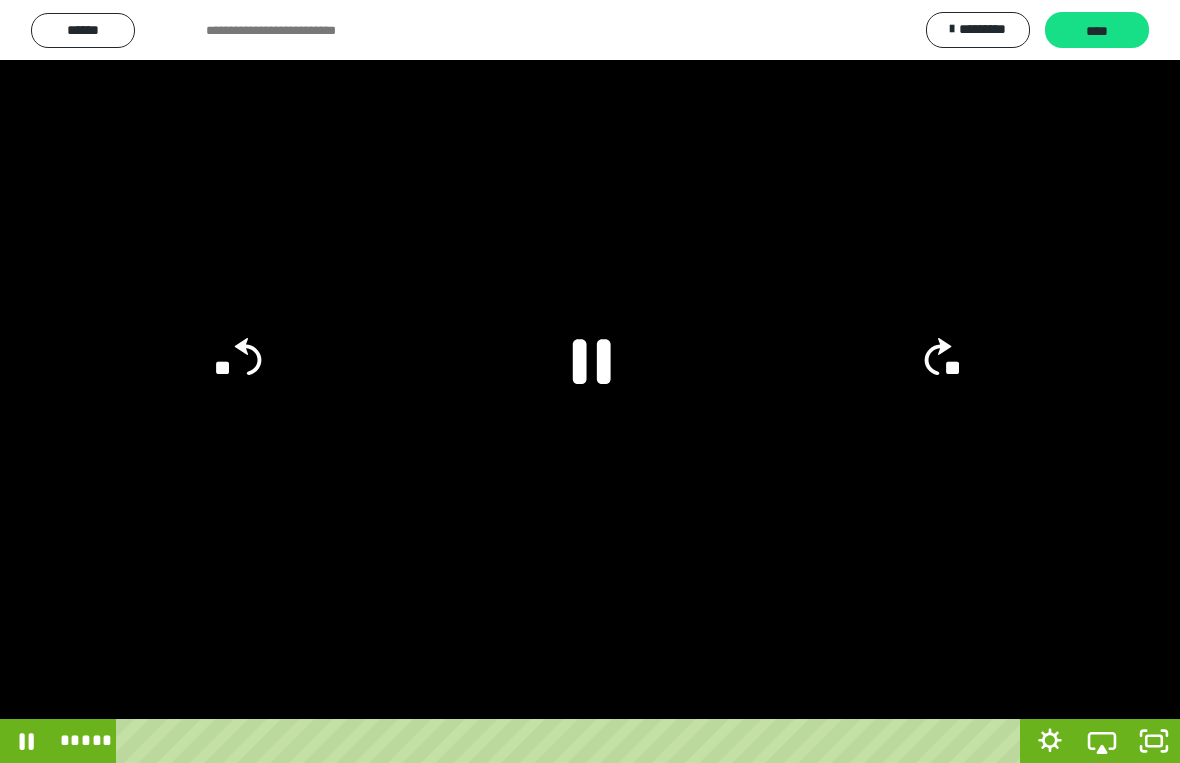 click 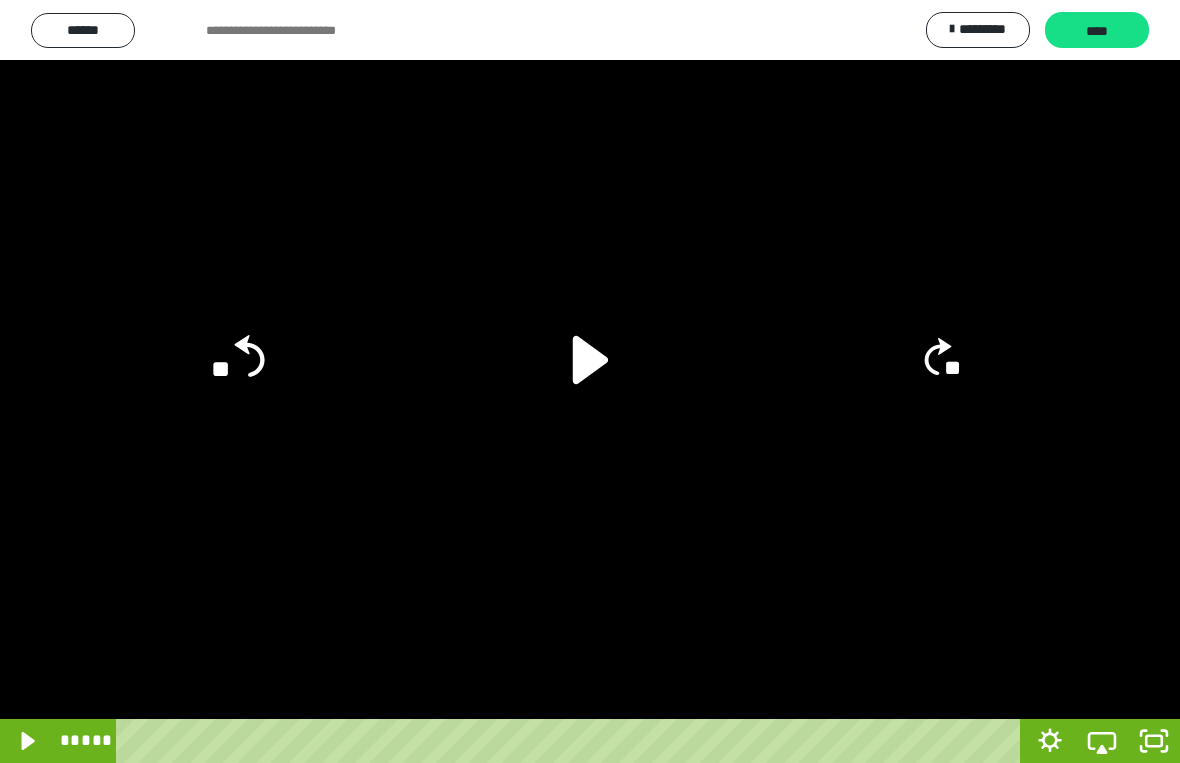 click on "**" 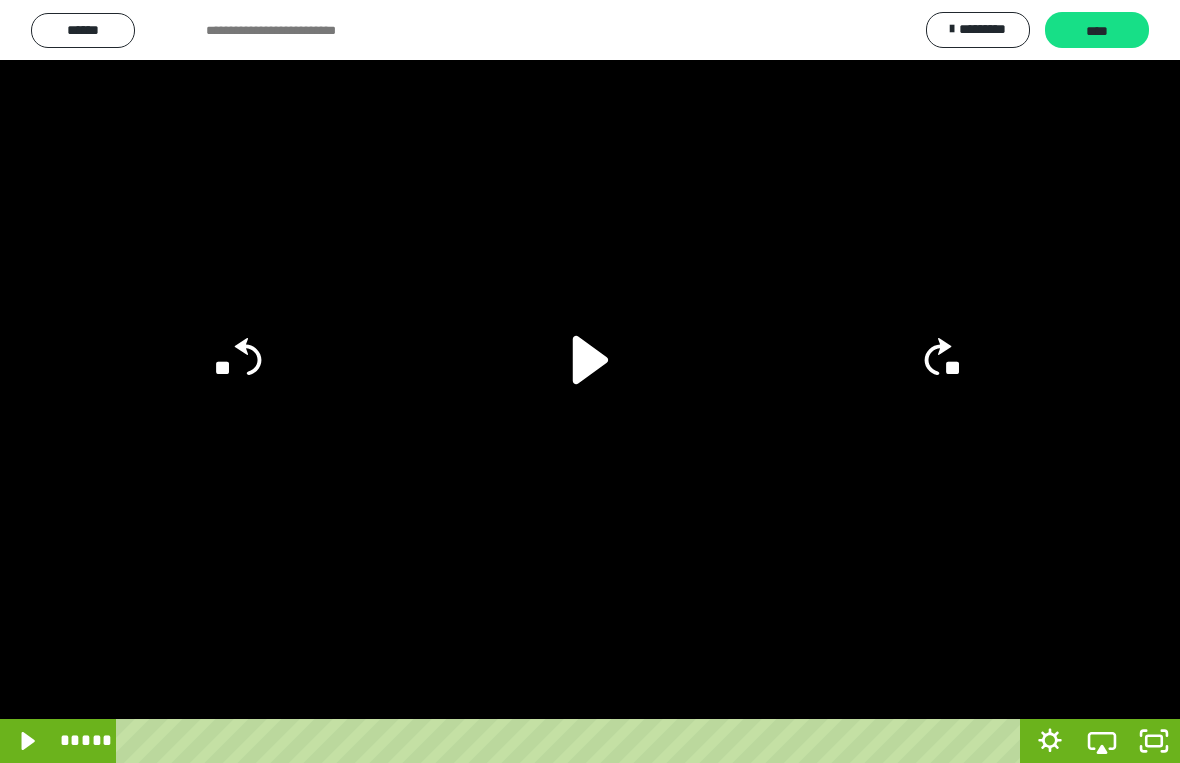 click on "**" 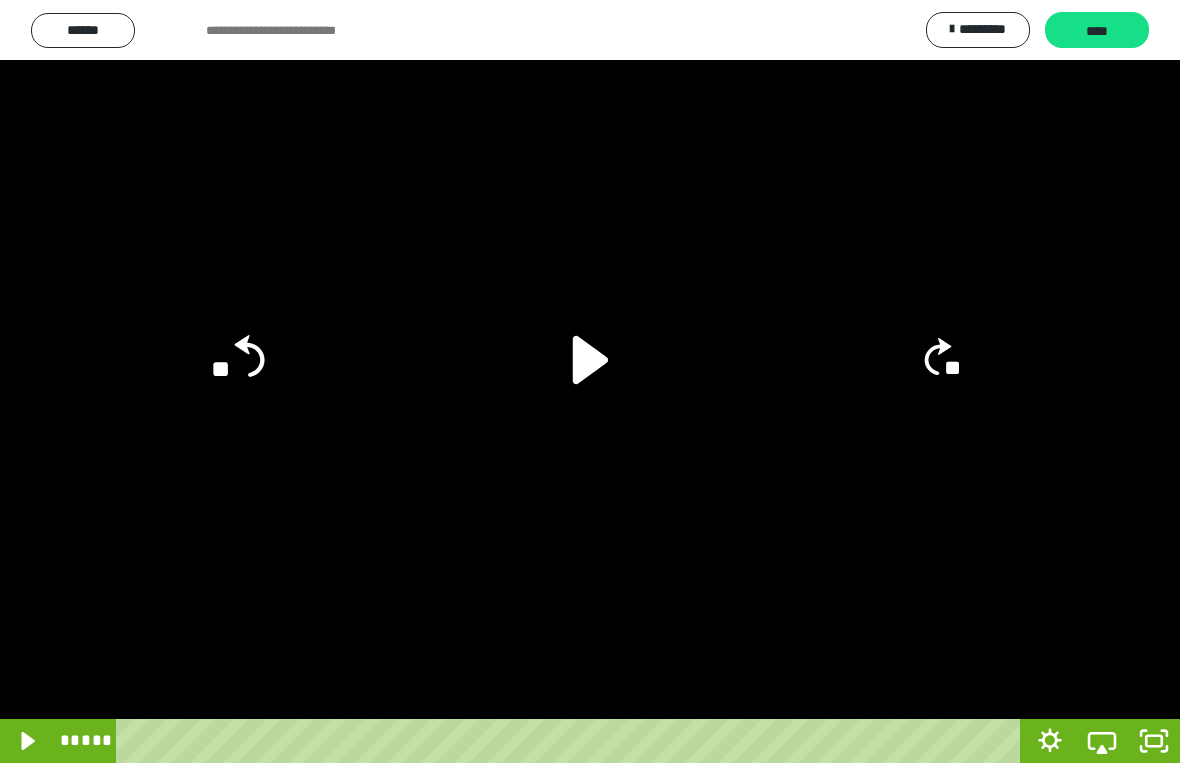 click on "**" 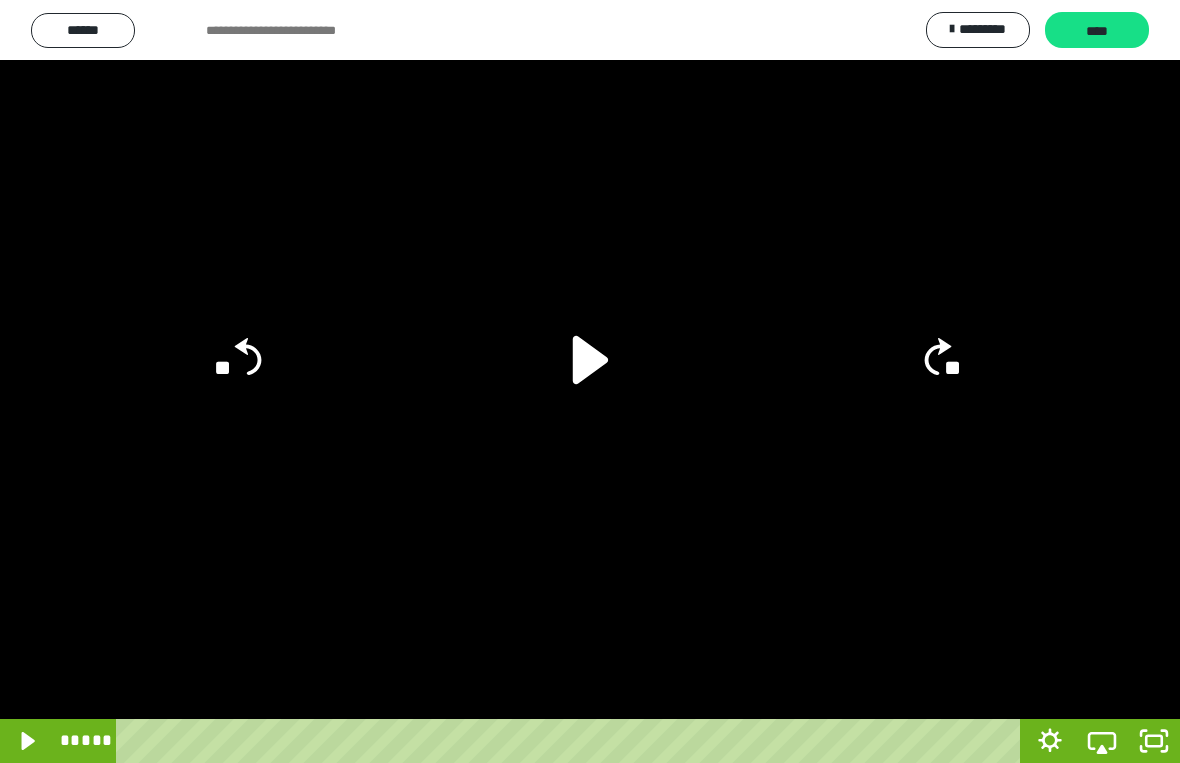 click on "**" 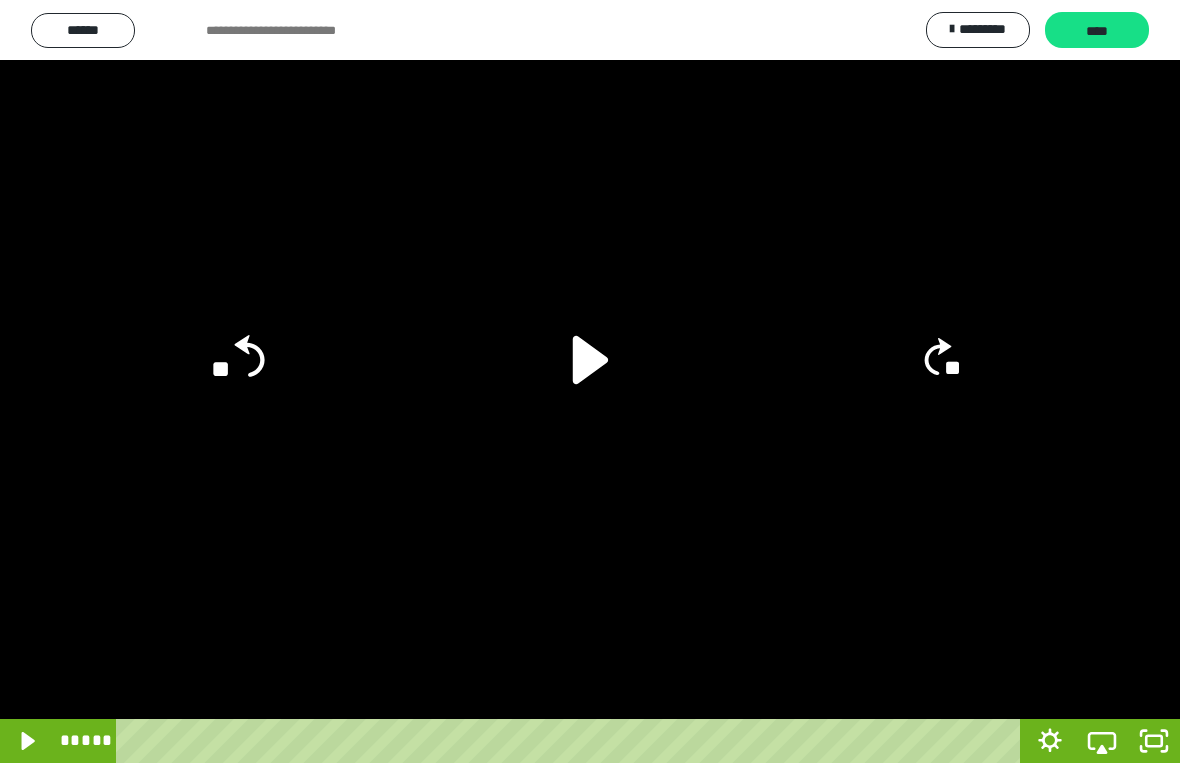 click on "**" 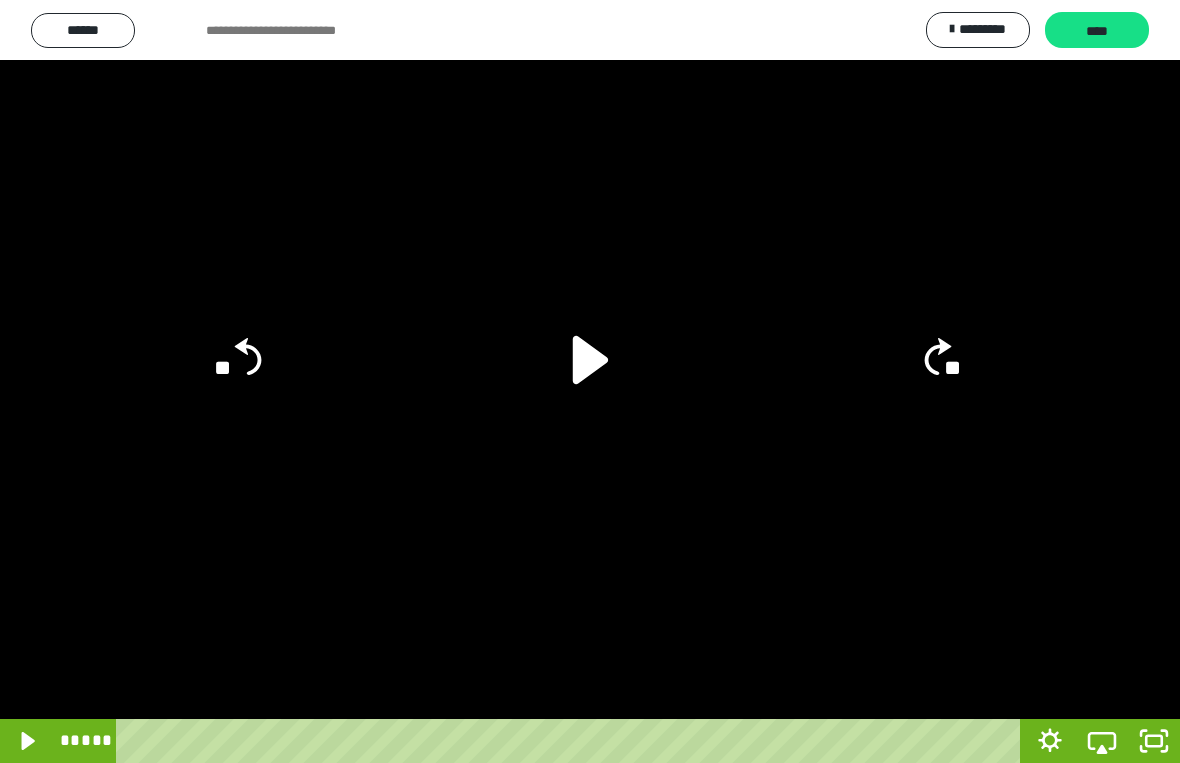 click 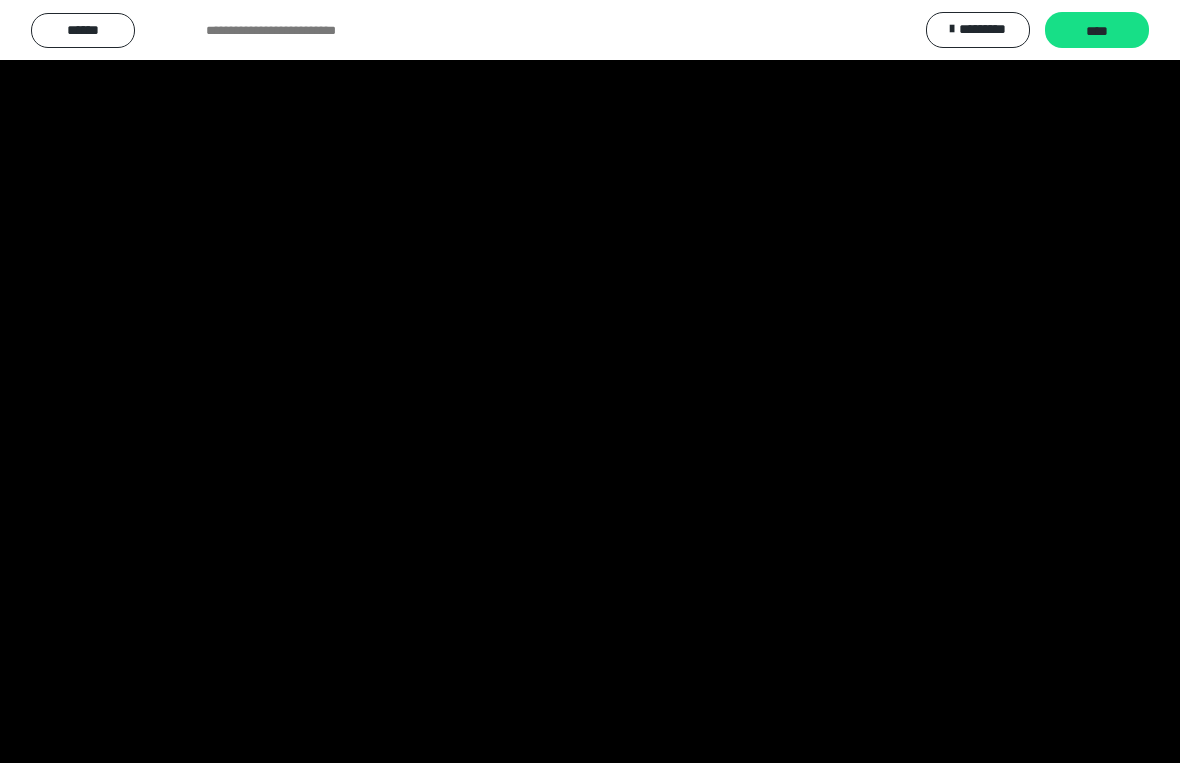 click at bounding box center (590, 381) 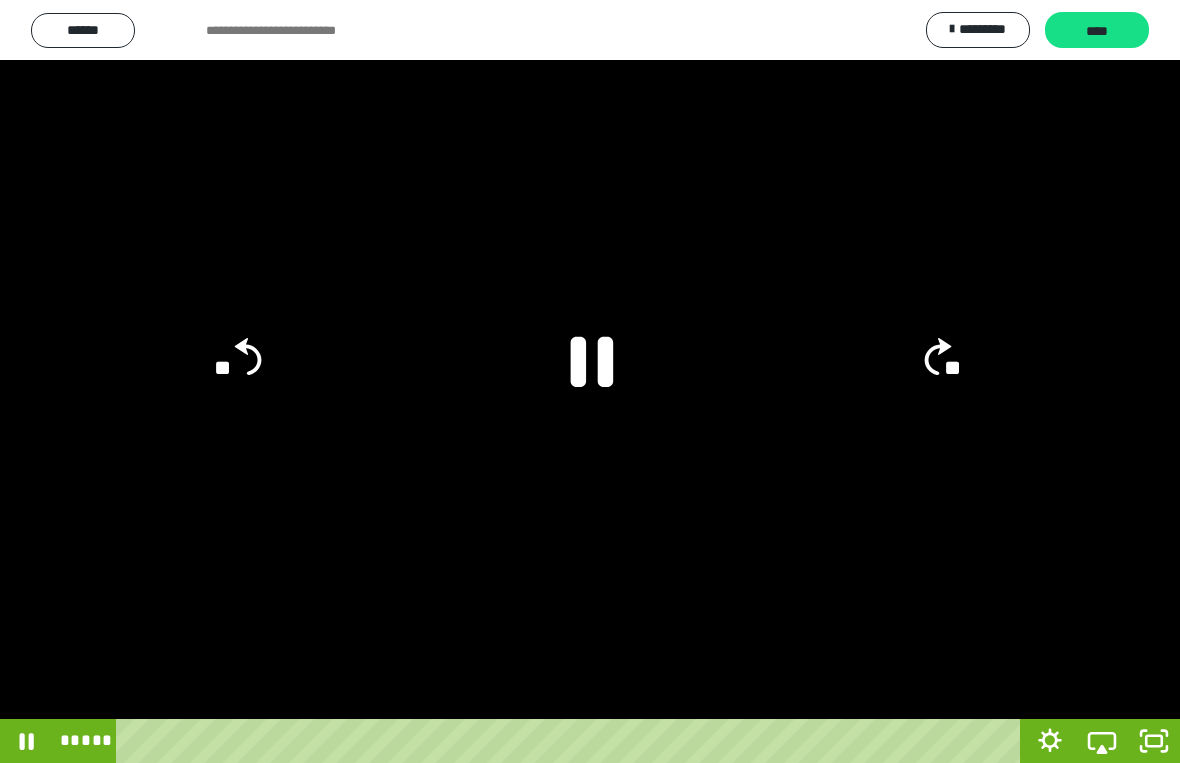 click 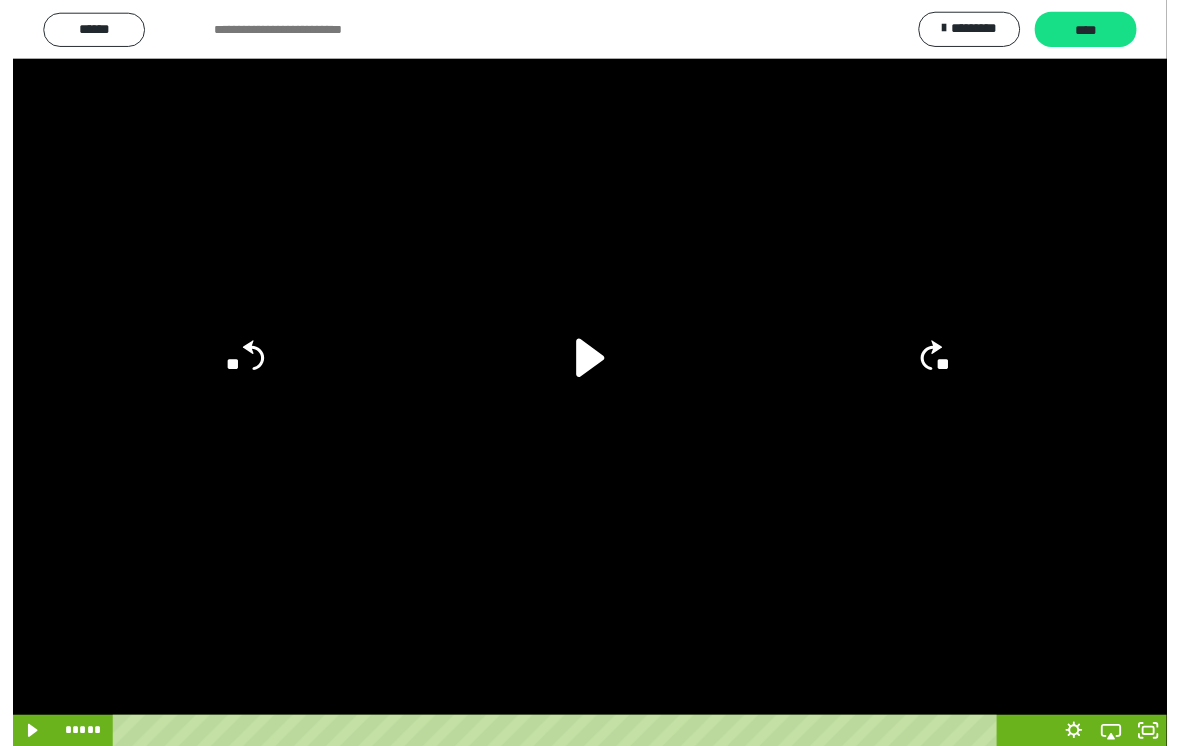 scroll, scrollTop: 14, scrollLeft: 0, axis: vertical 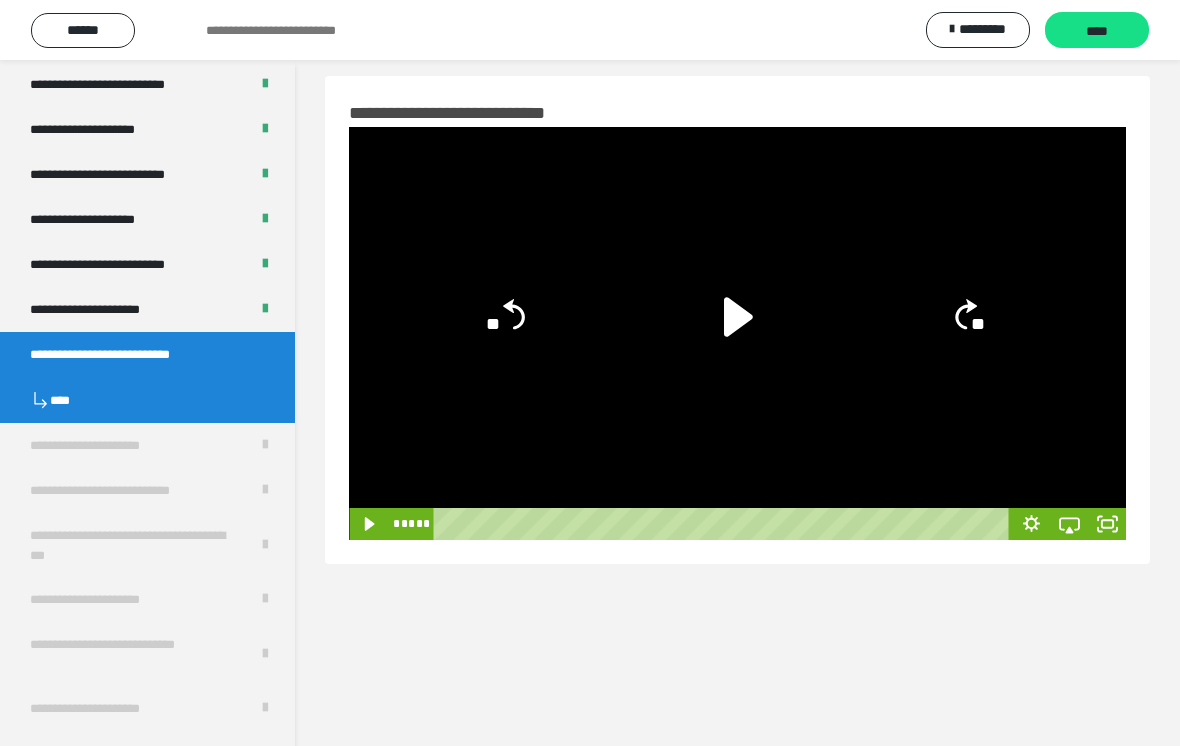 click 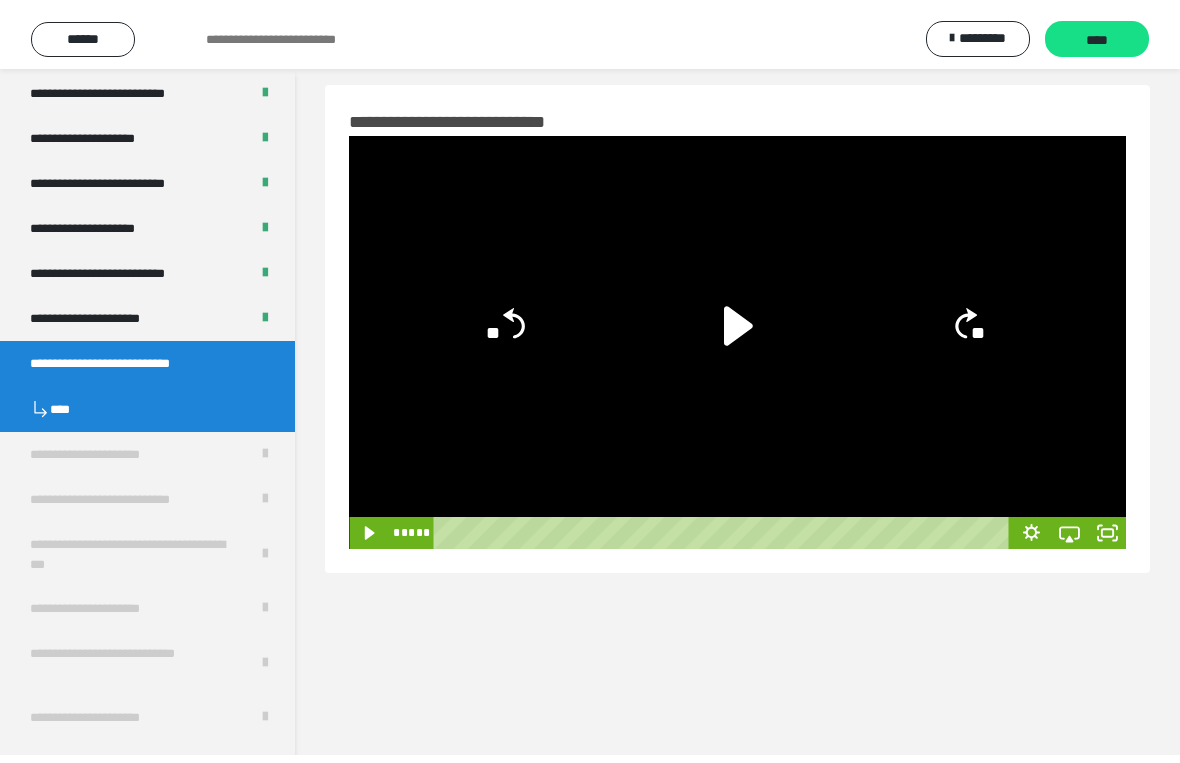 scroll, scrollTop: 24, scrollLeft: 0, axis: vertical 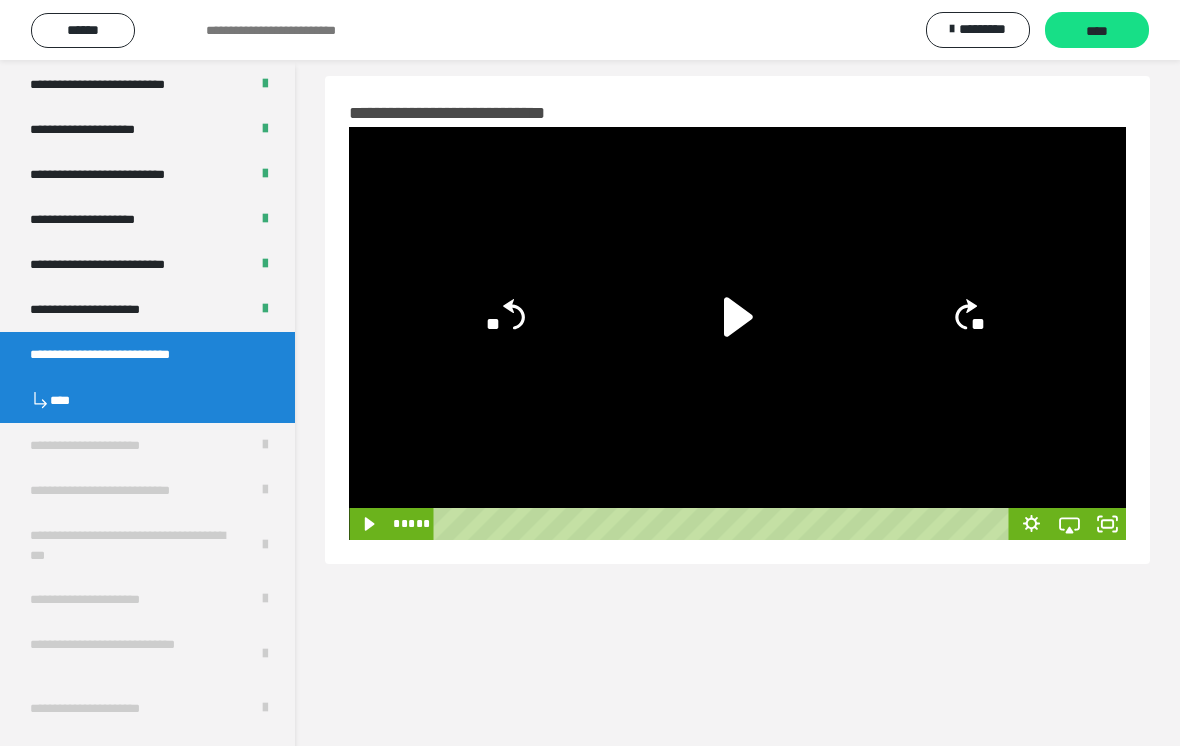 click 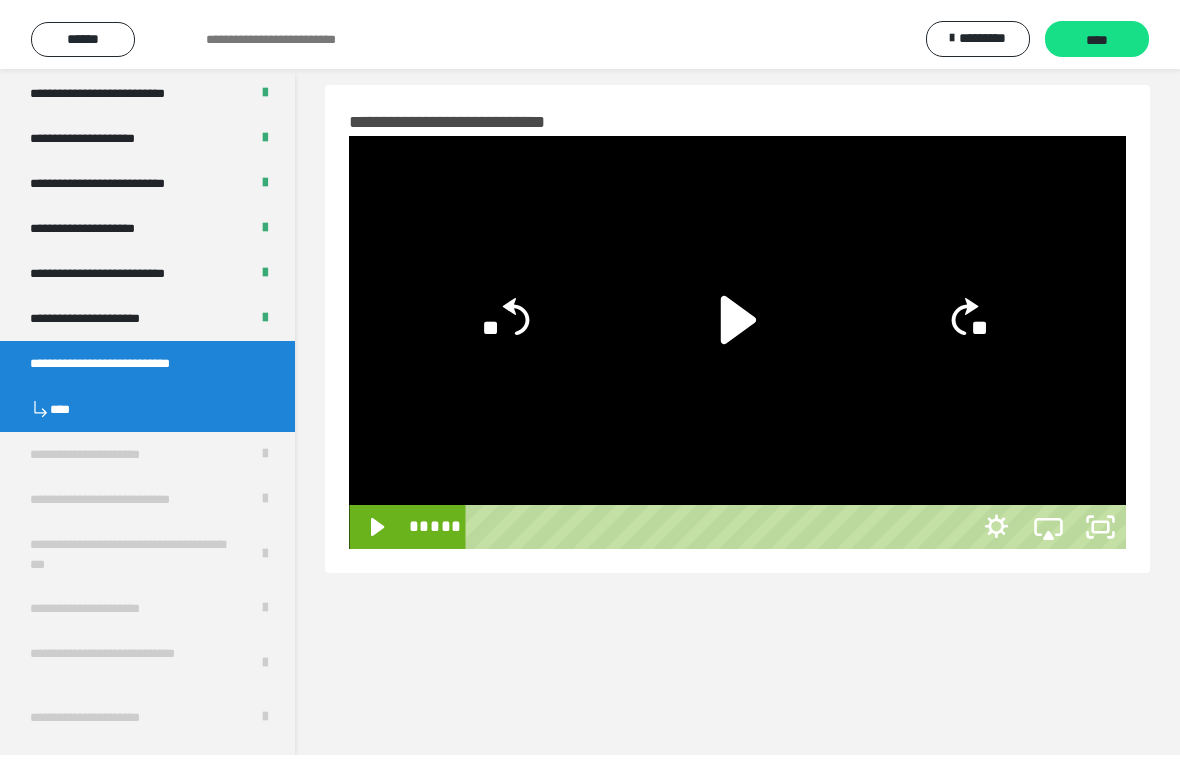 scroll, scrollTop: 24, scrollLeft: 0, axis: vertical 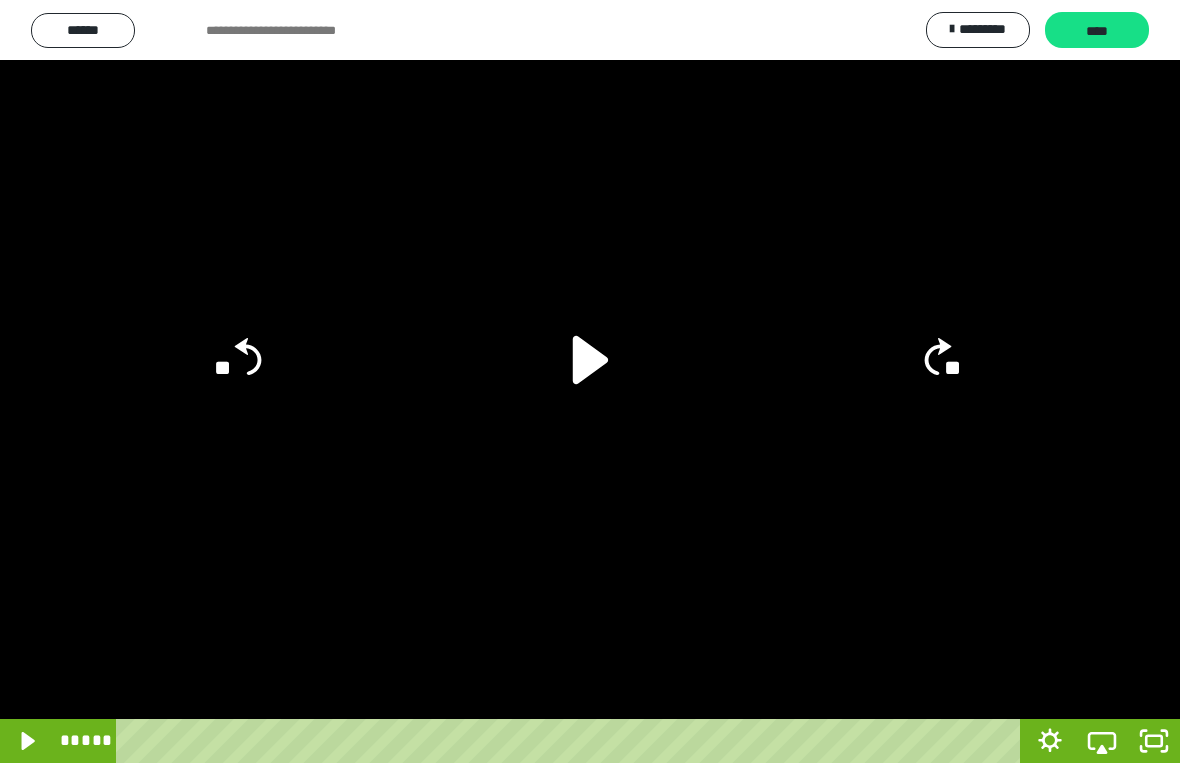 click 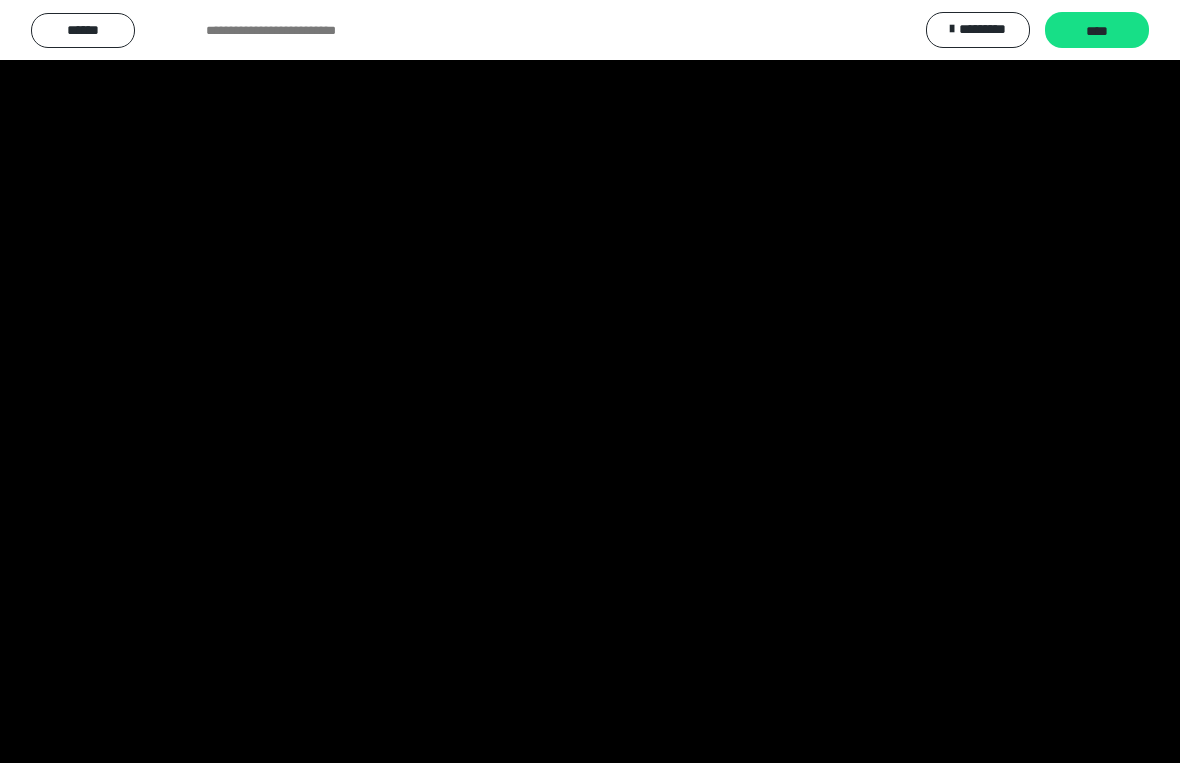 click at bounding box center [590, 381] 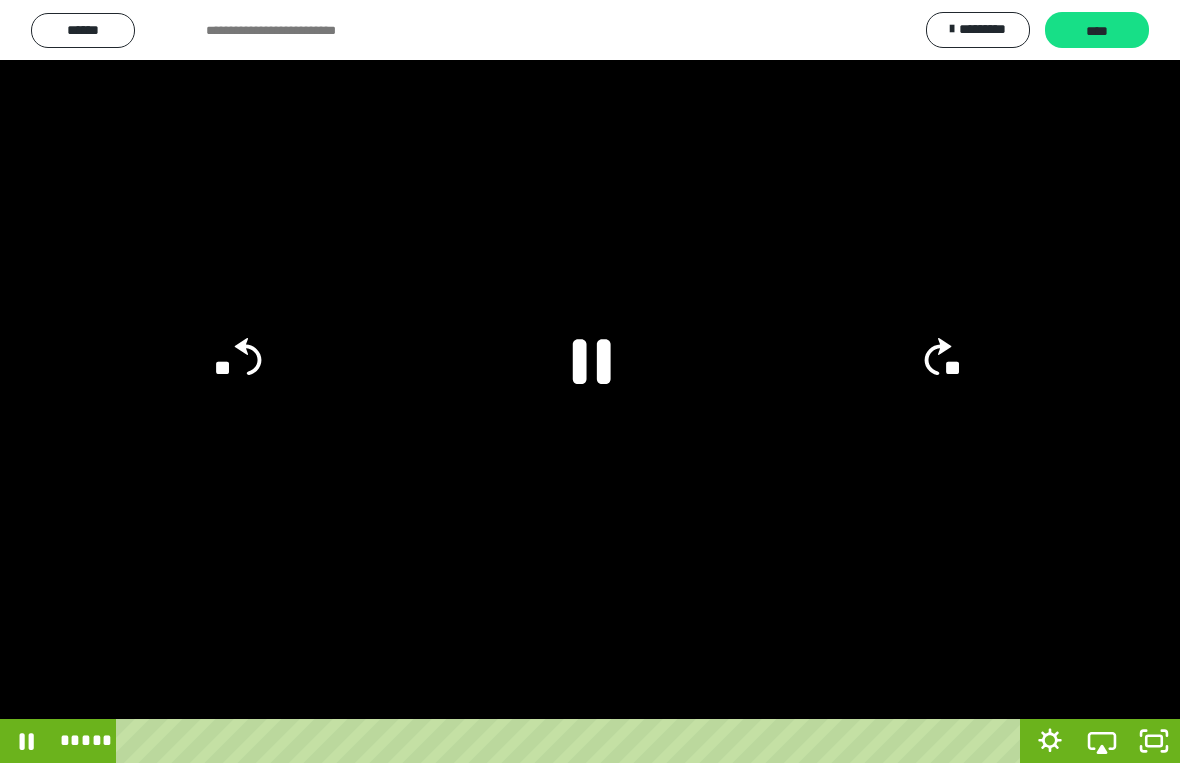 click 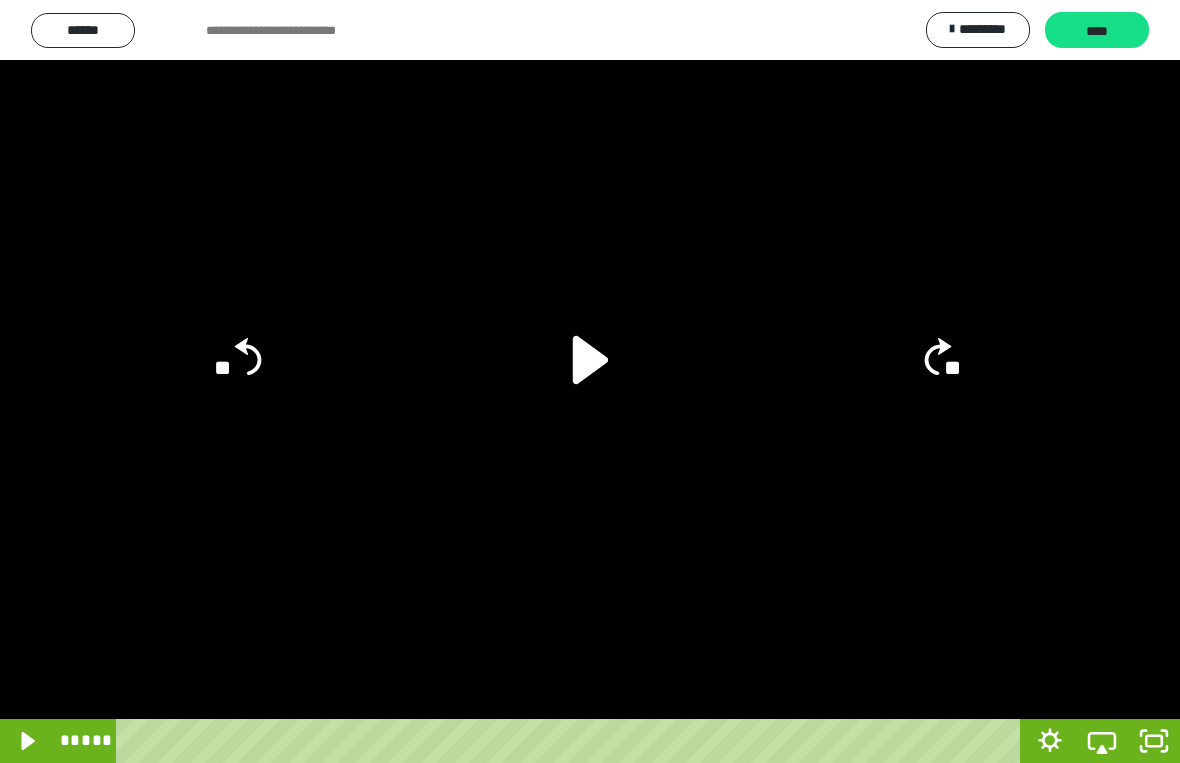 click 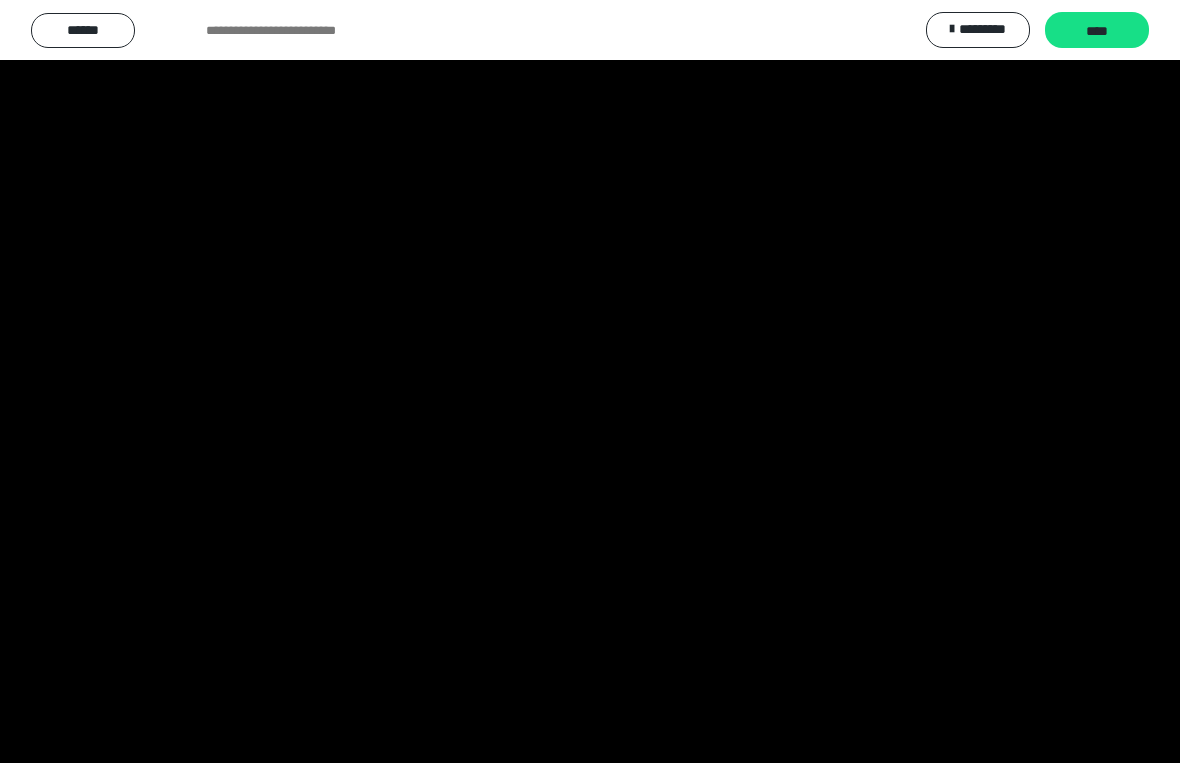 click at bounding box center [590, 381] 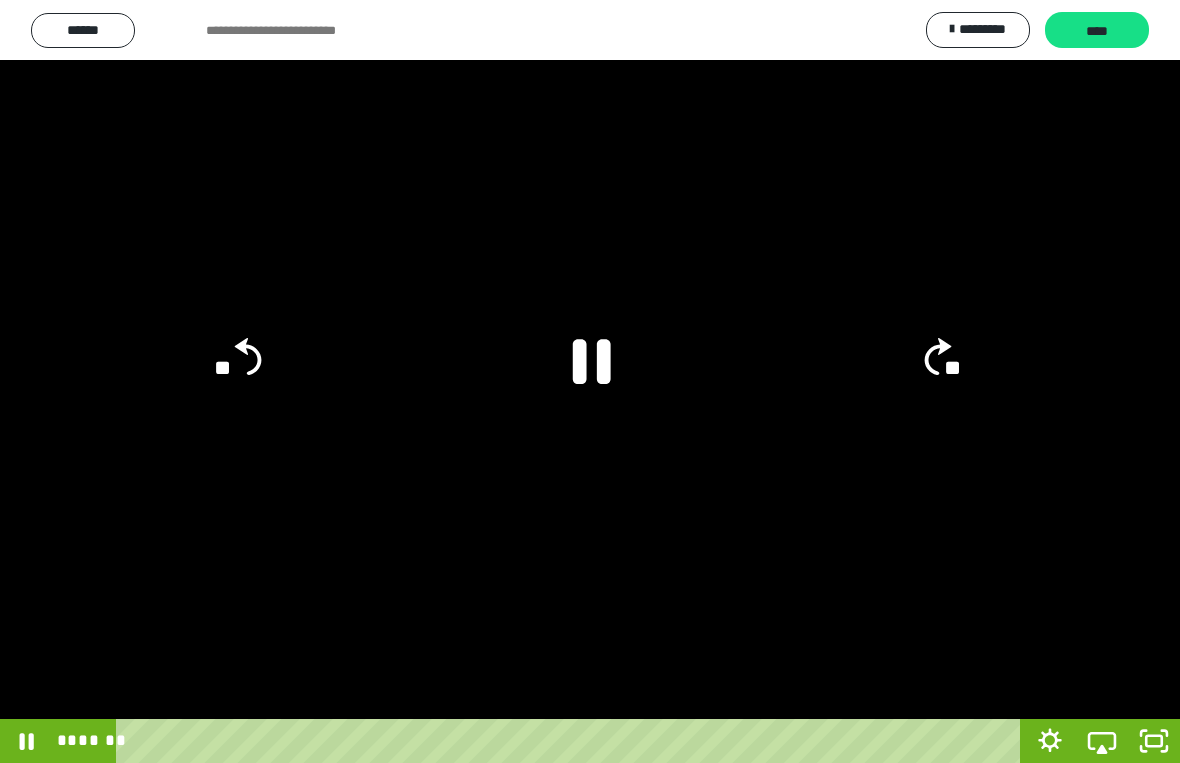 click 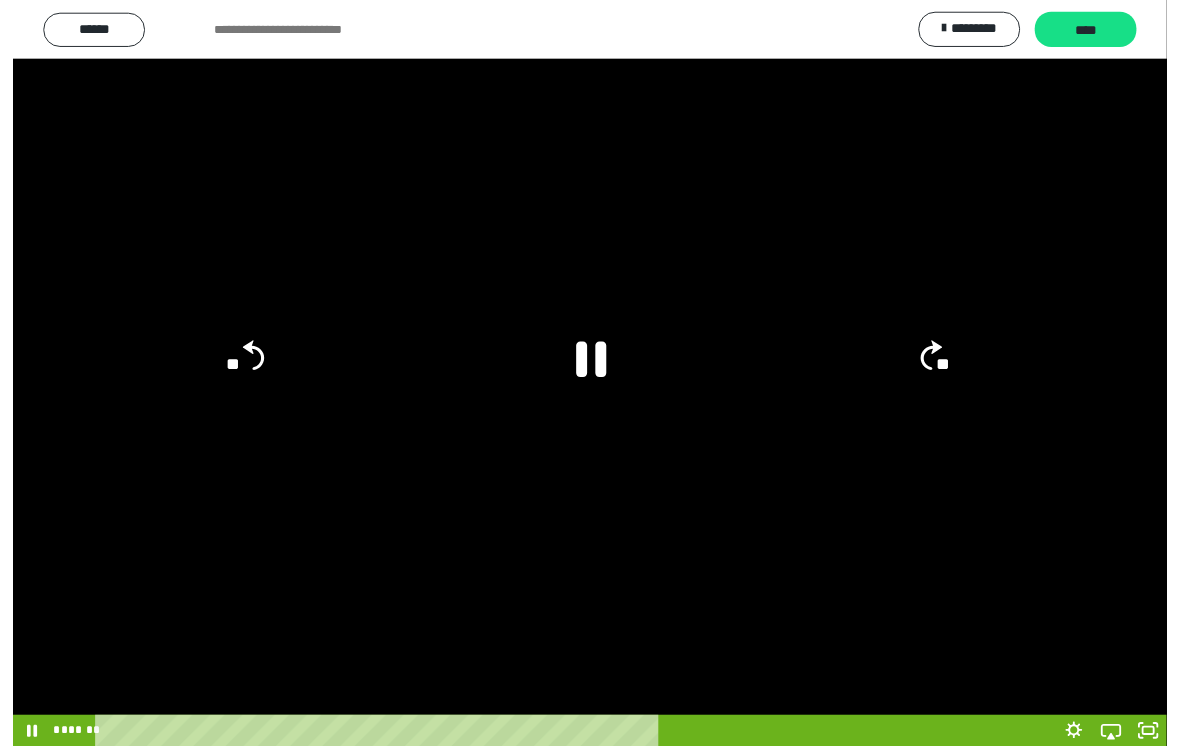 scroll, scrollTop: 14, scrollLeft: 0, axis: vertical 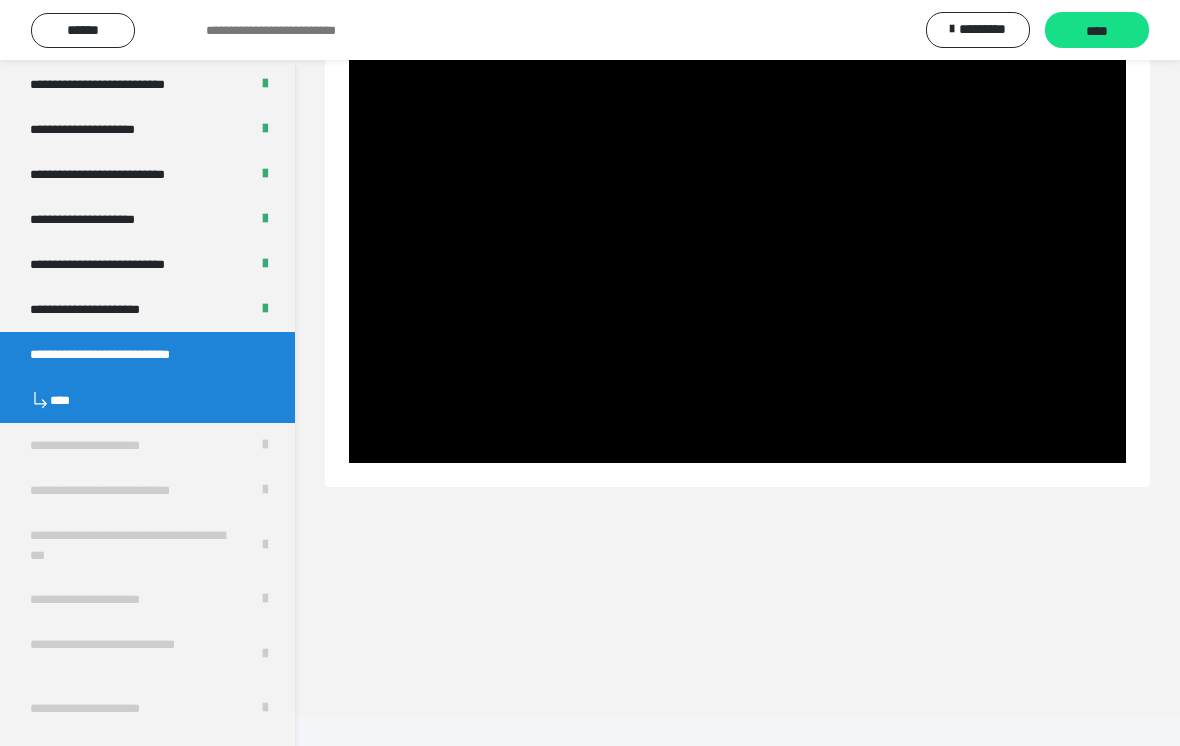 click on "**********" at bounding box center [147, 309] 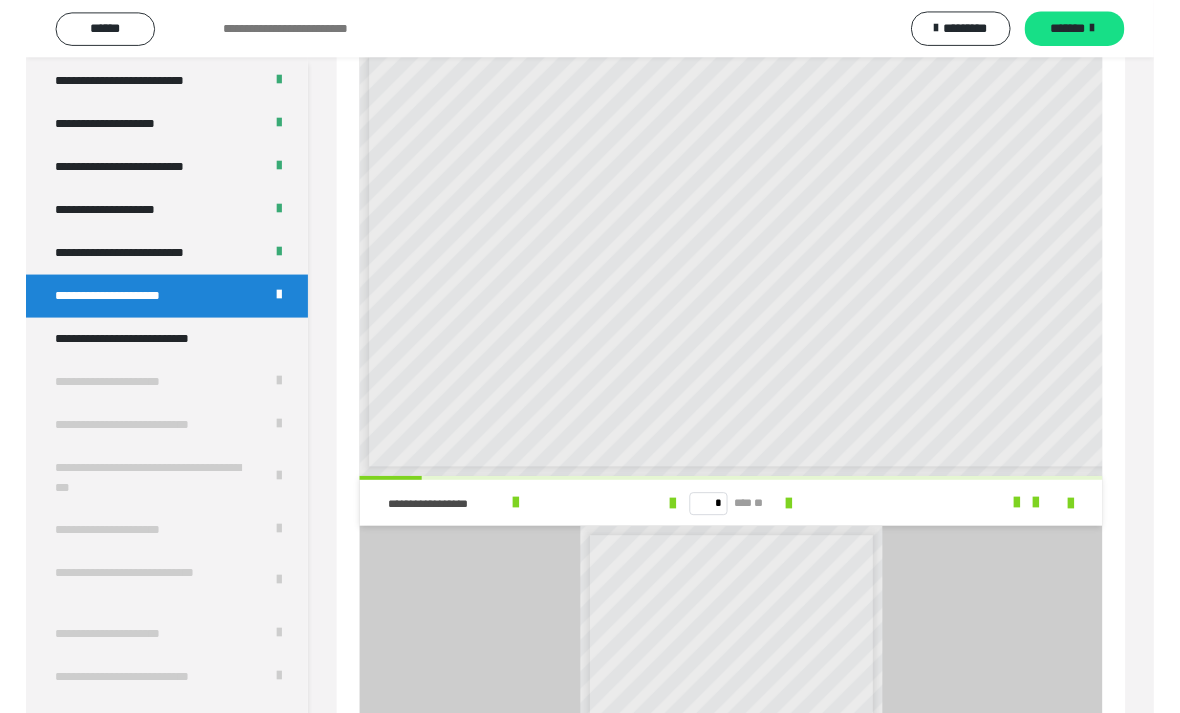 scroll, scrollTop: 0, scrollLeft: 0, axis: both 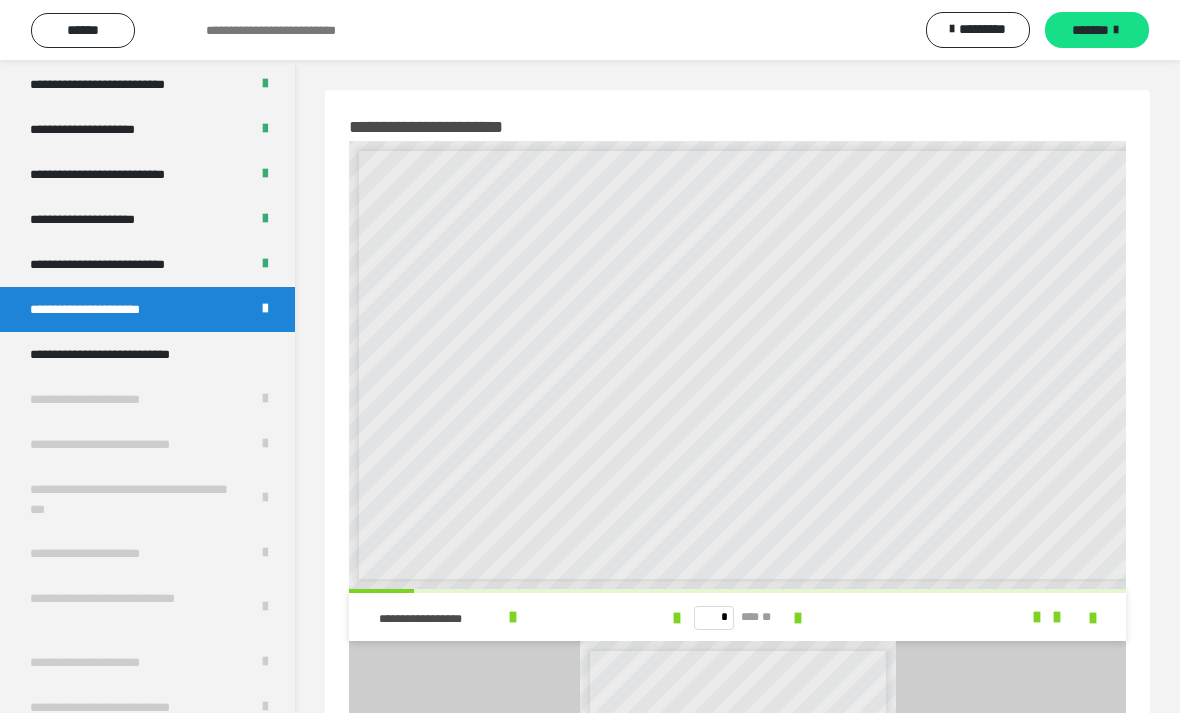 click at bounding box center (798, 618) 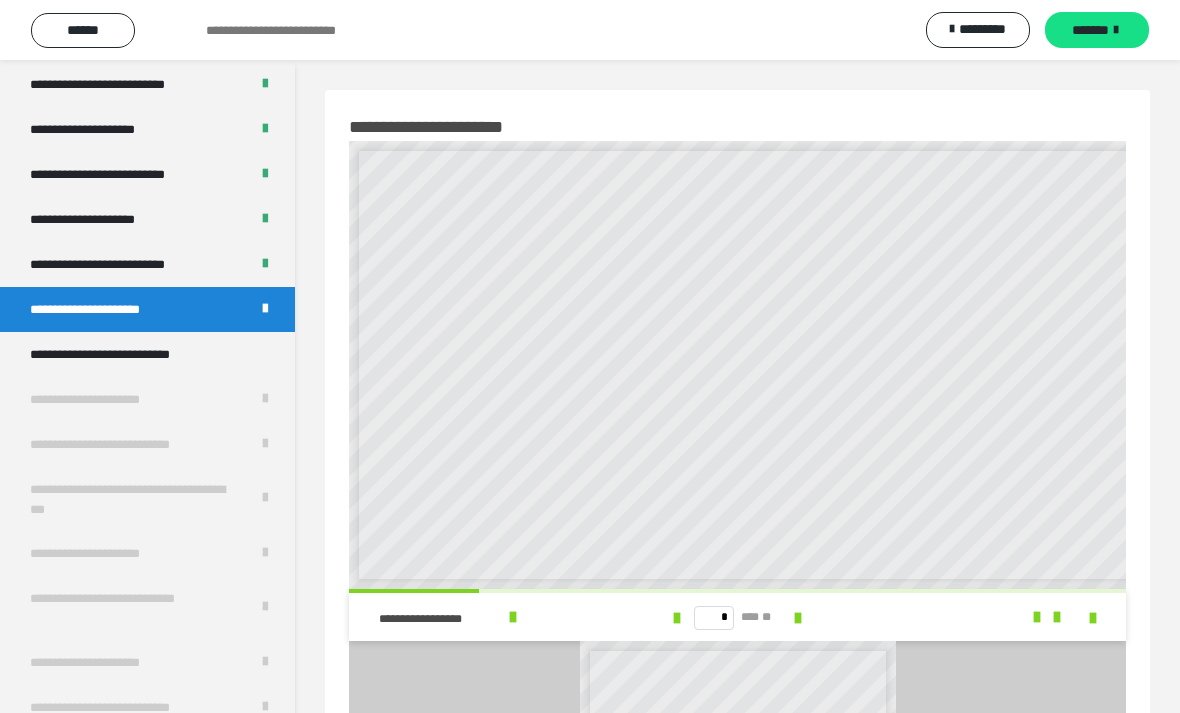 click at bounding box center (798, 618) 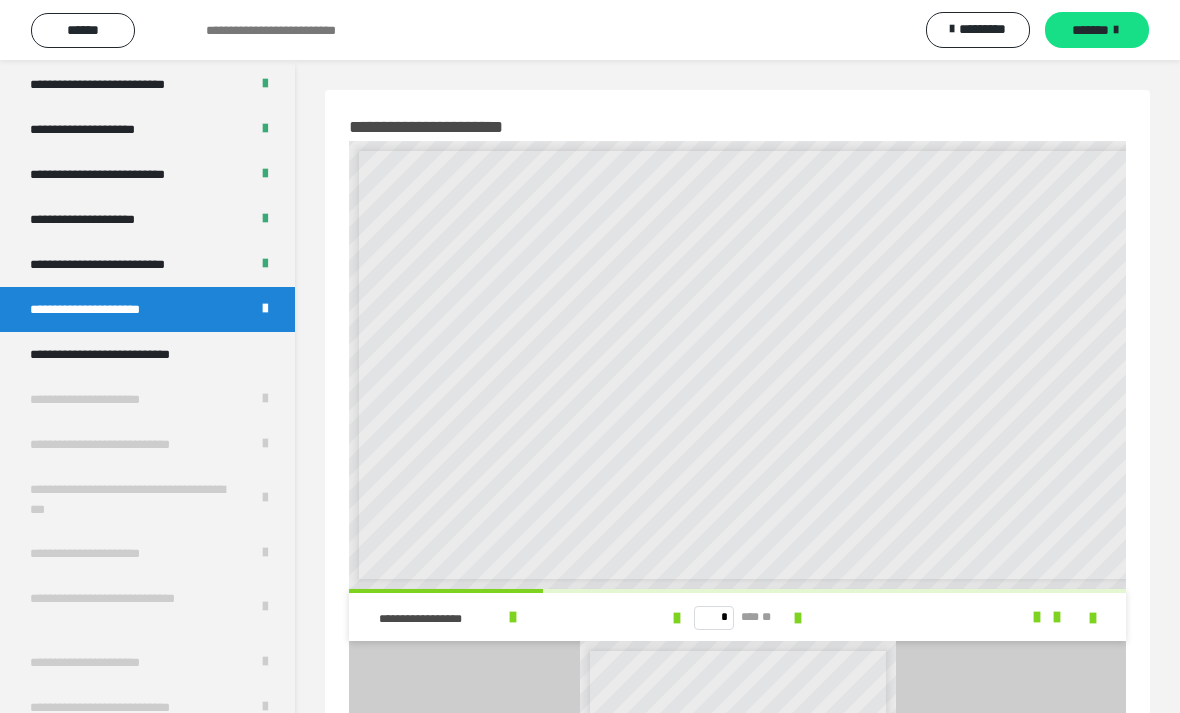 click at bounding box center (798, 618) 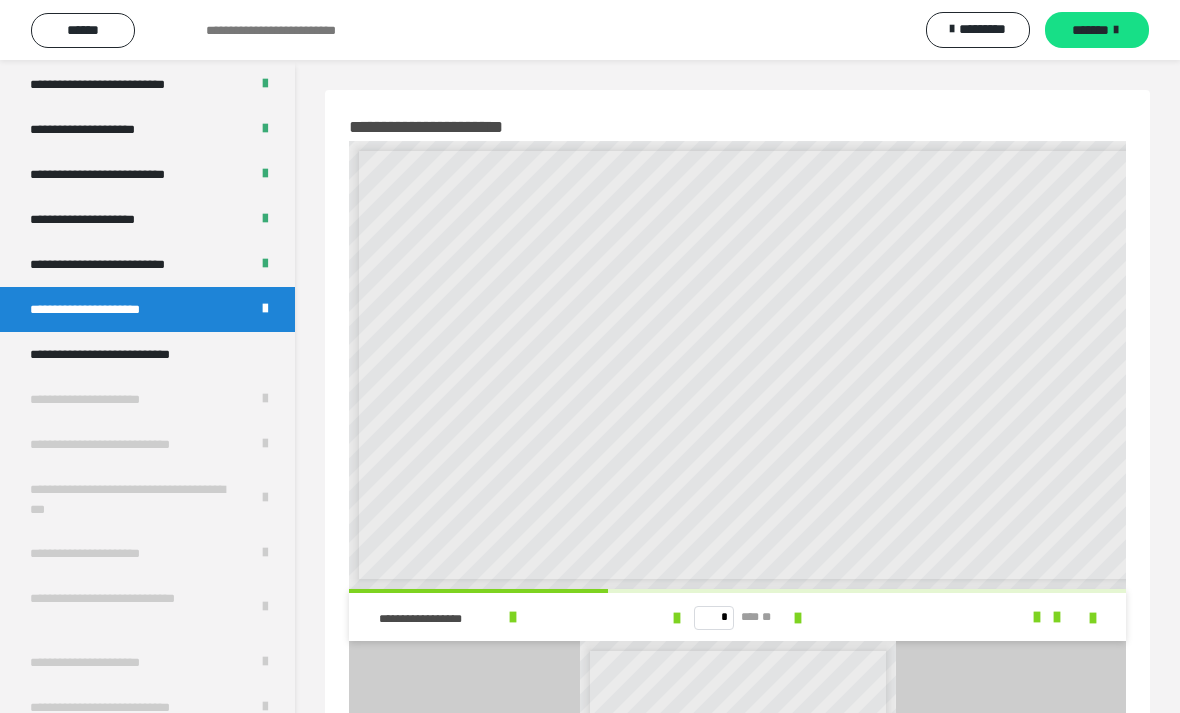 click at bounding box center (798, 618) 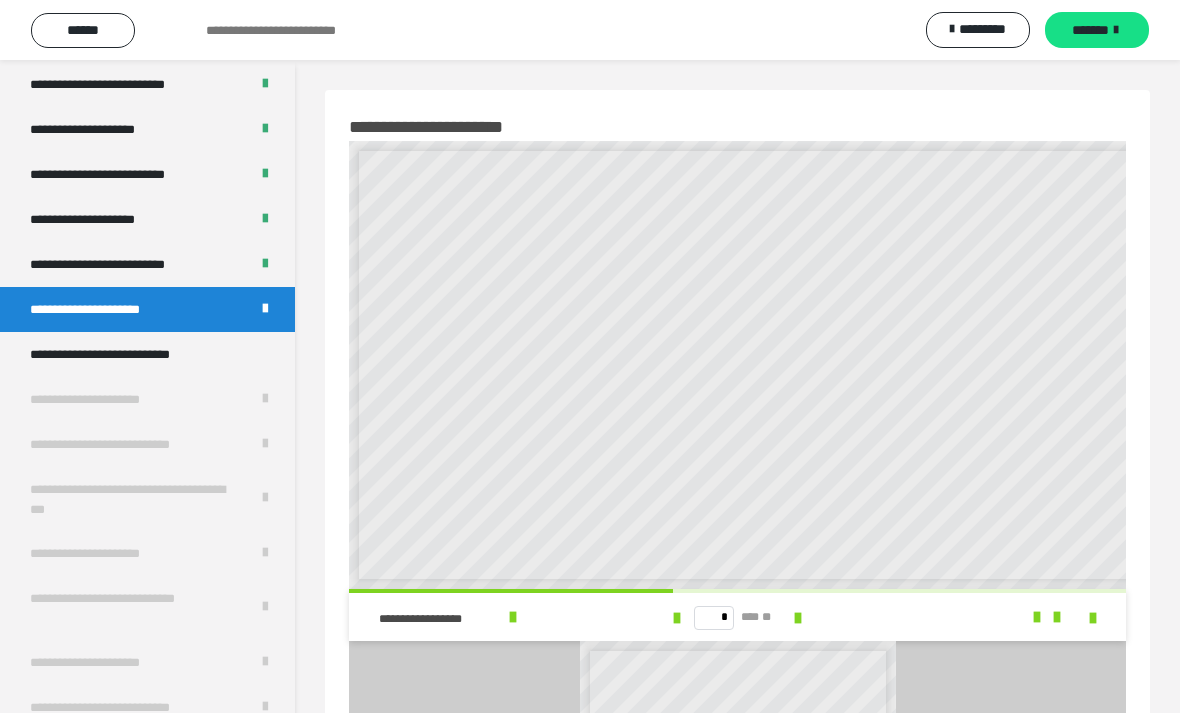 click at bounding box center (798, 618) 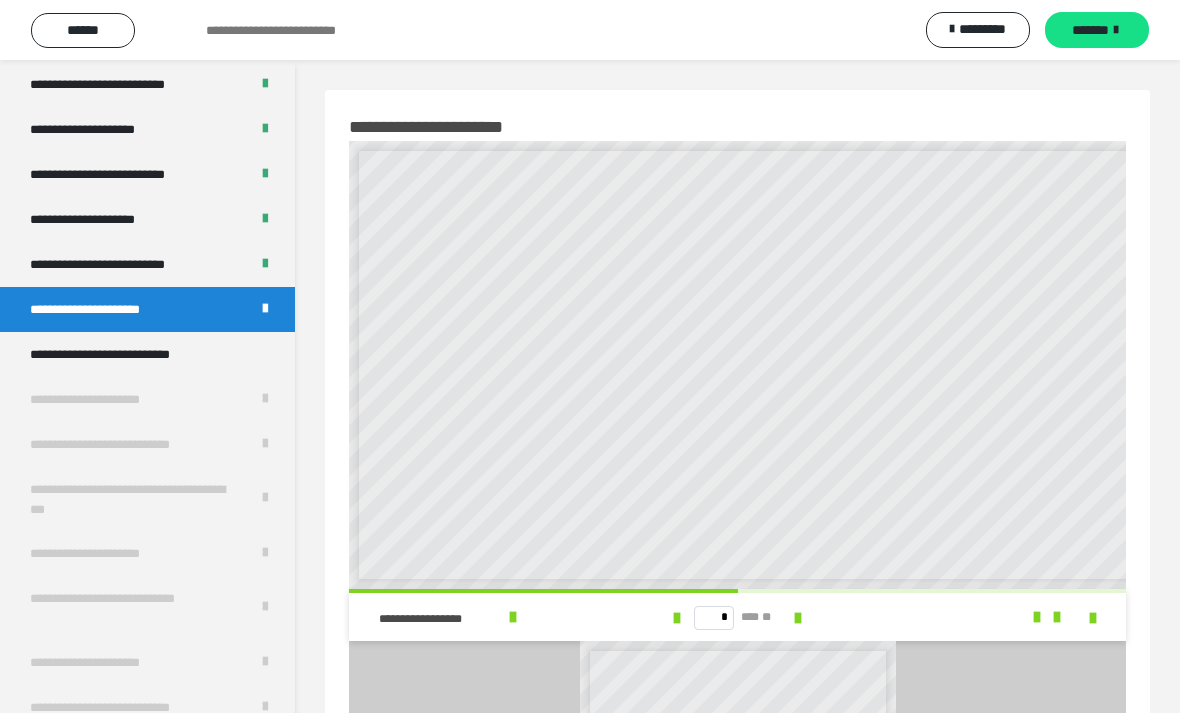 click at bounding box center [798, 618] 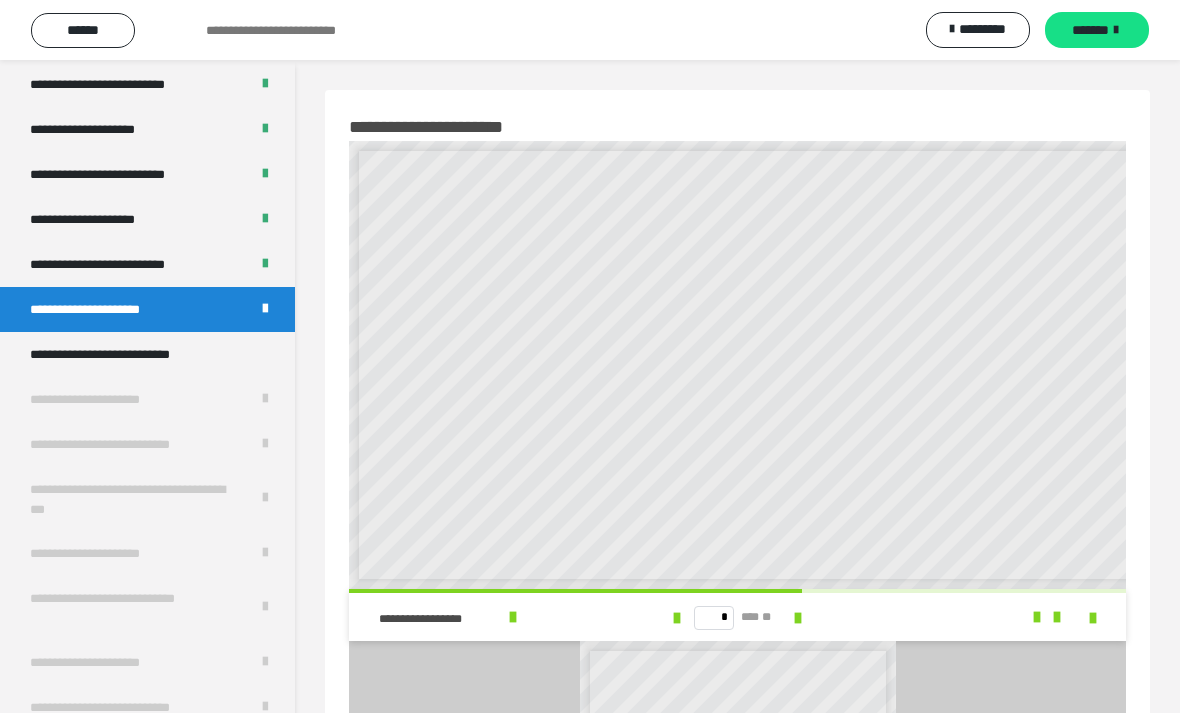 click at bounding box center [798, 618] 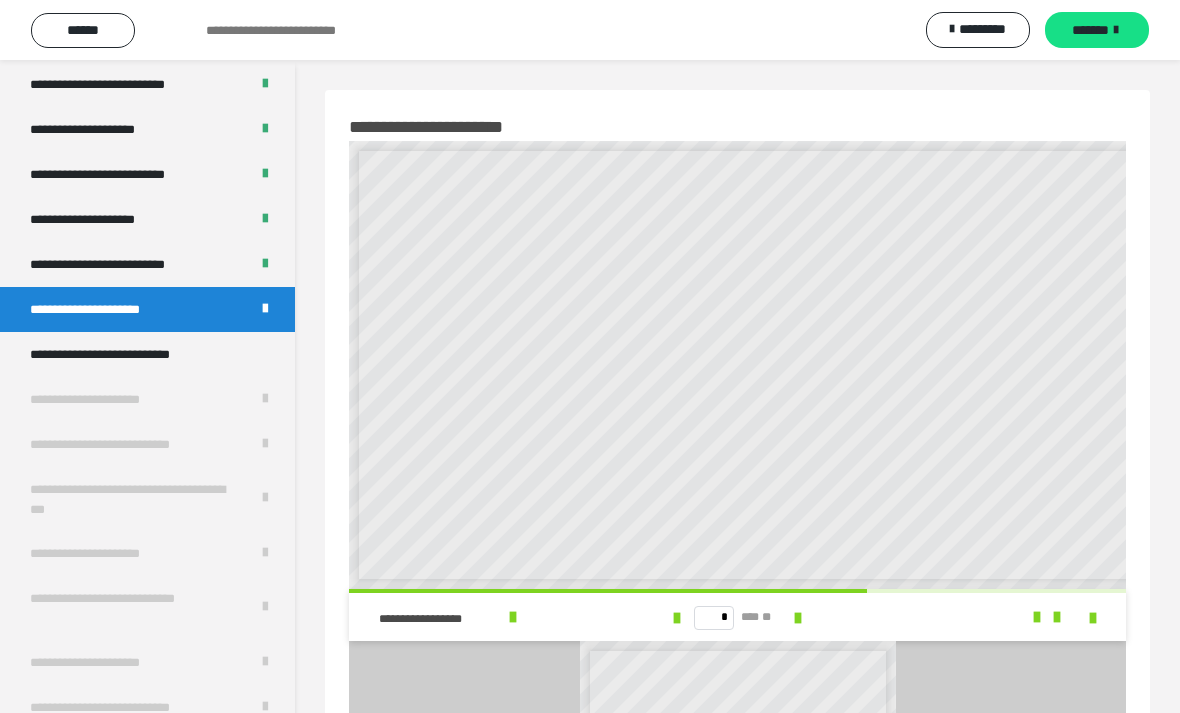 click at bounding box center (798, 618) 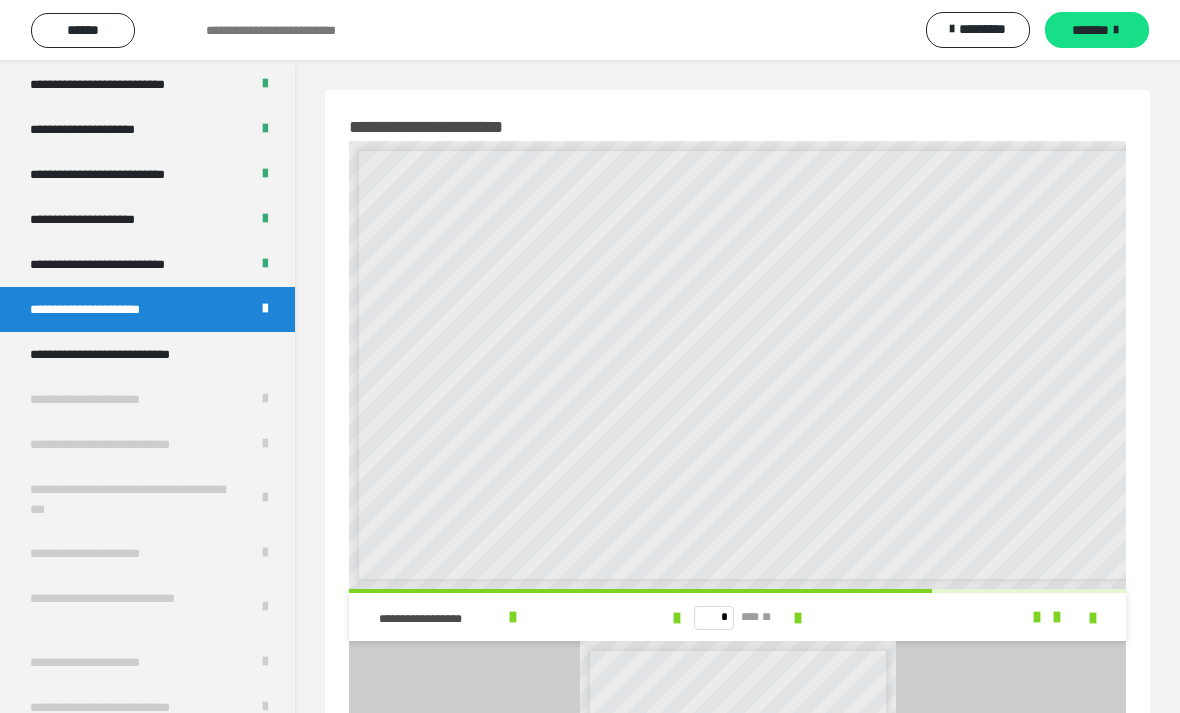 click at bounding box center [798, 618] 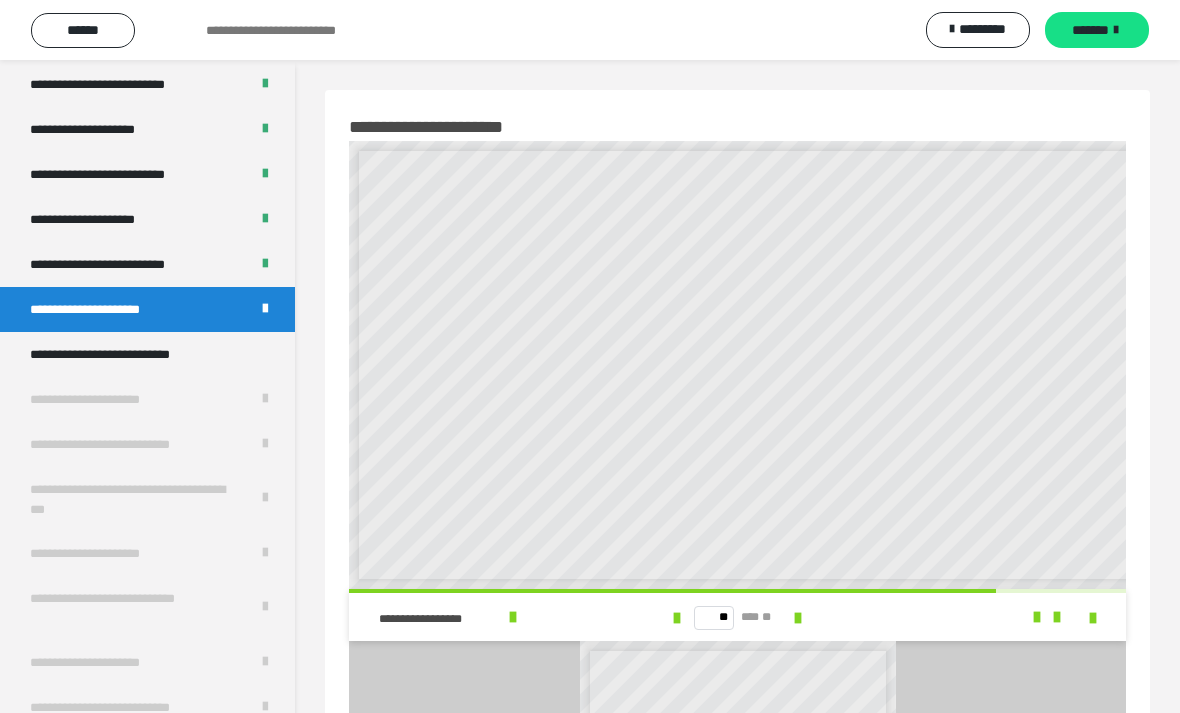 click at bounding box center [798, 618] 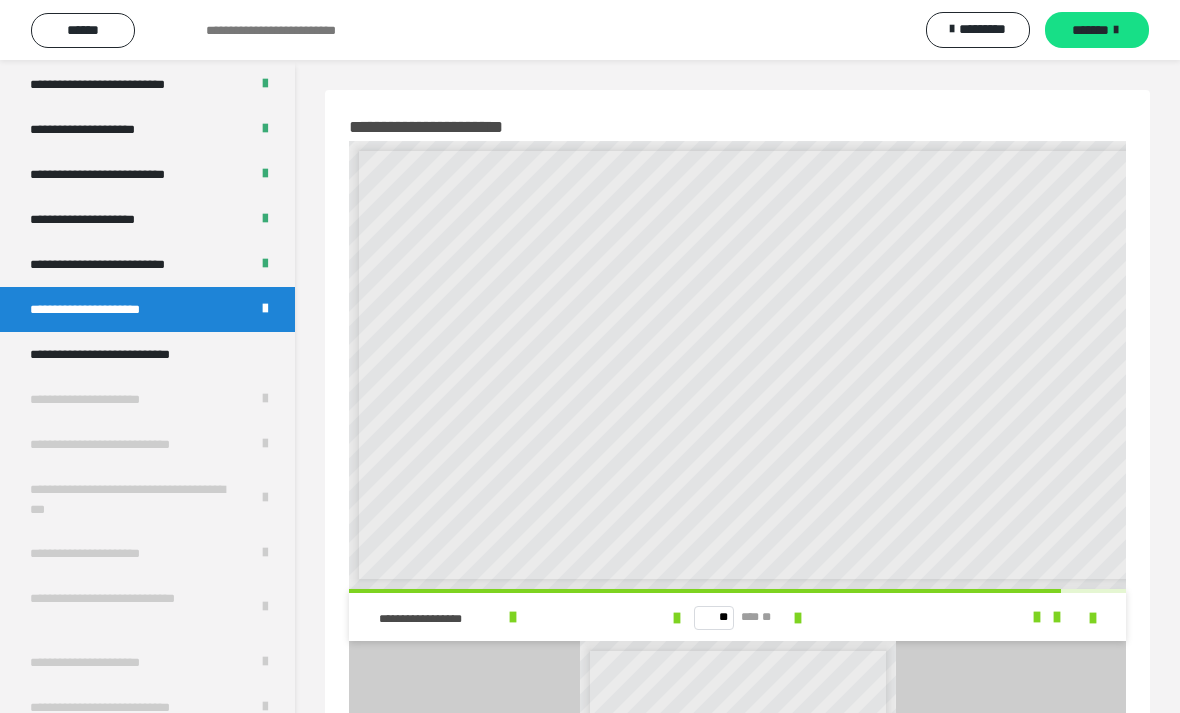 click at bounding box center (798, 618) 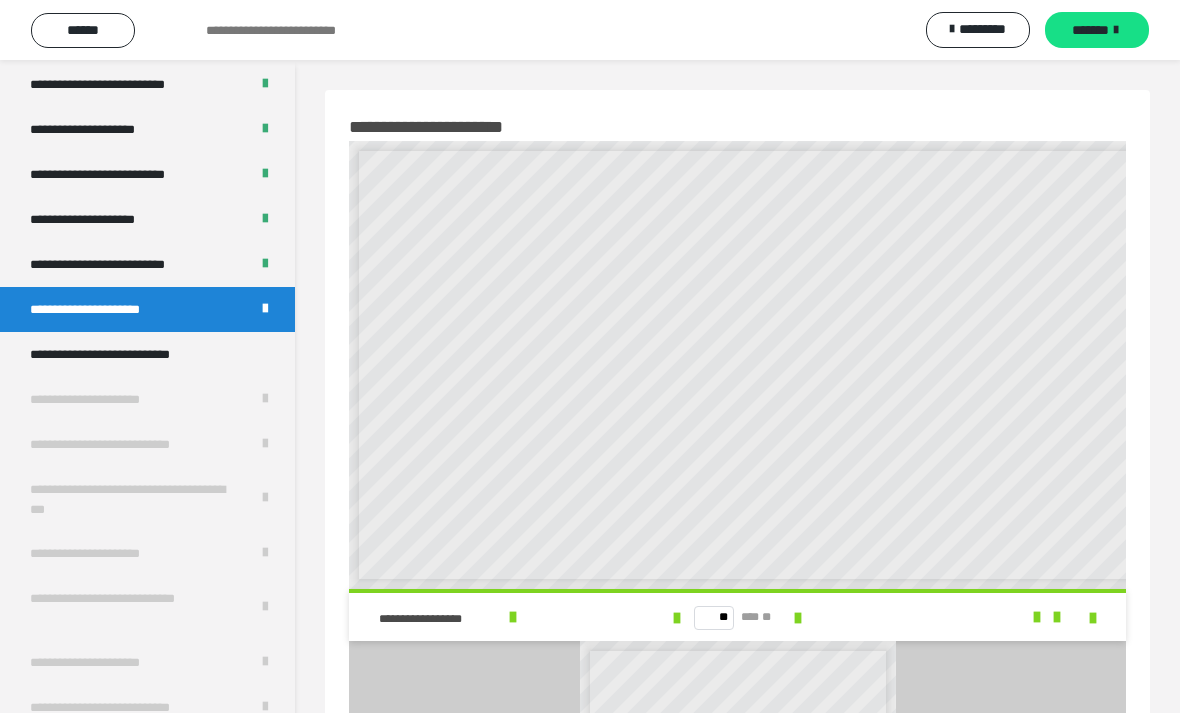 click on "** *** **" at bounding box center [737, 617] 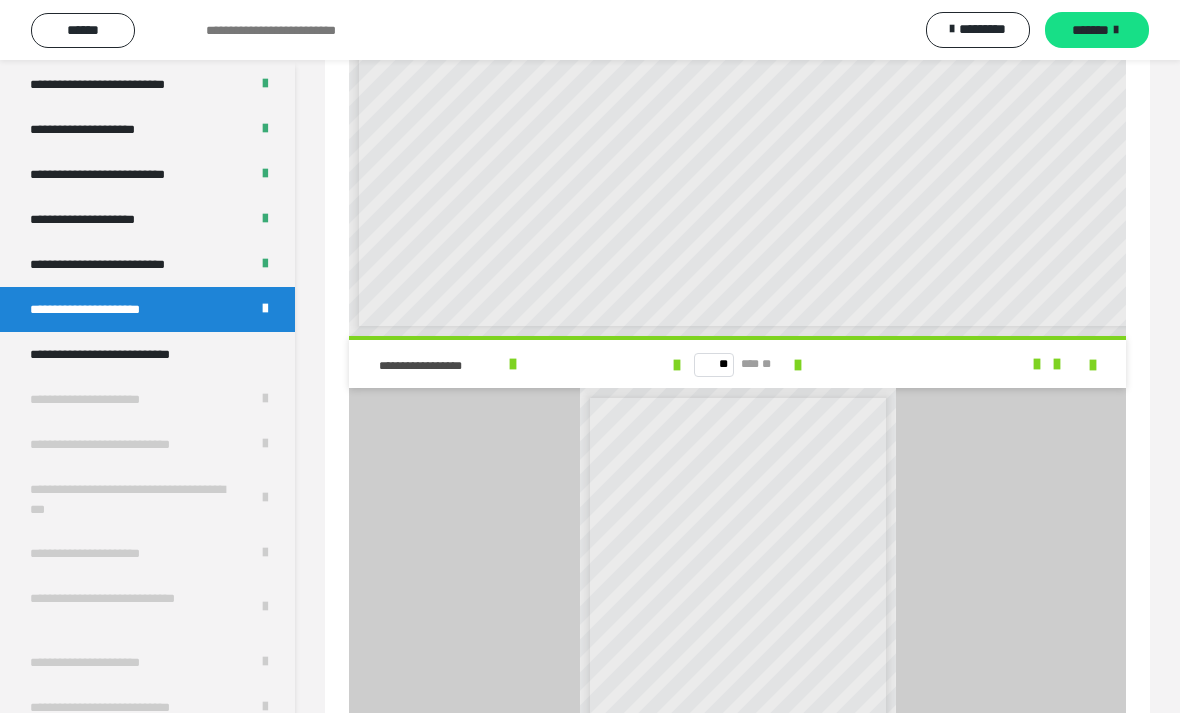 scroll, scrollTop: 300, scrollLeft: 0, axis: vertical 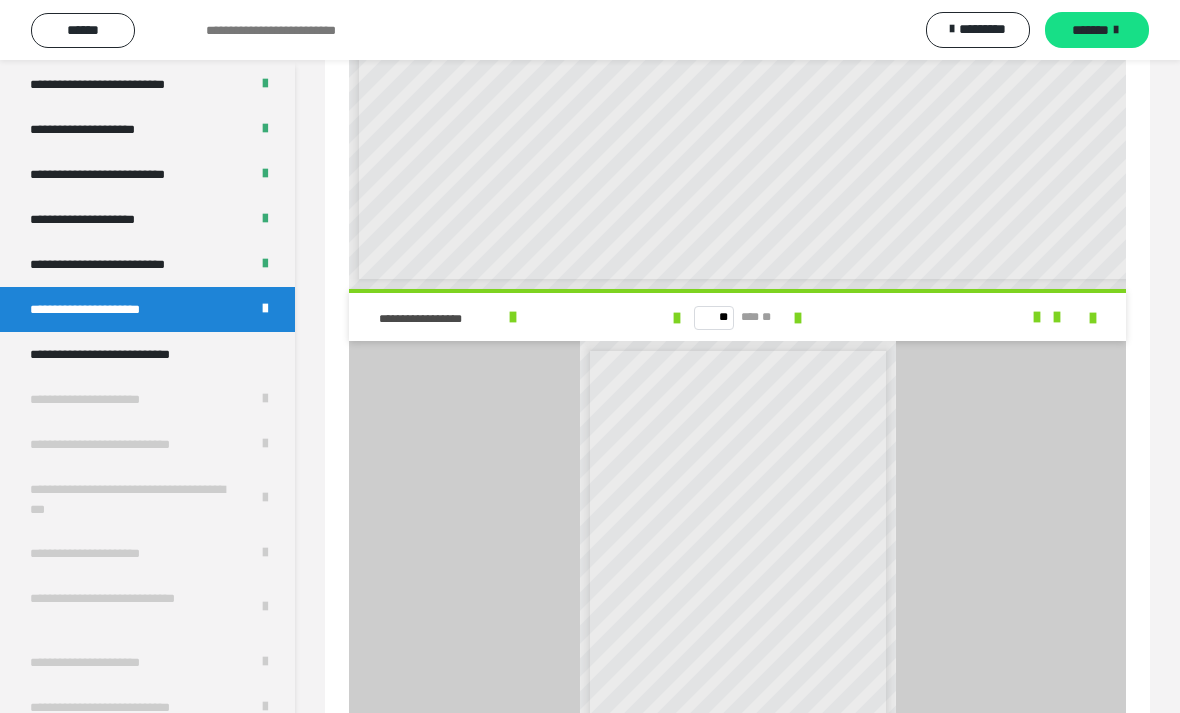 click on "**********" at bounding box center (129, 354) 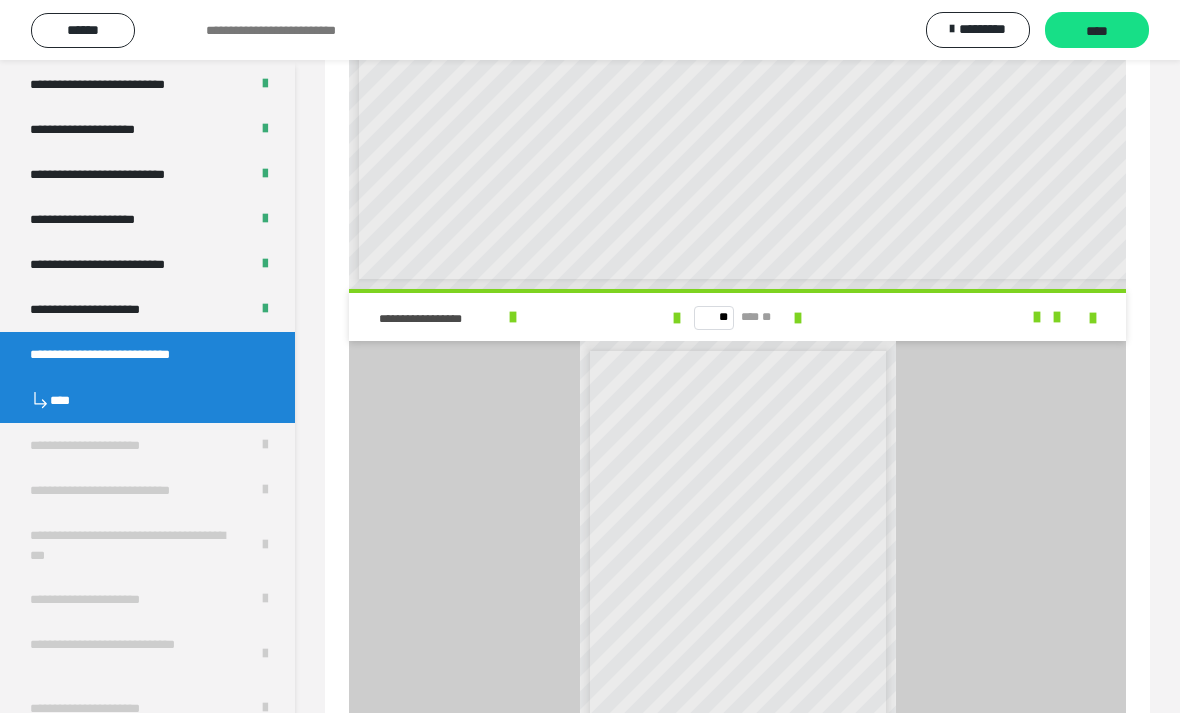 scroll, scrollTop: 60, scrollLeft: 0, axis: vertical 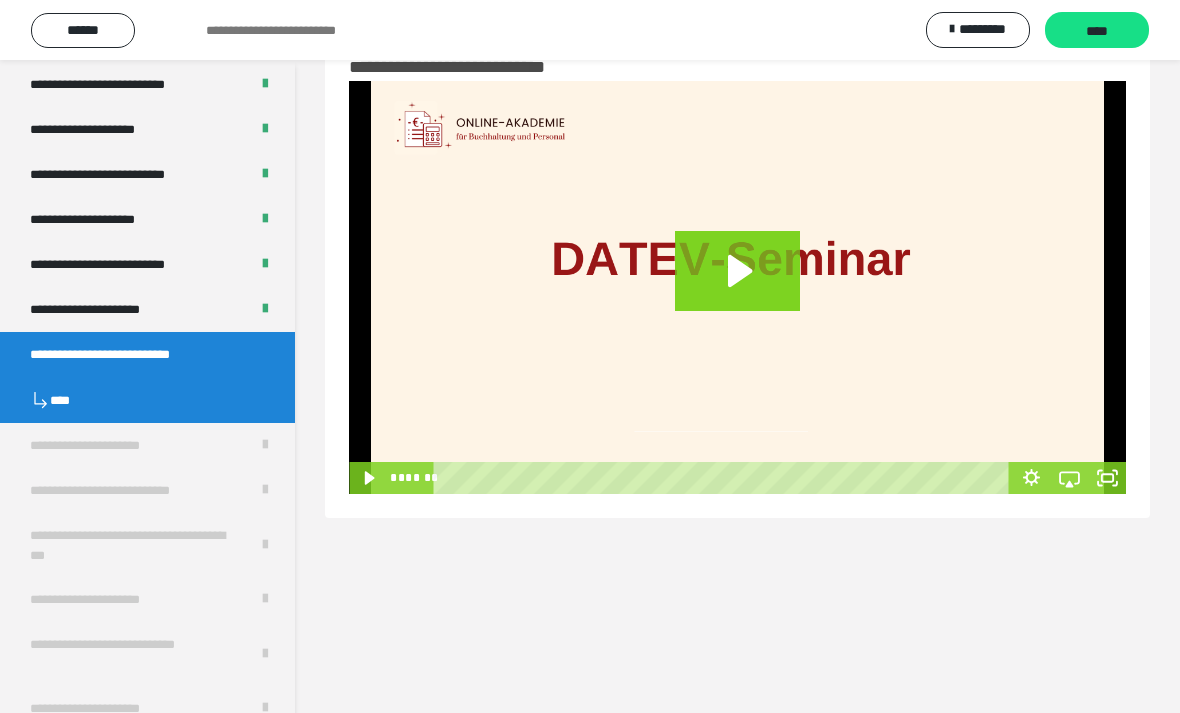 click 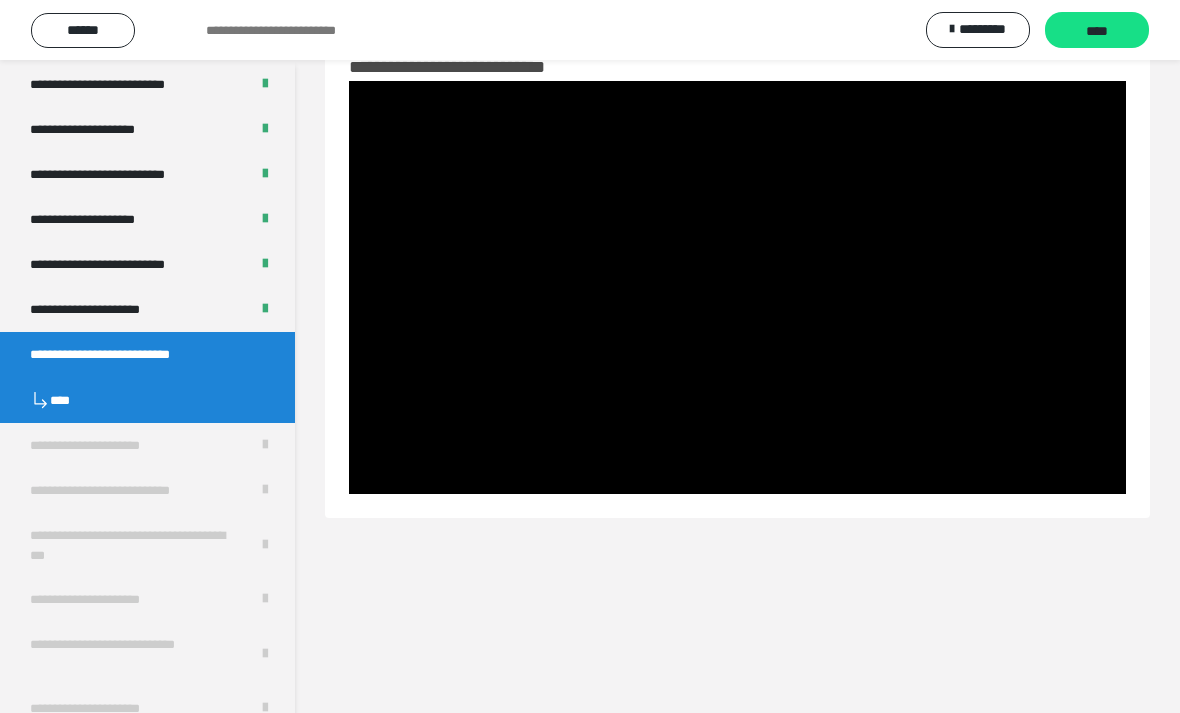 click at bounding box center [737, 287] 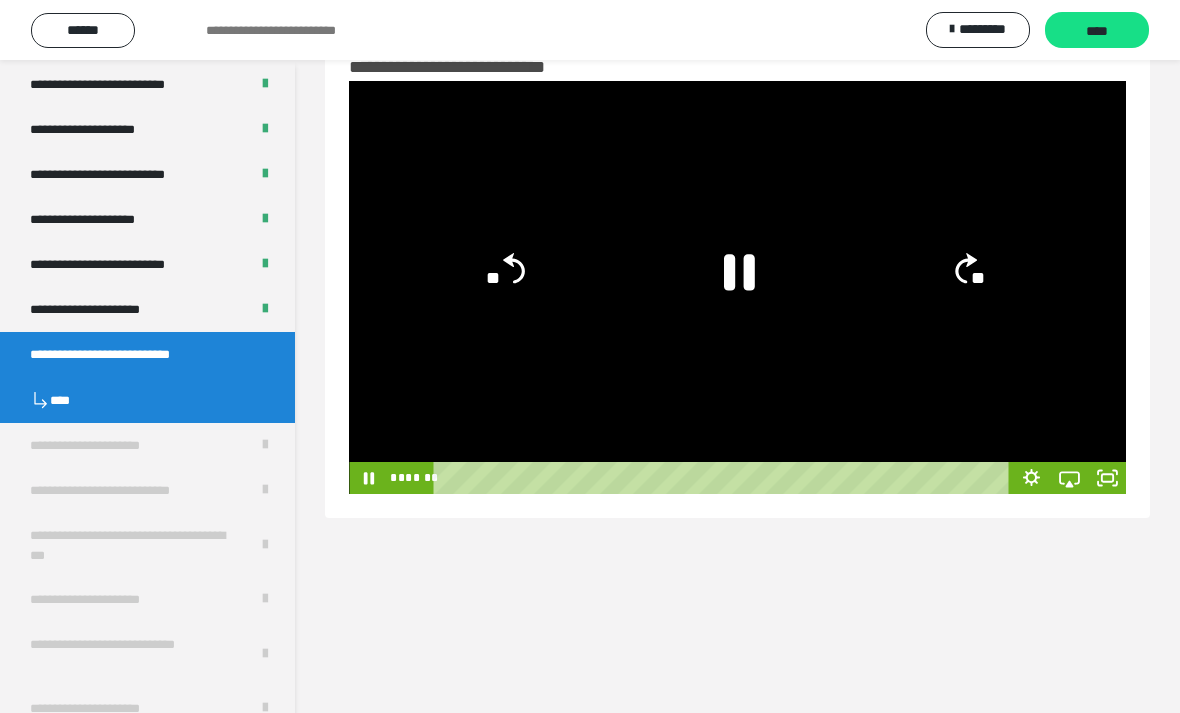 click 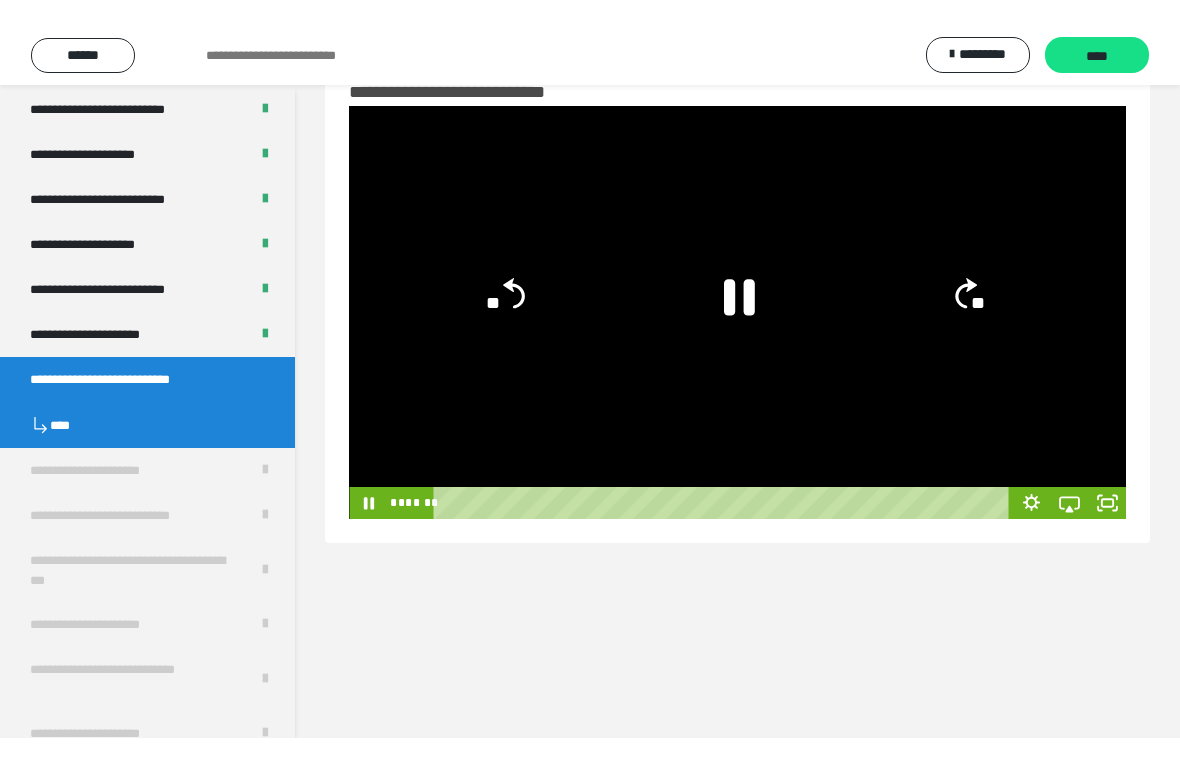 scroll, scrollTop: 24, scrollLeft: 0, axis: vertical 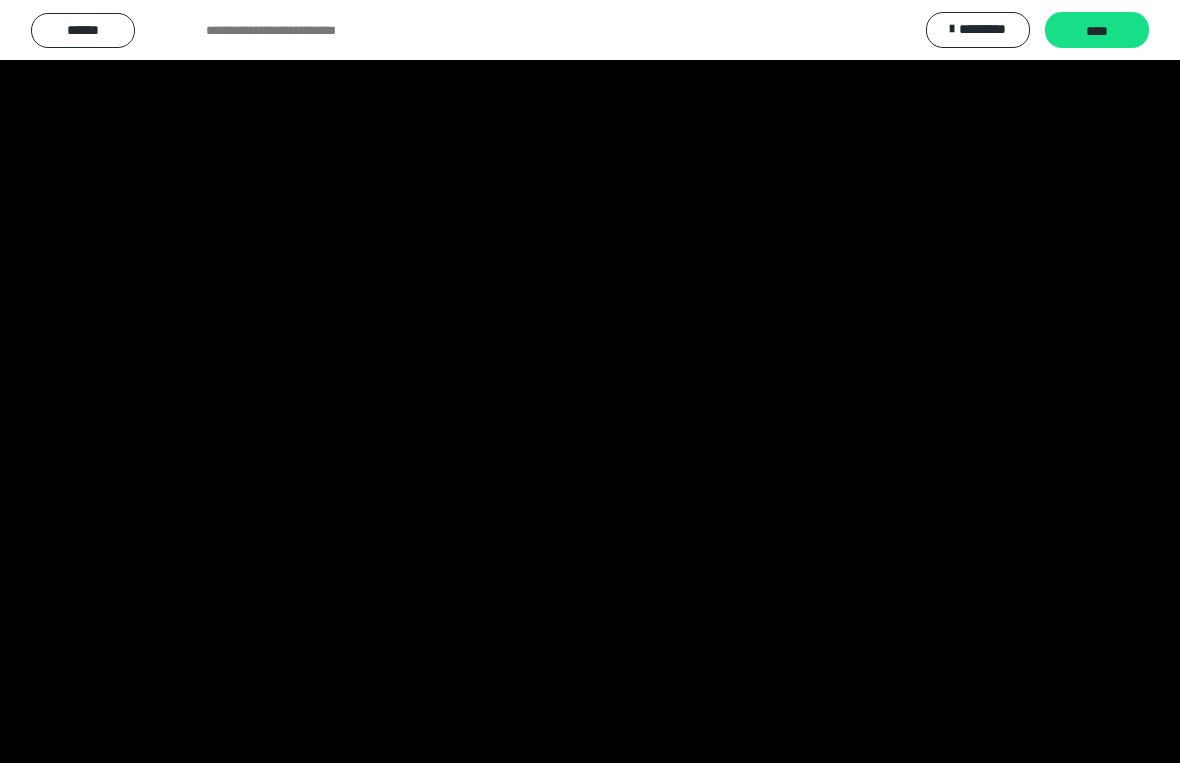 click at bounding box center [590, 381] 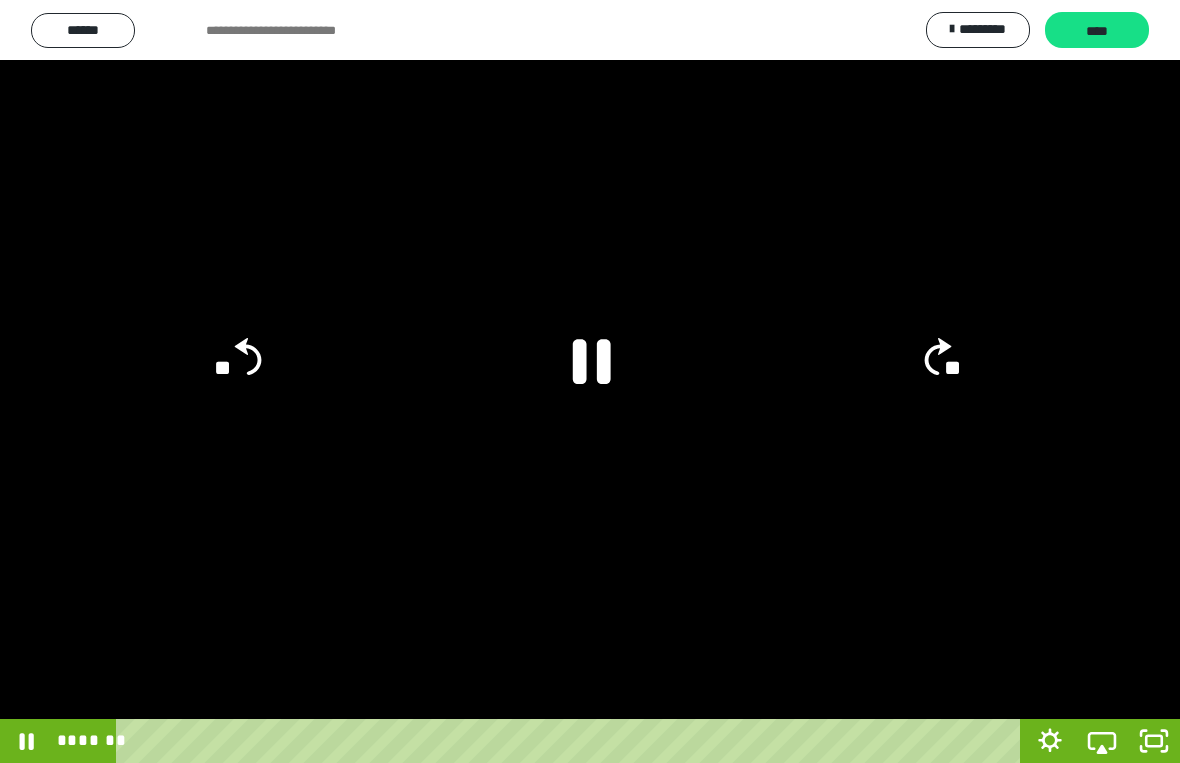 click 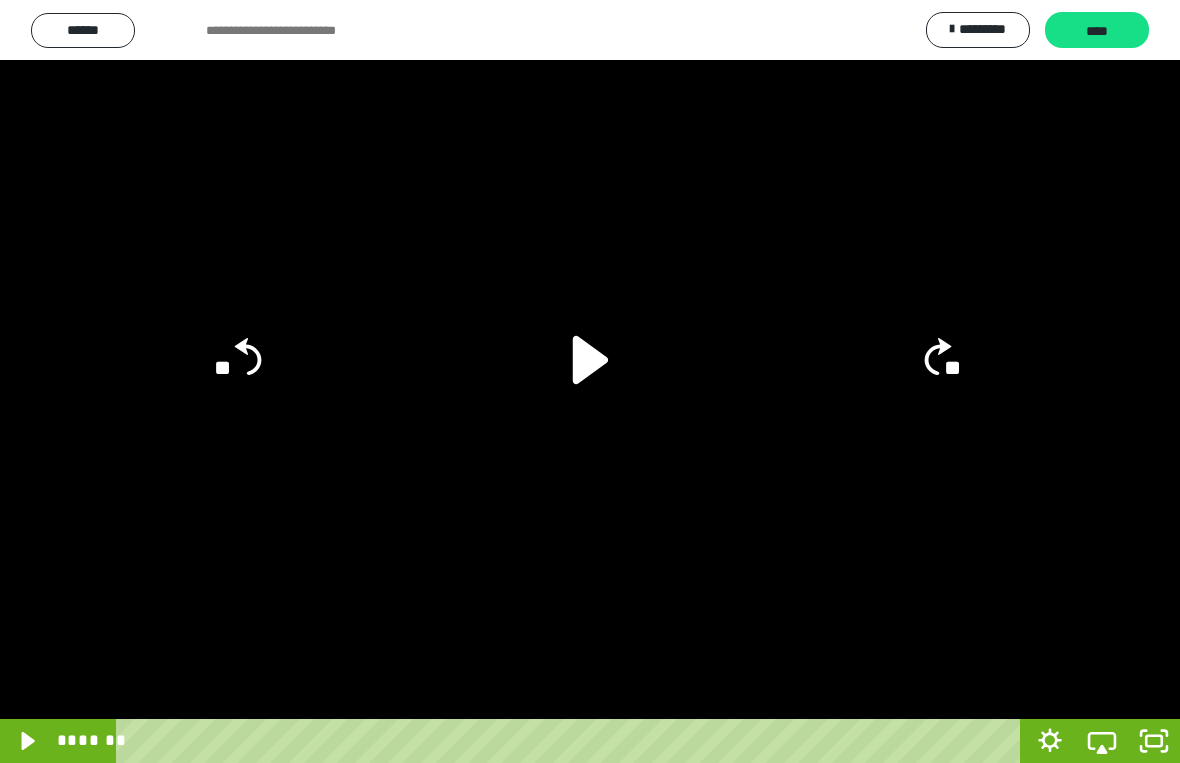 click 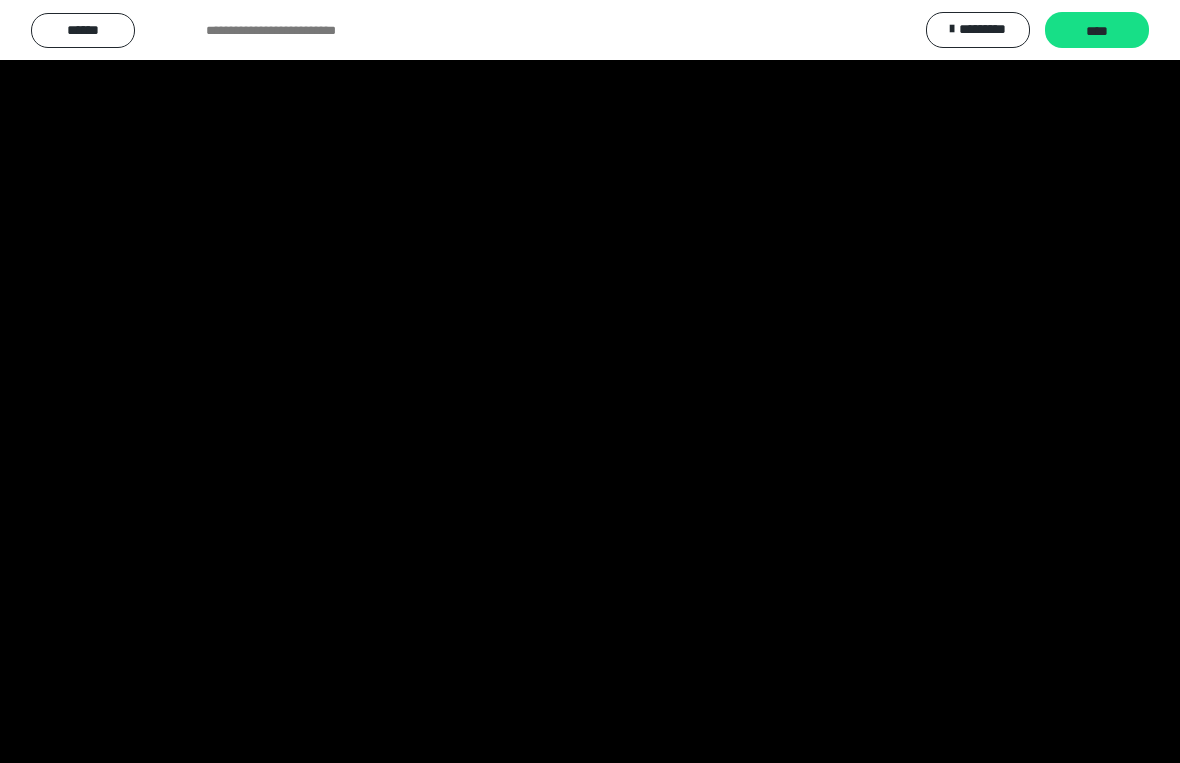 click at bounding box center (590, 381) 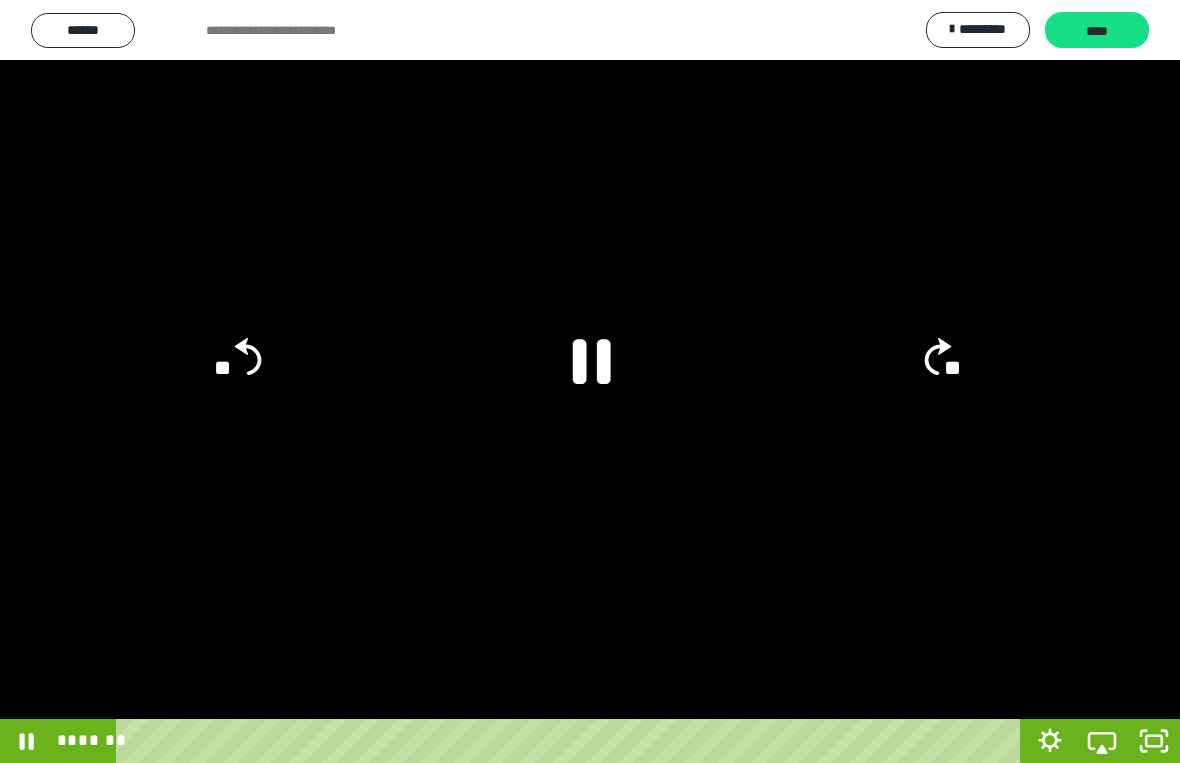click 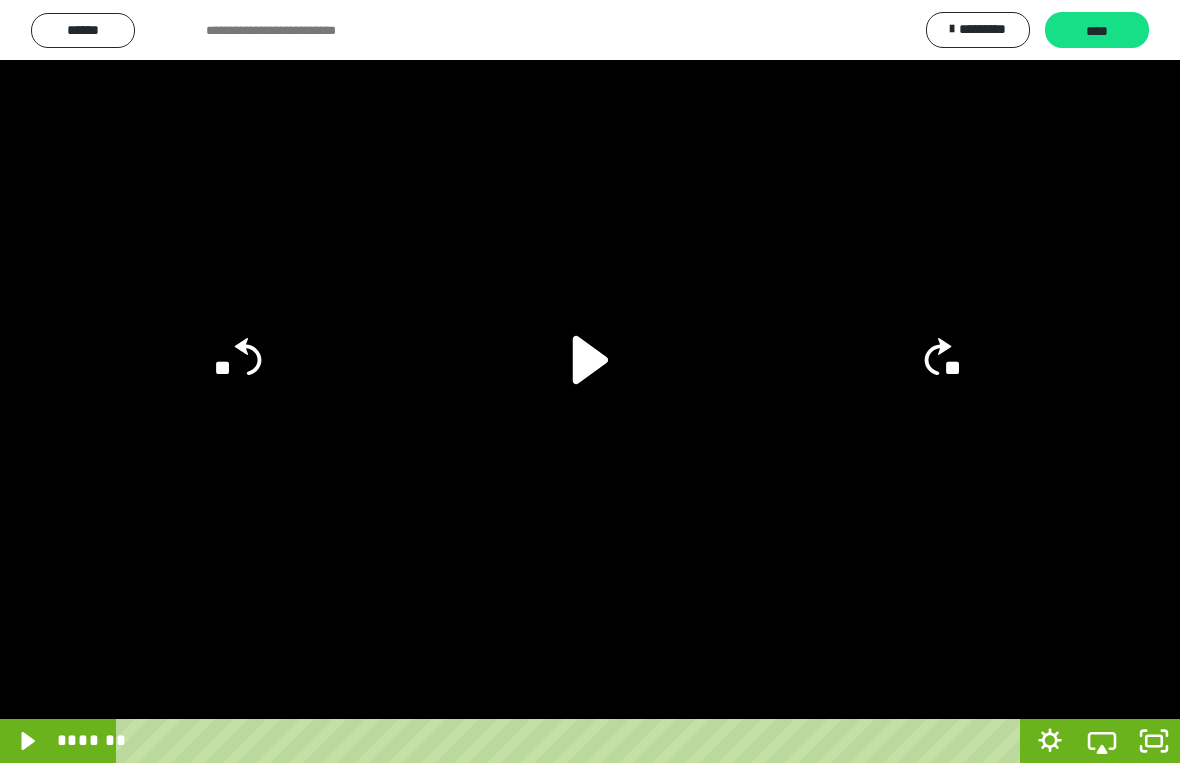 click 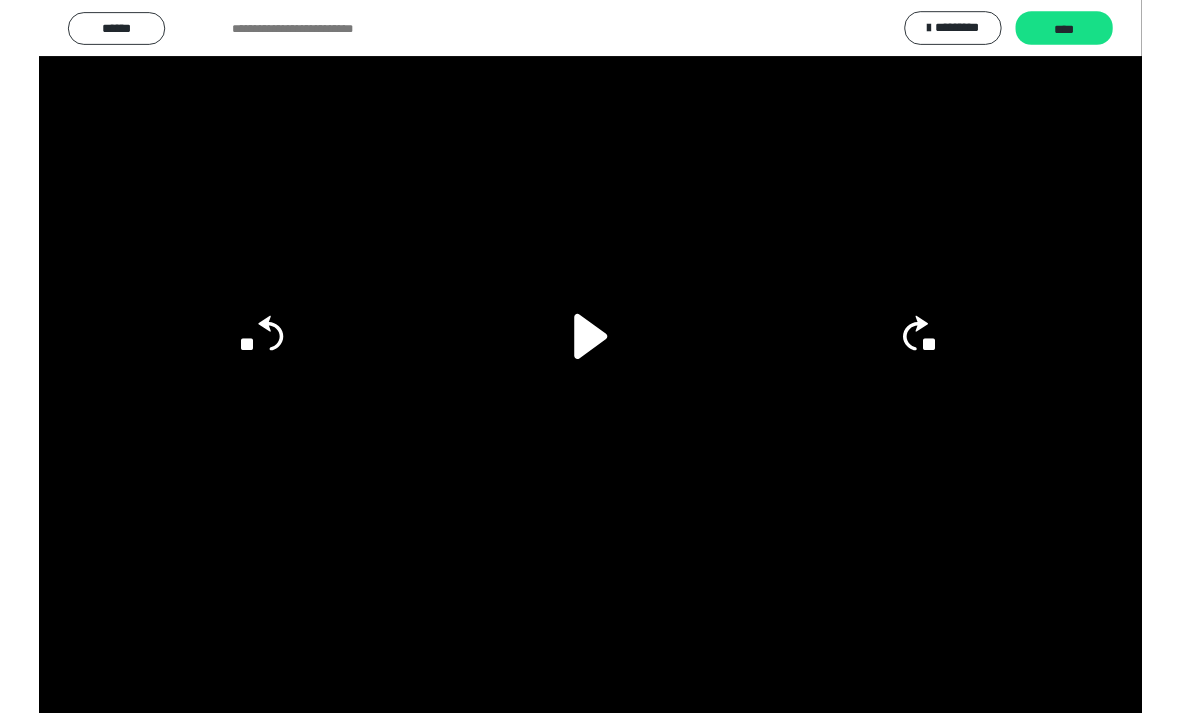 scroll, scrollTop: 60, scrollLeft: 0, axis: vertical 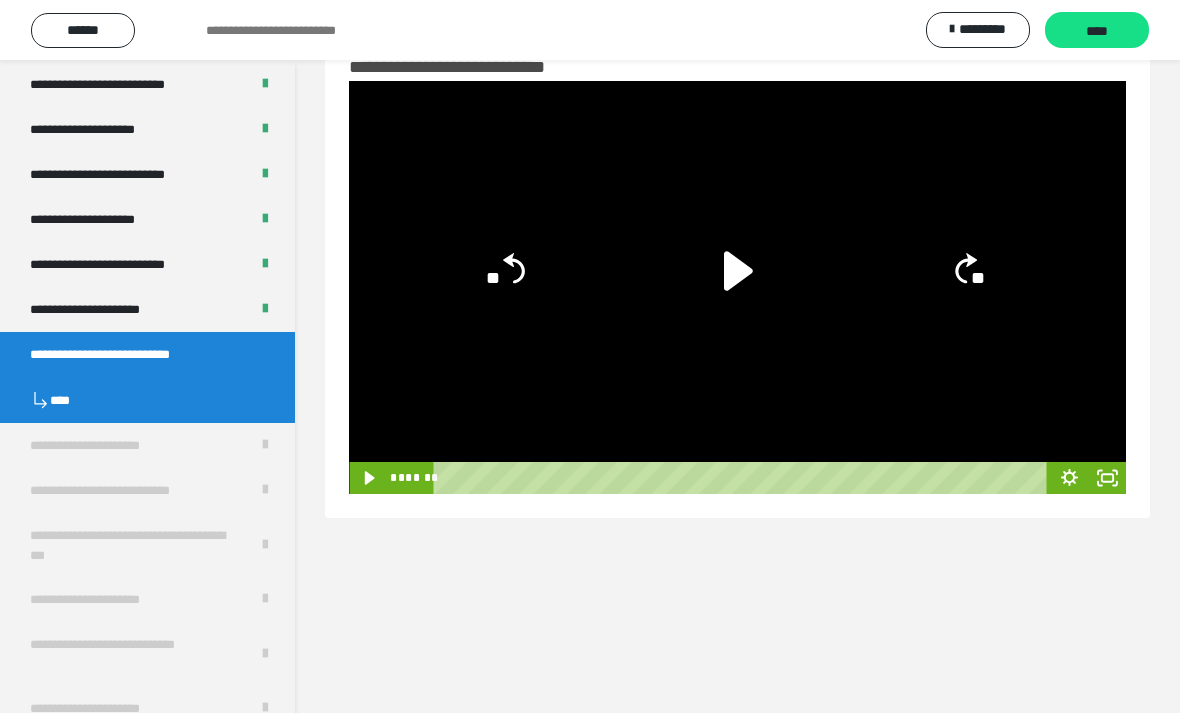 click on "****" at bounding box center [1097, 31] 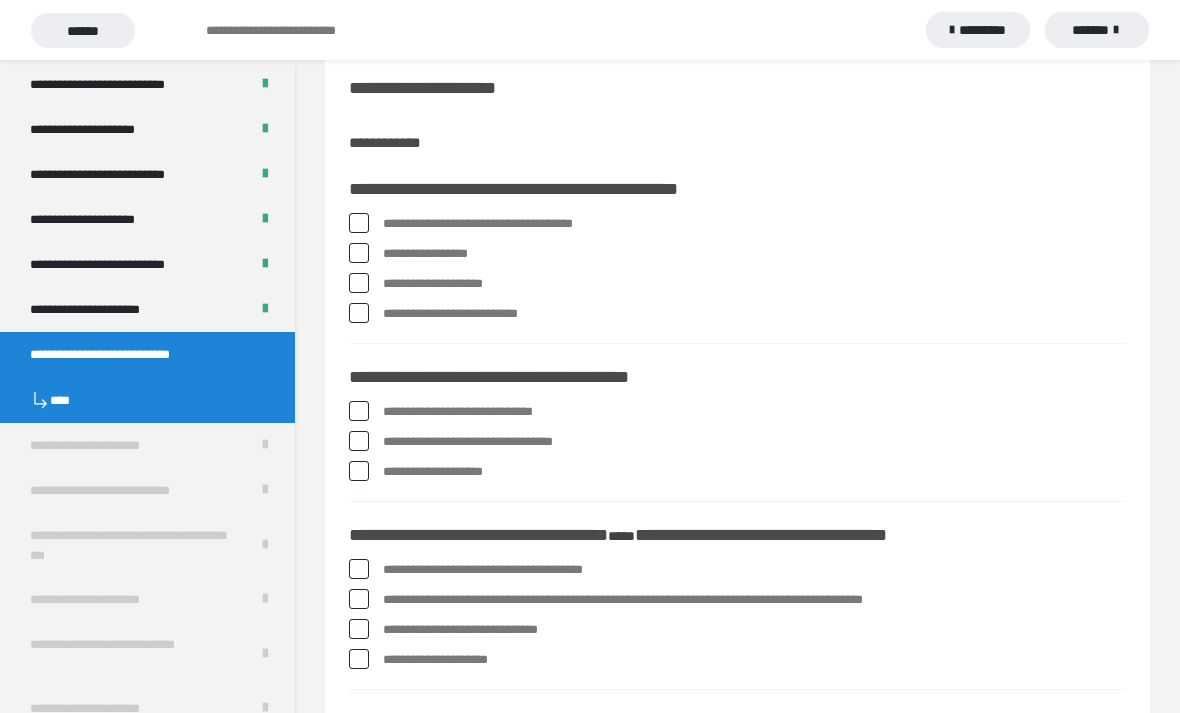 scroll, scrollTop: 235, scrollLeft: 0, axis: vertical 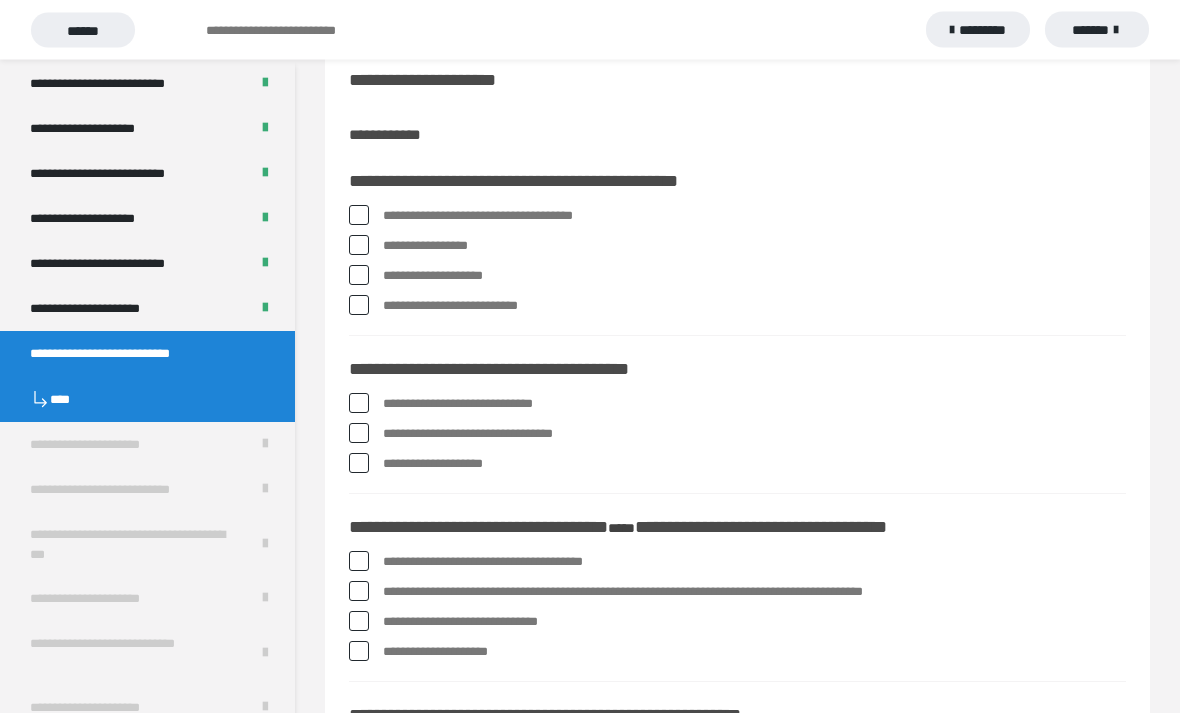 click at bounding box center [359, 246] 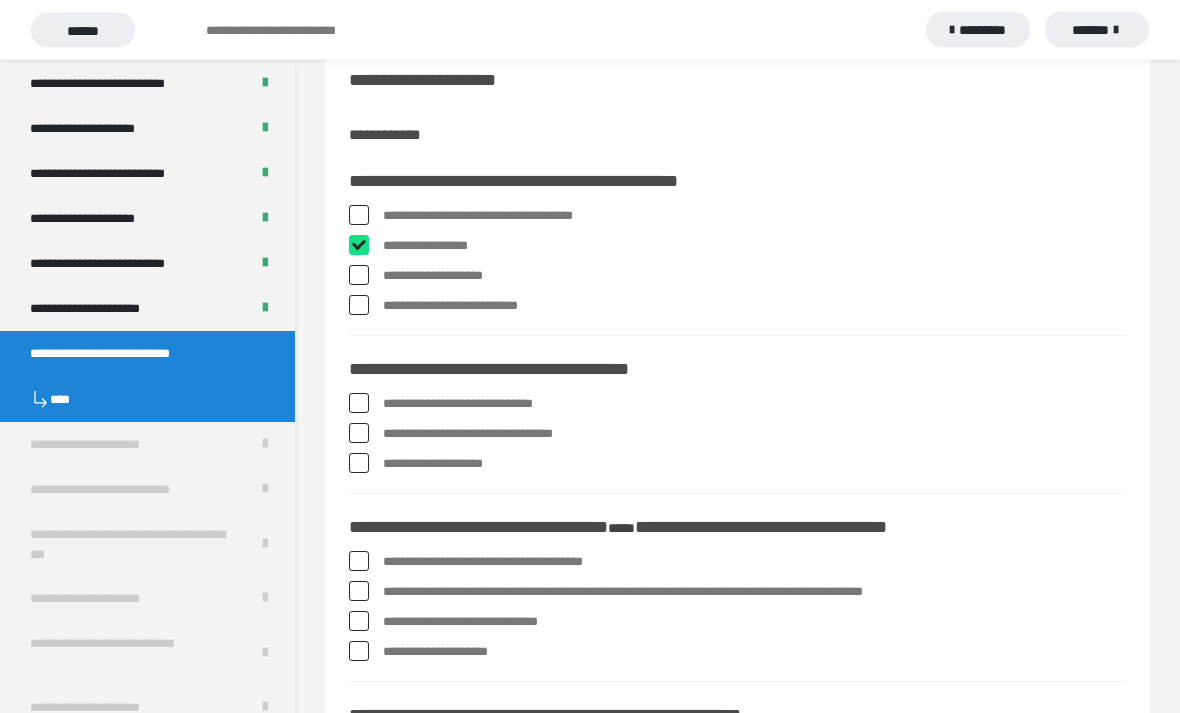 checkbox on "****" 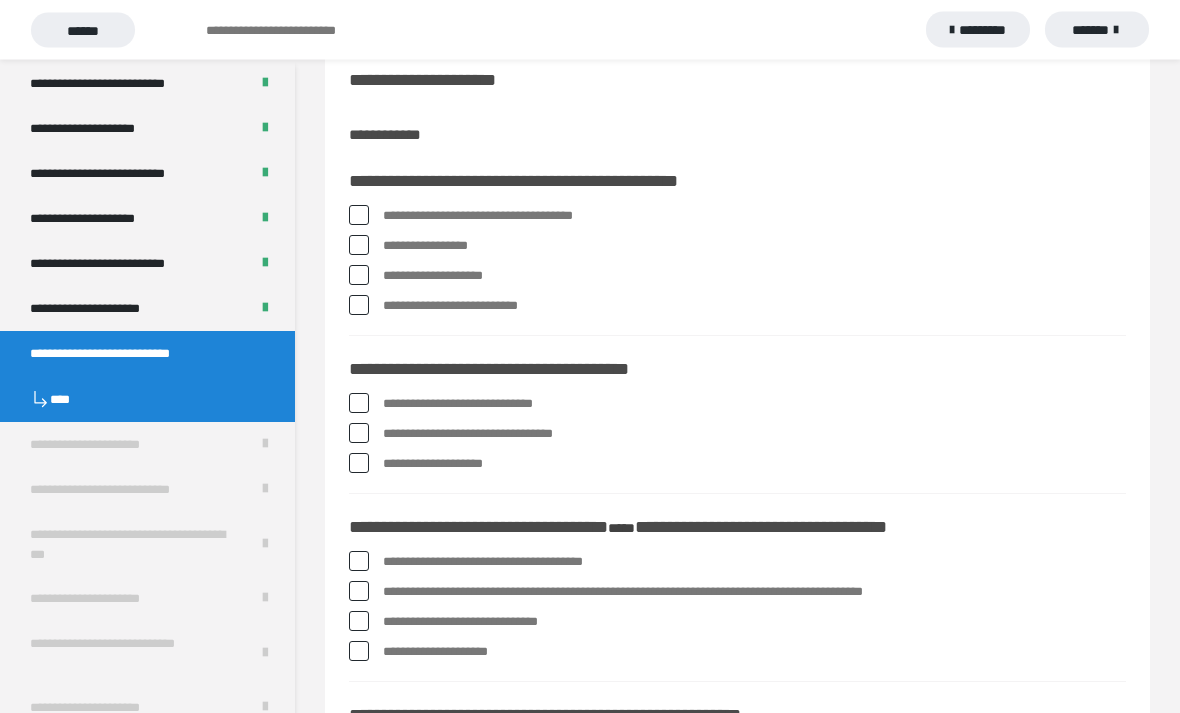scroll, scrollTop: 236, scrollLeft: 0, axis: vertical 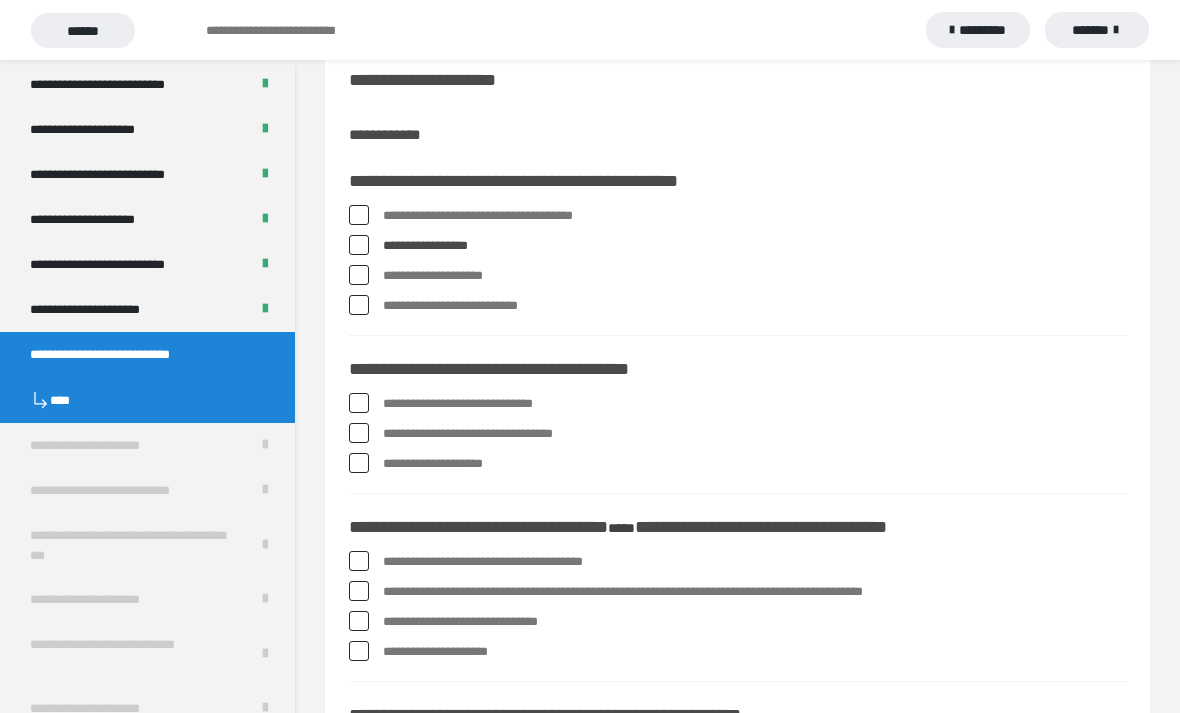 click at bounding box center [359, 433] 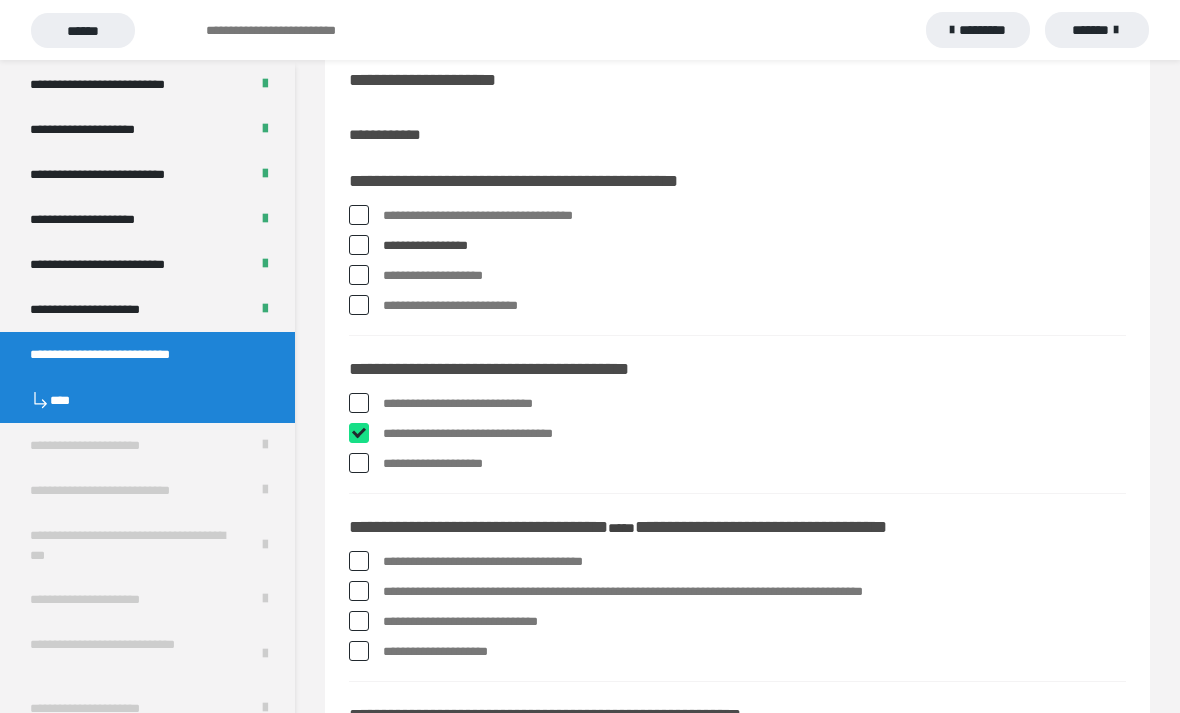 checkbox on "****" 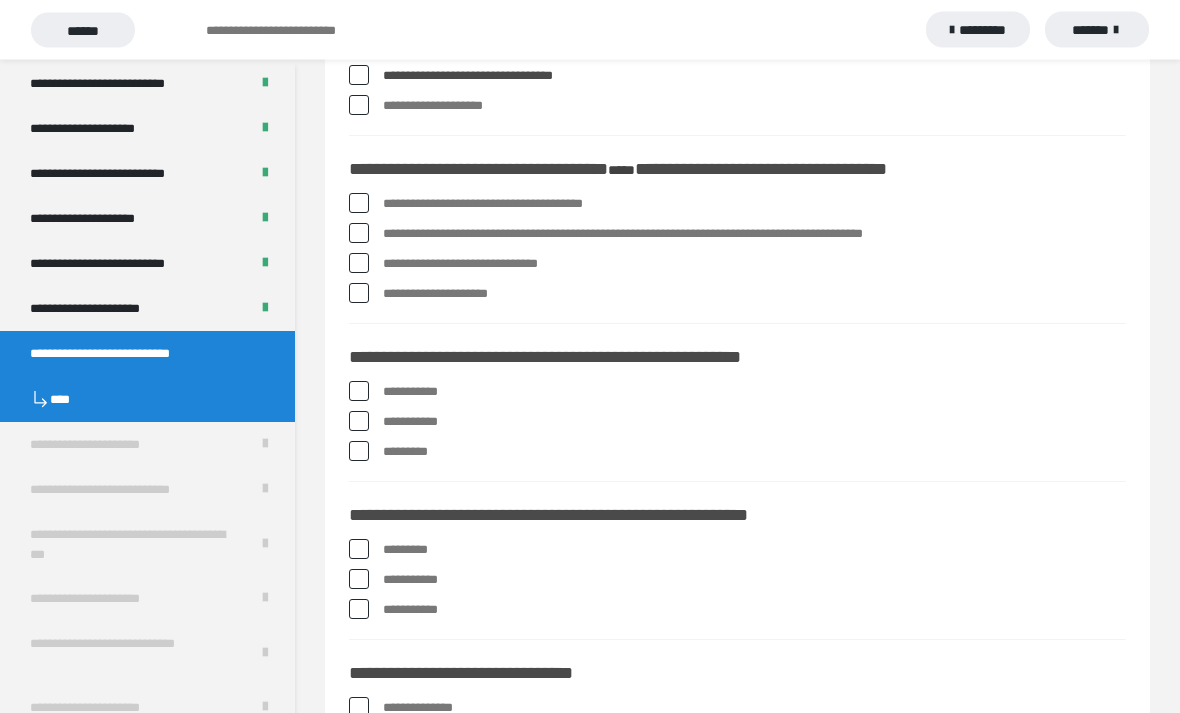 scroll, scrollTop: 595, scrollLeft: 0, axis: vertical 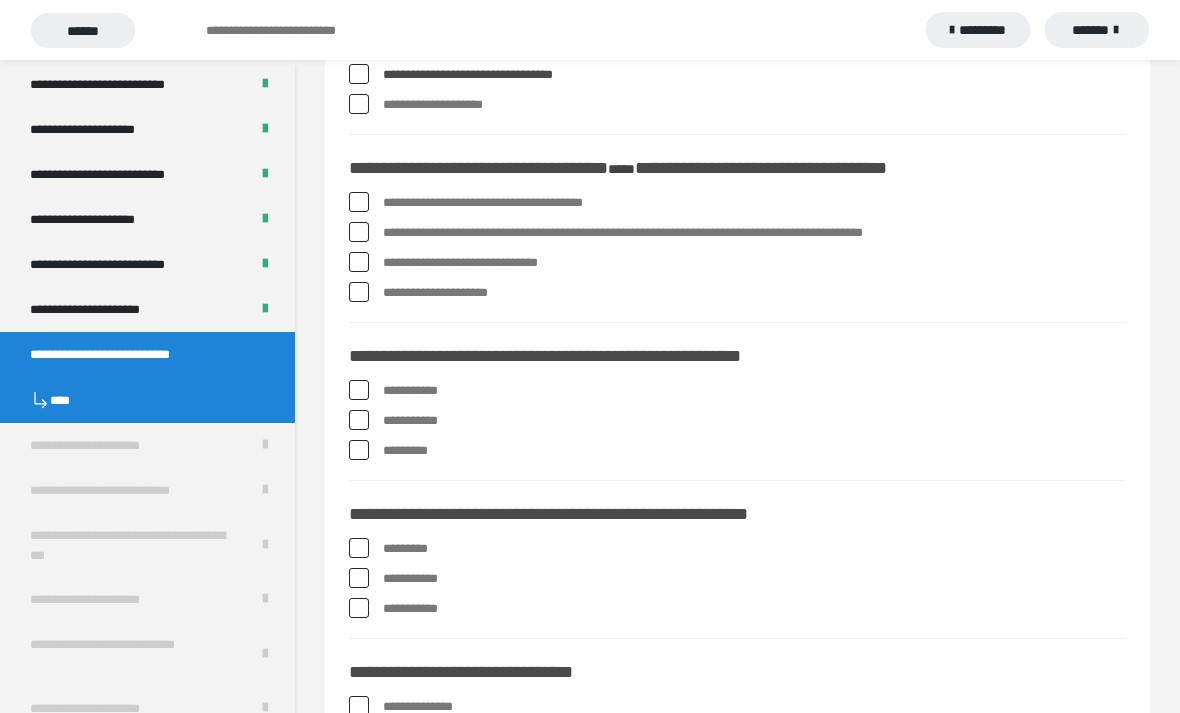 click at bounding box center [359, 292] 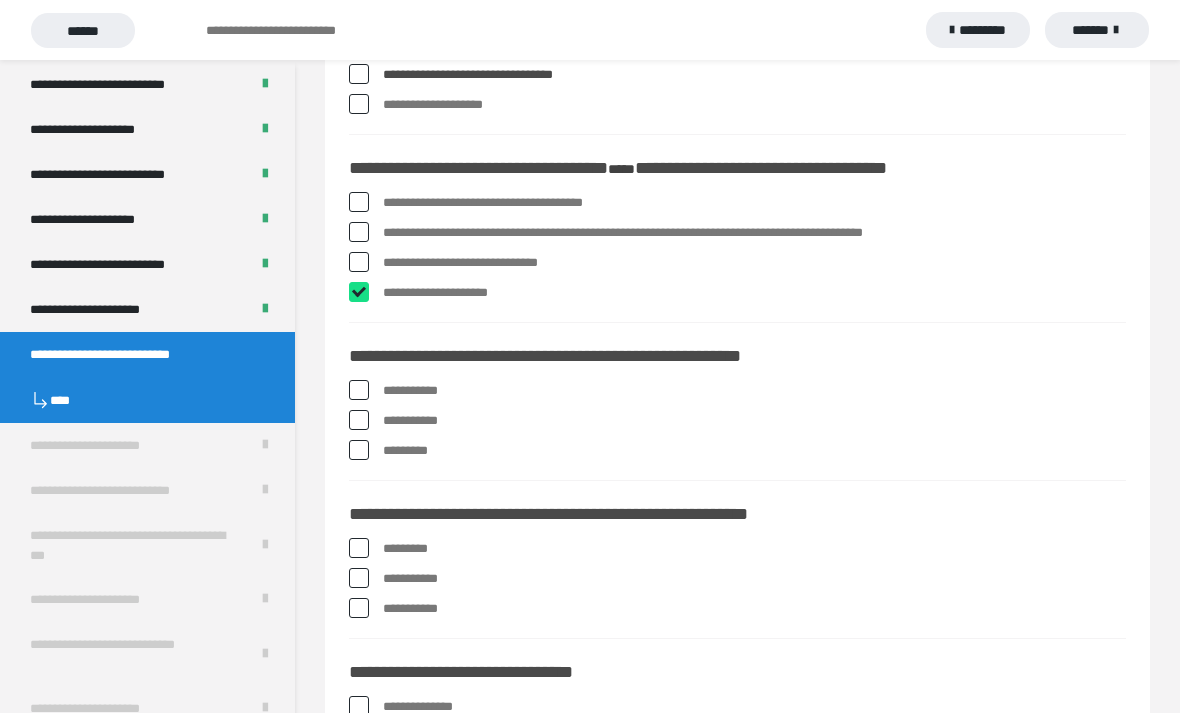 checkbox on "****" 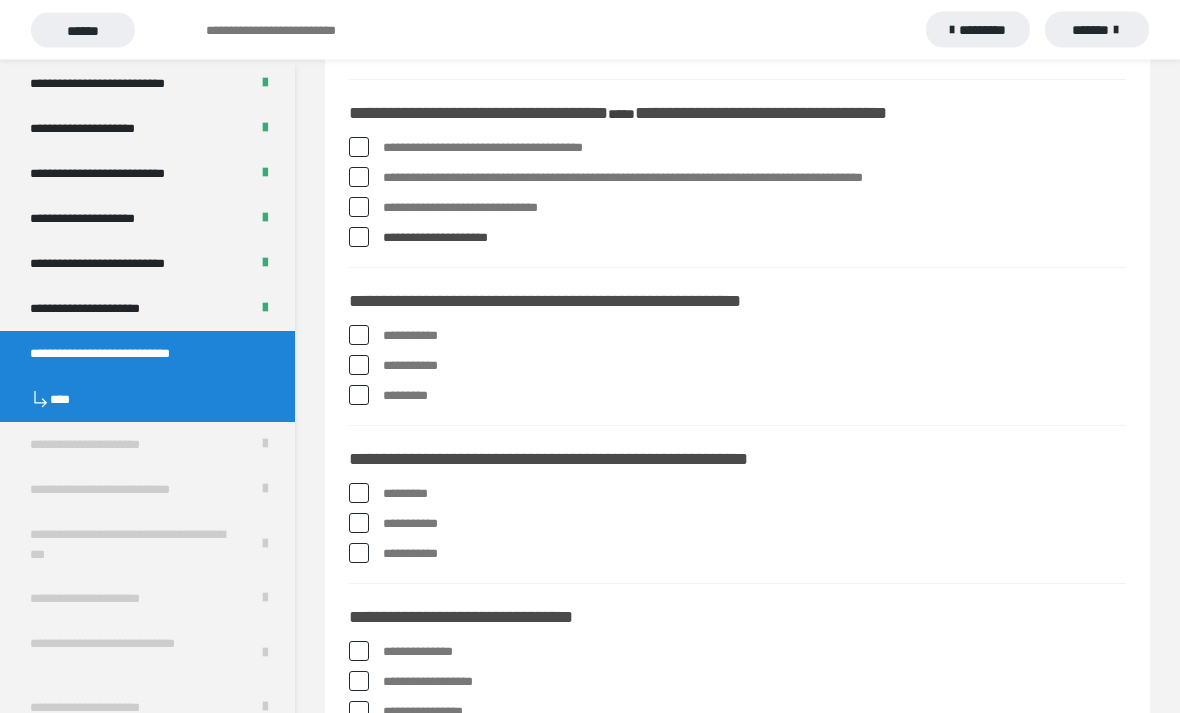 scroll, scrollTop: 650, scrollLeft: 0, axis: vertical 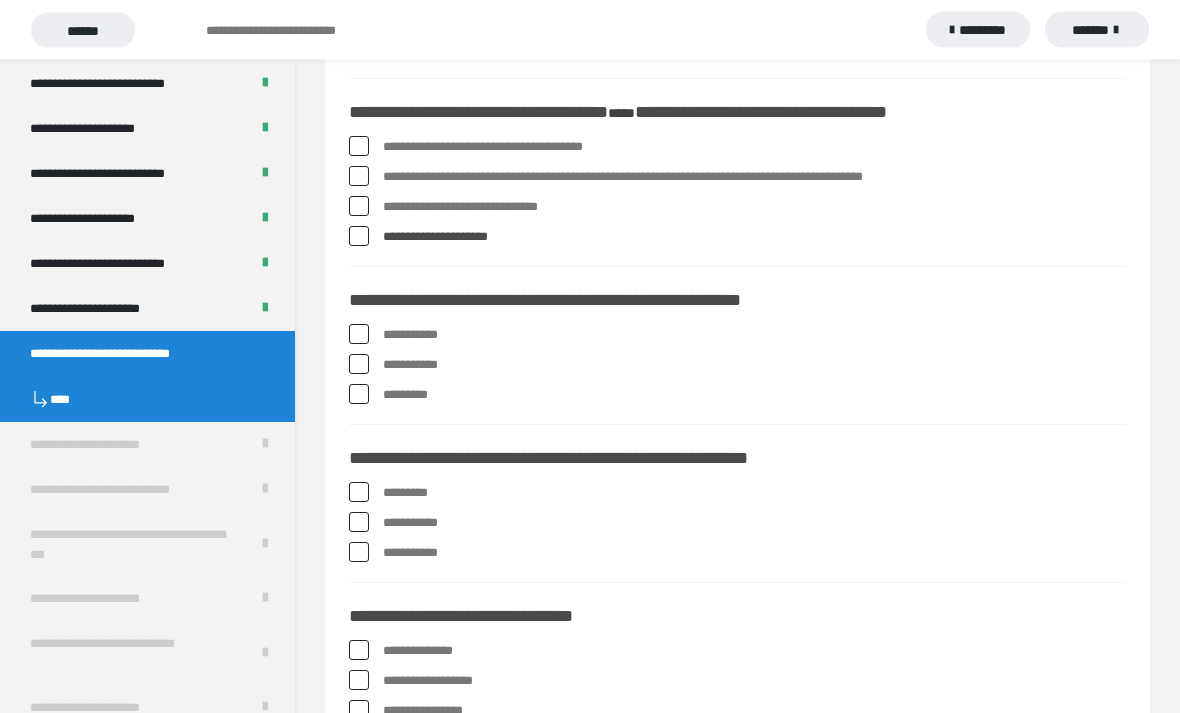 click at bounding box center [359, 335] 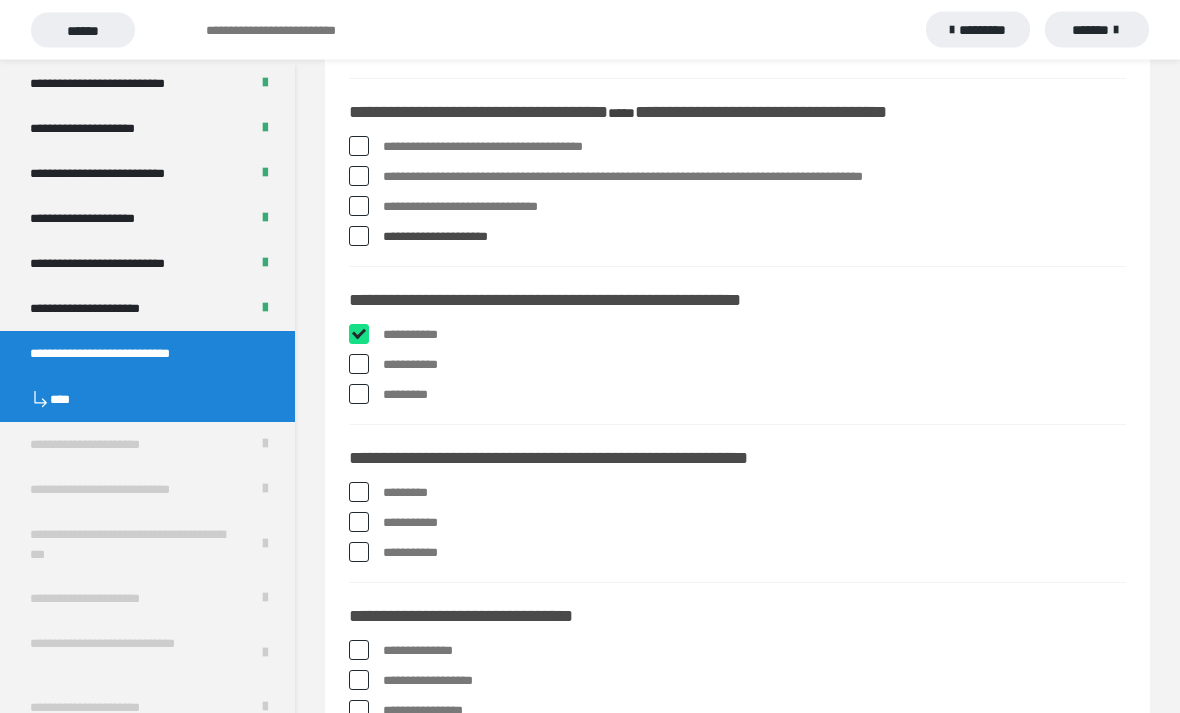 checkbox on "****" 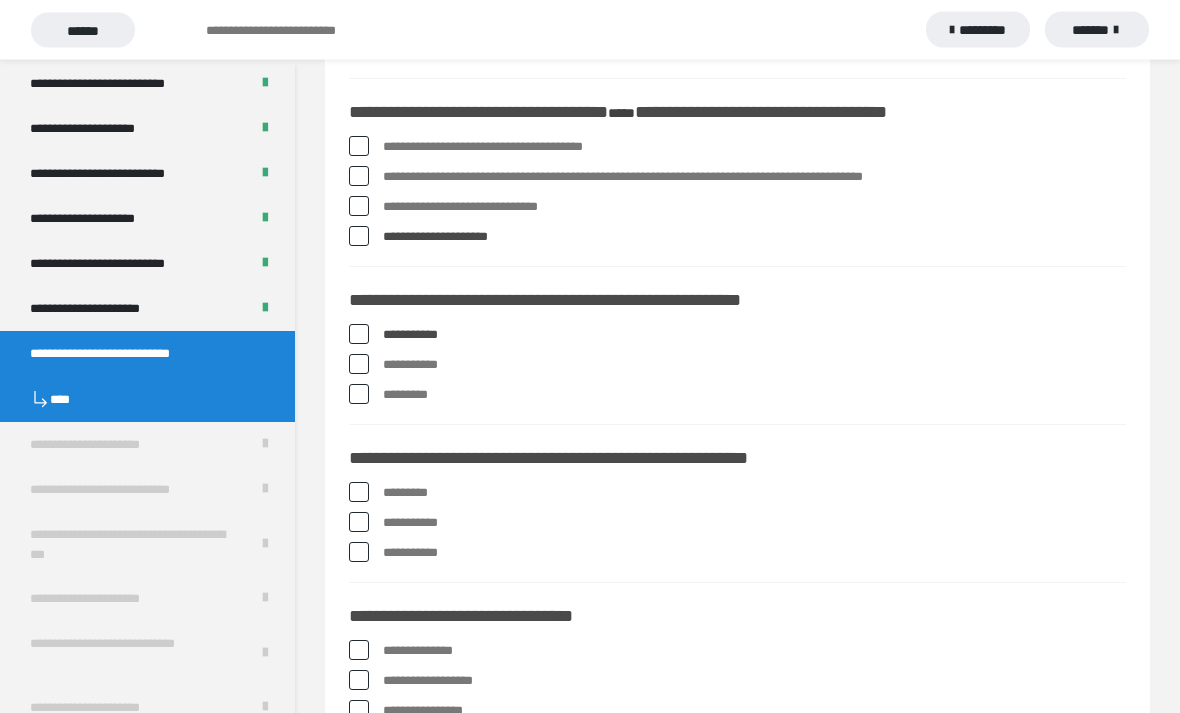 scroll, scrollTop: 651, scrollLeft: 0, axis: vertical 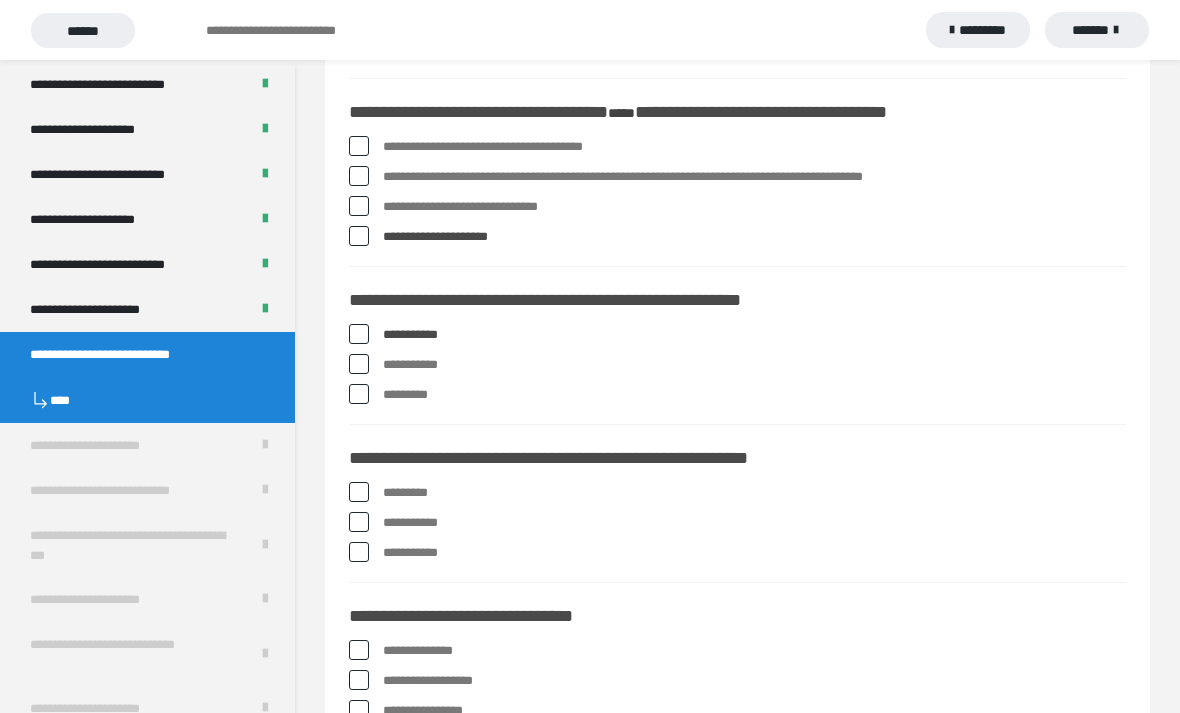 click at bounding box center [359, 552] 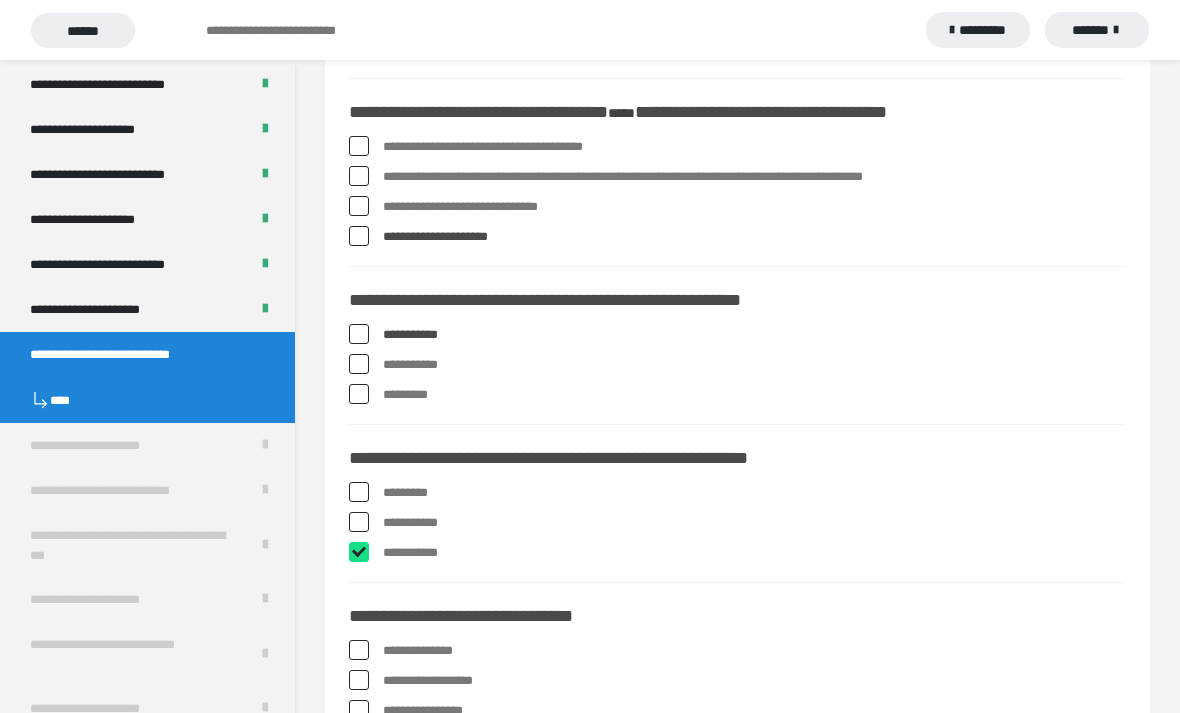 checkbox on "****" 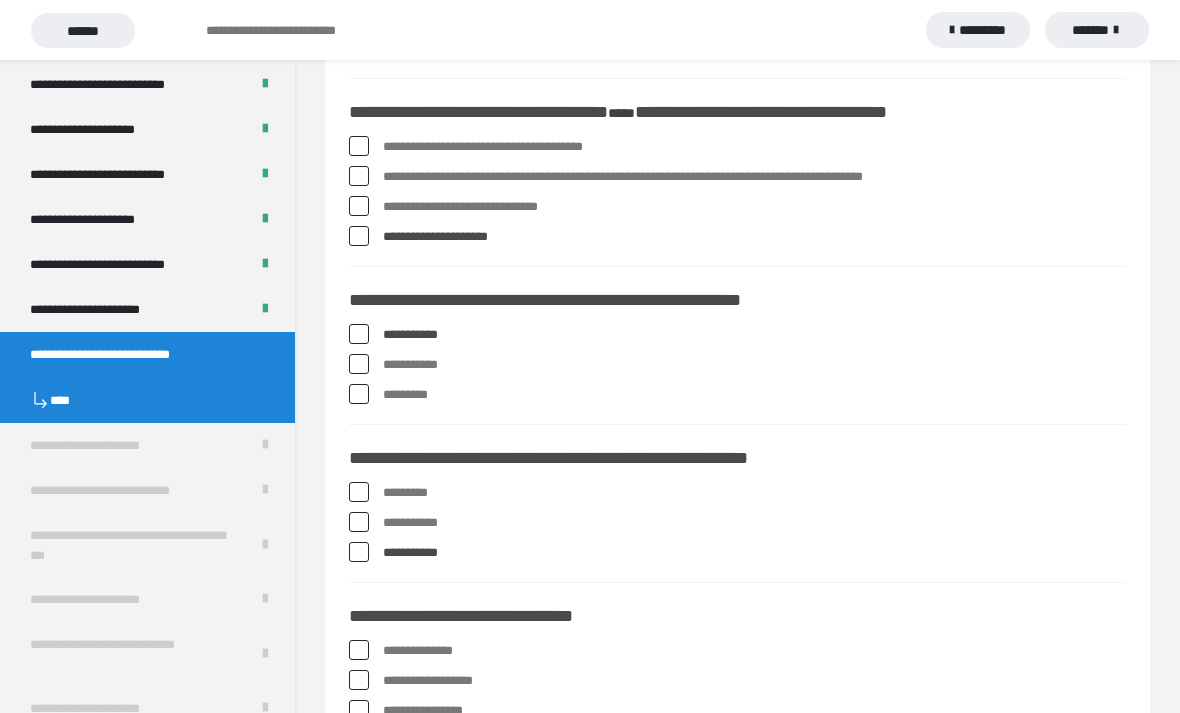 click at bounding box center (359, 680) 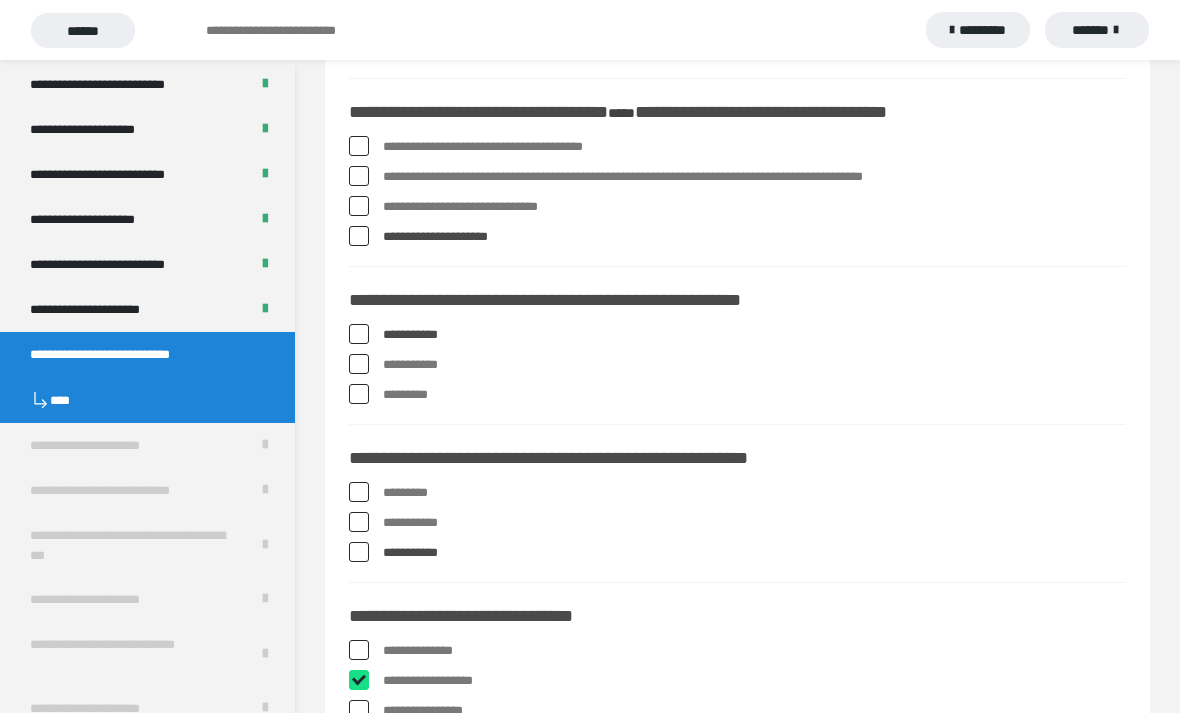 checkbox on "****" 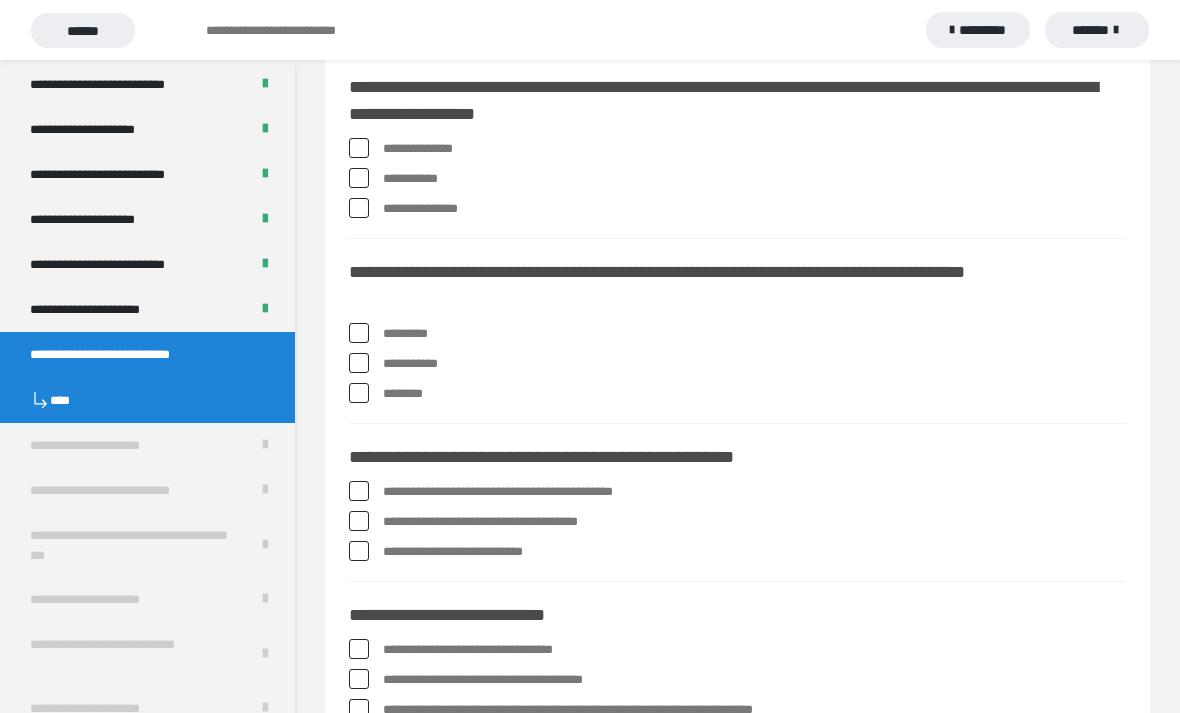 scroll, scrollTop: 1338, scrollLeft: 0, axis: vertical 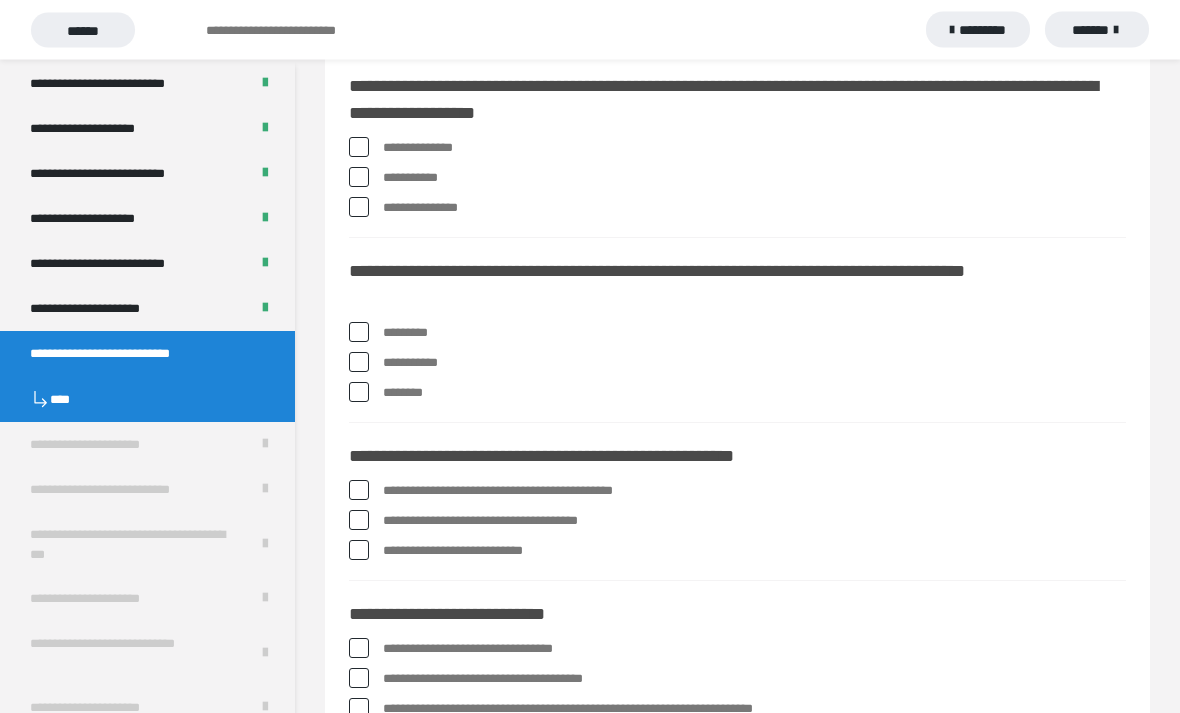 click at bounding box center (359, 148) 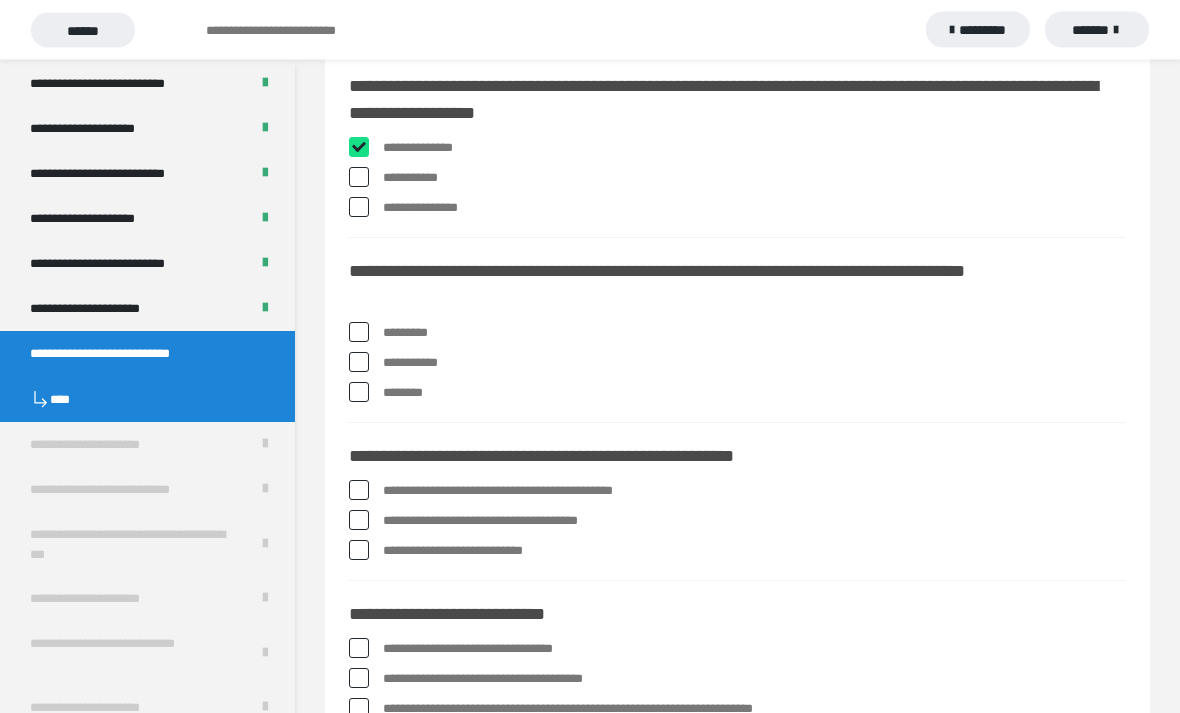 checkbox on "****" 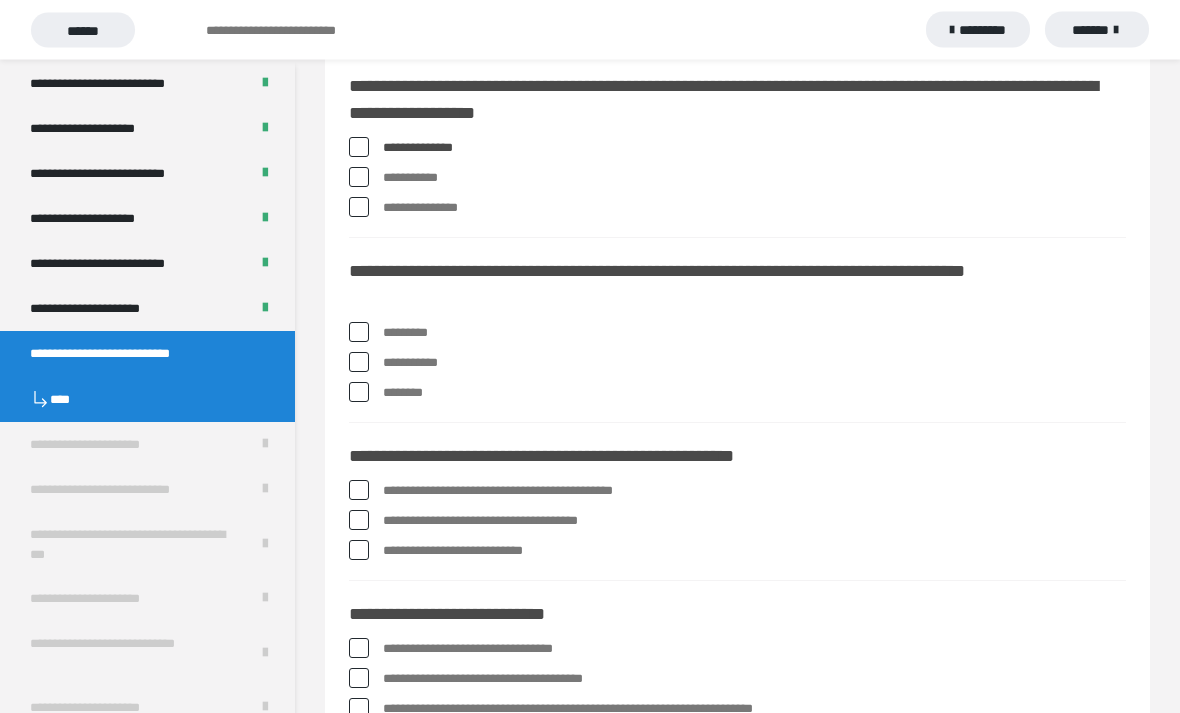 scroll, scrollTop: 1339, scrollLeft: 0, axis: vertical 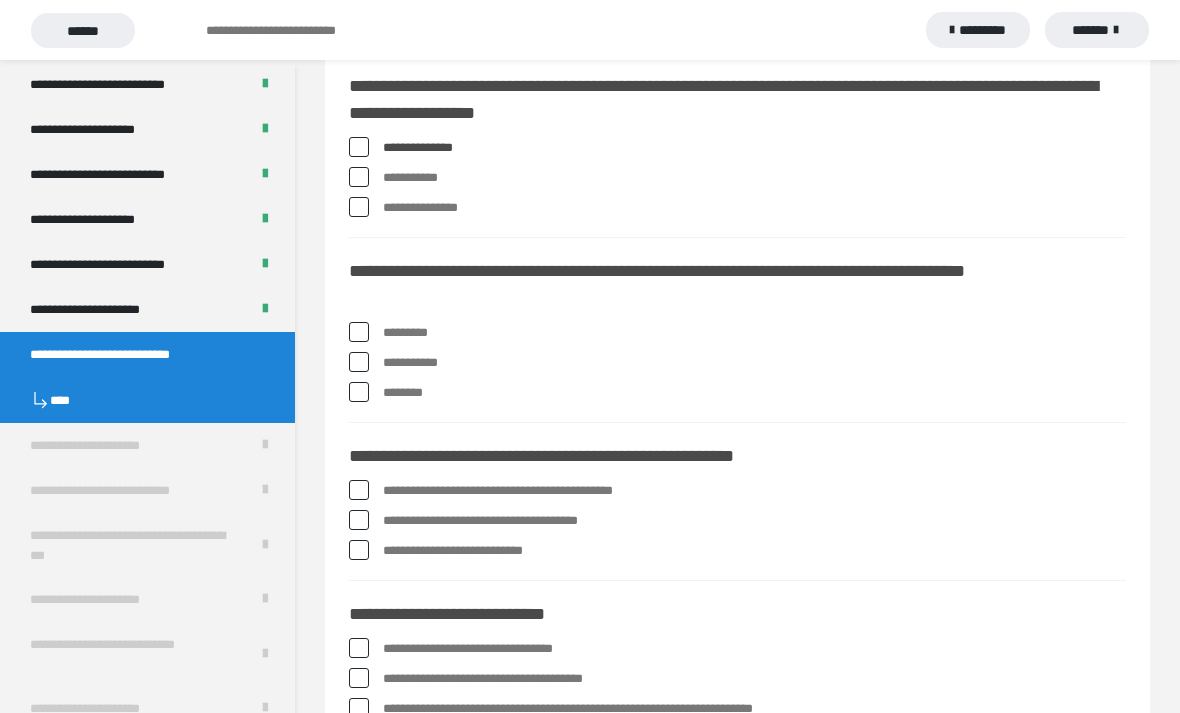 click at bounding box center (359, 362) 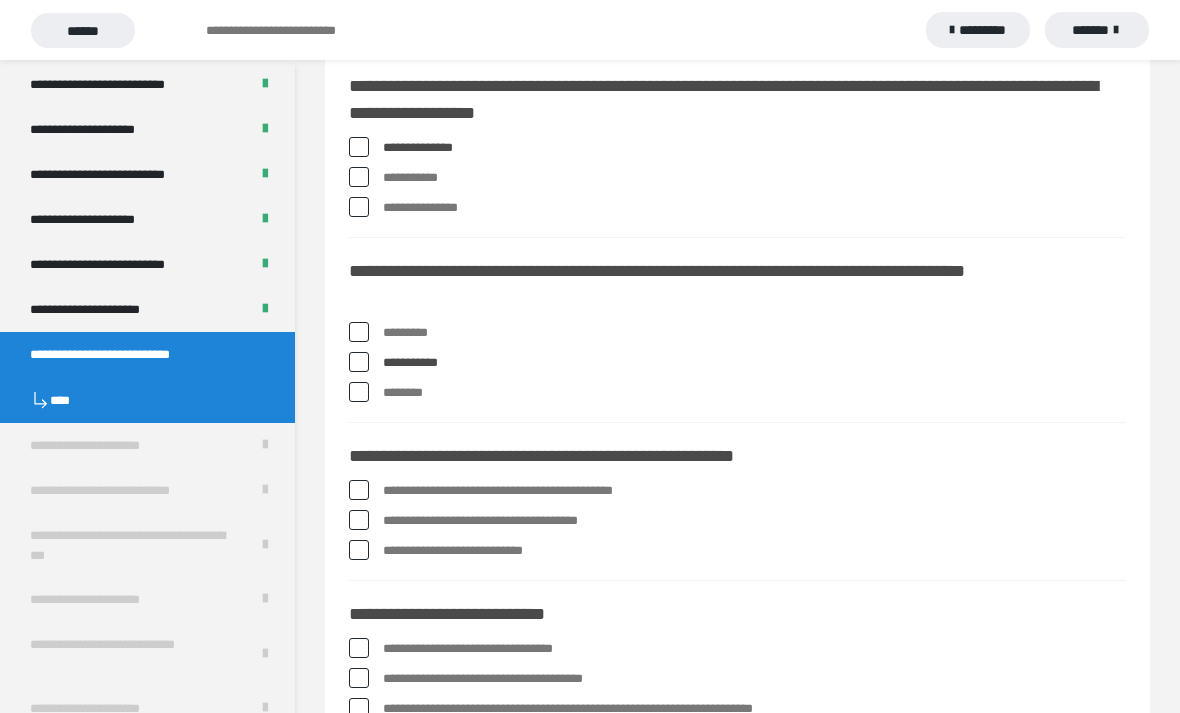click at bounding box center [359, 490] 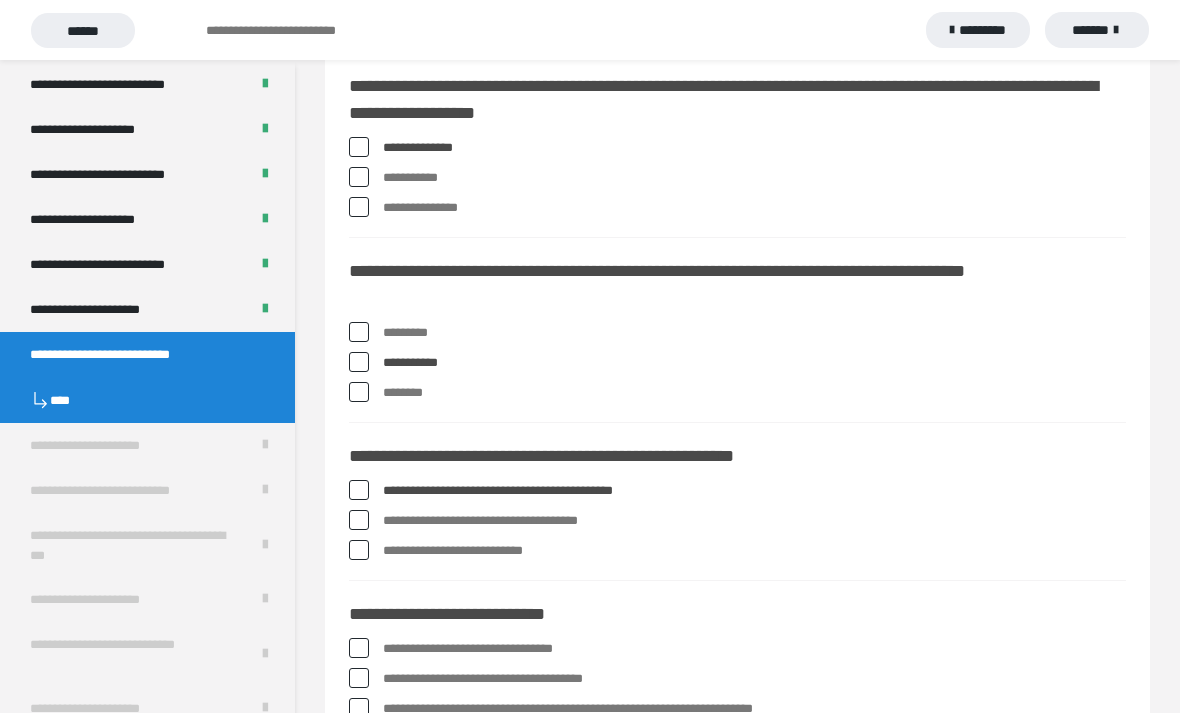 click at bounding box center (359, 708) 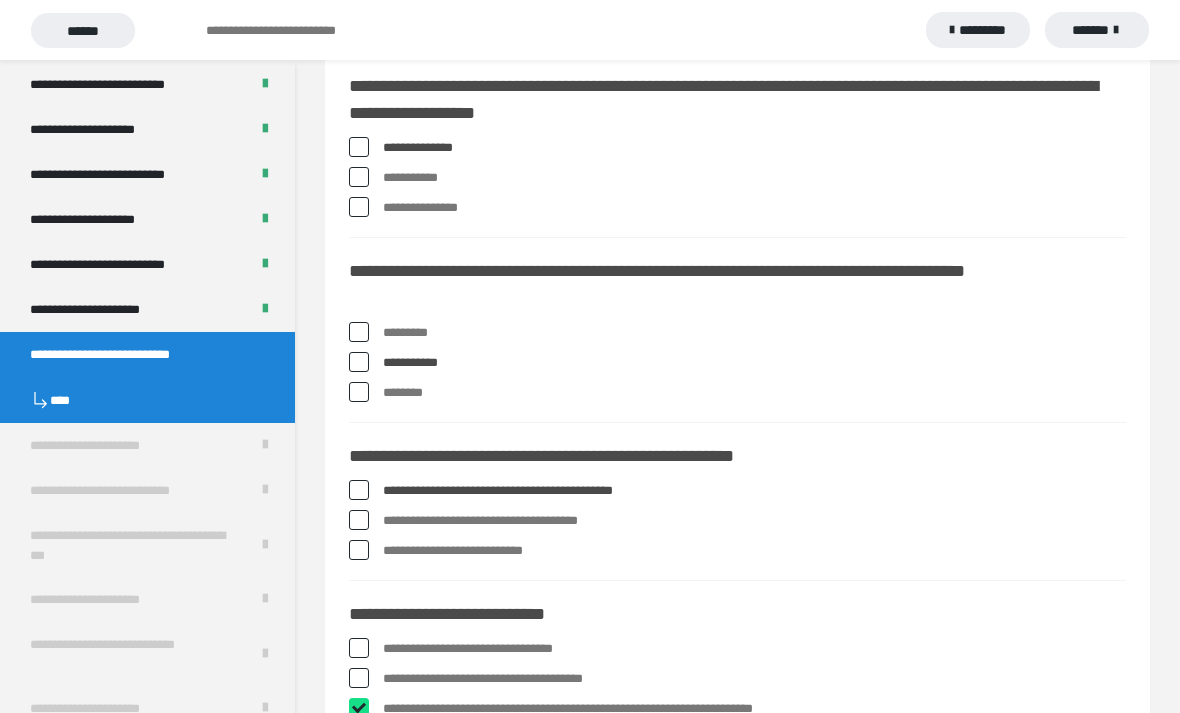 checkbox on "****" 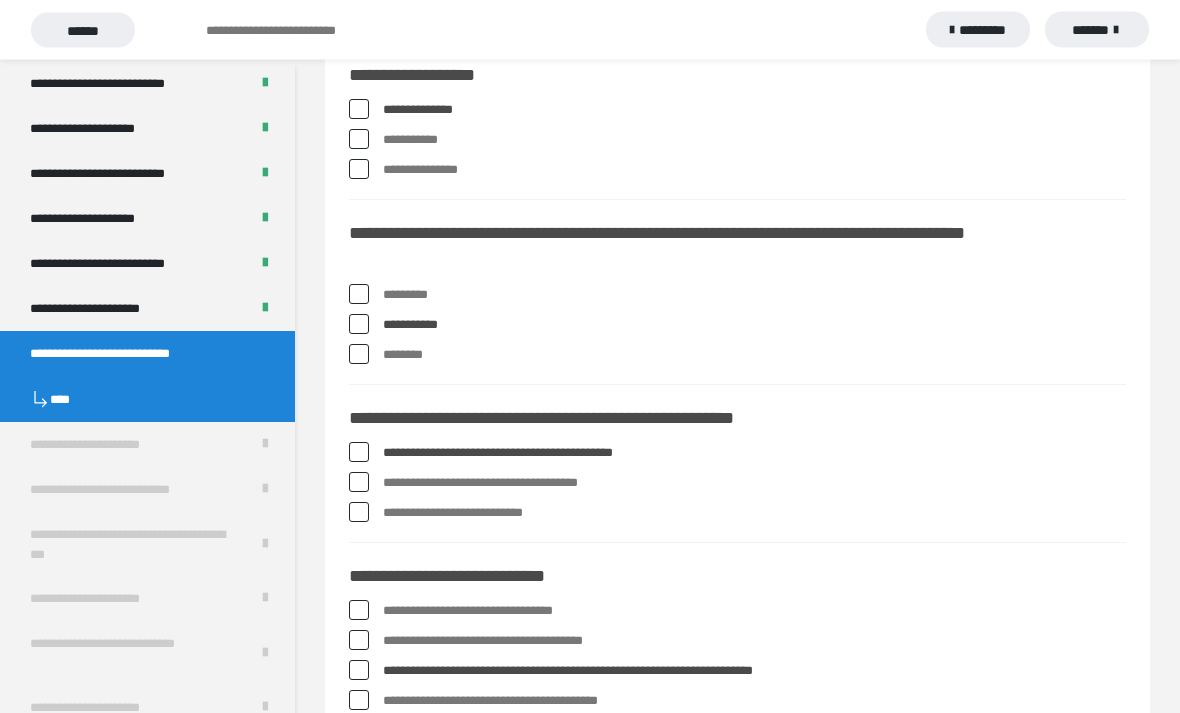 scroll, scrollTop: 1472, scrollLeft: 0, axis: vertical 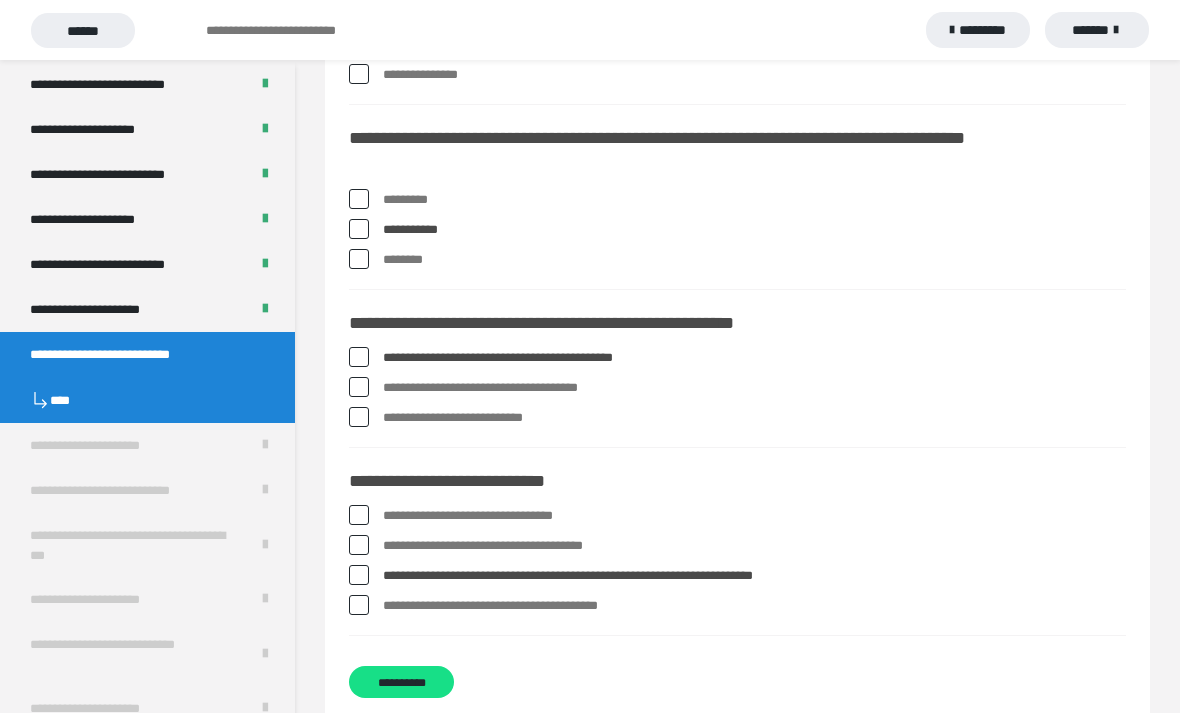 click on "**********" at bounding box center [401, 682] 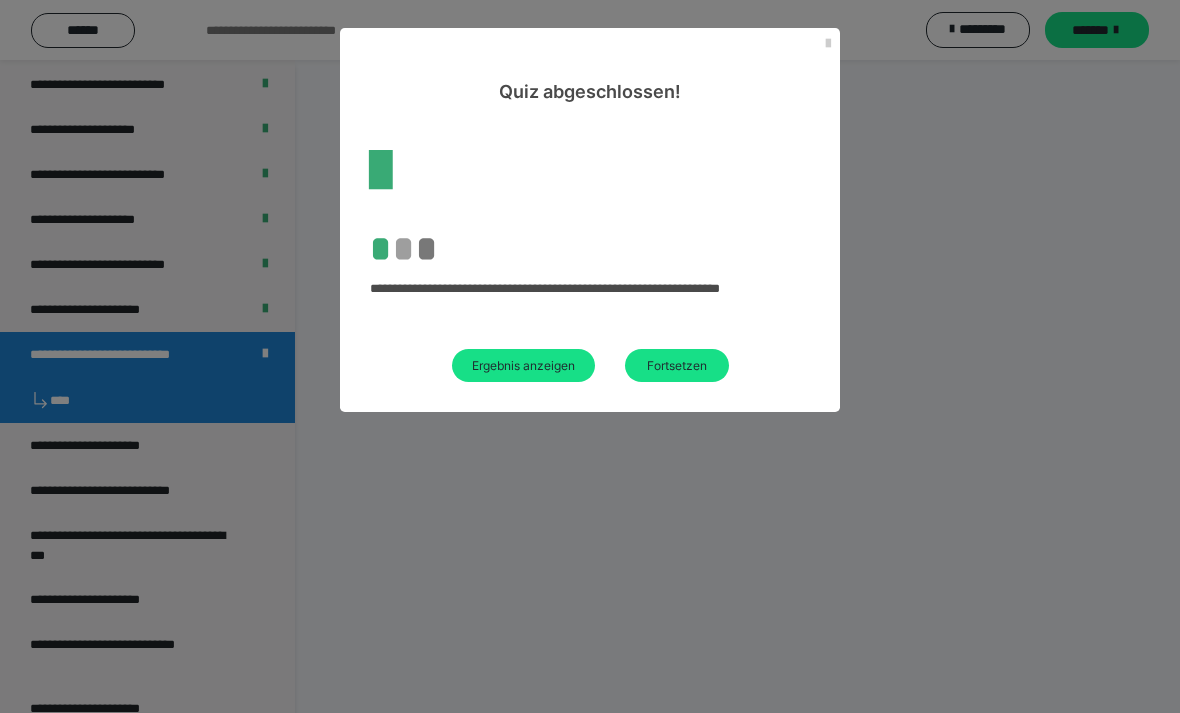 scroll, scrollTop: 85, scrollLeft: 0, axis: vertical 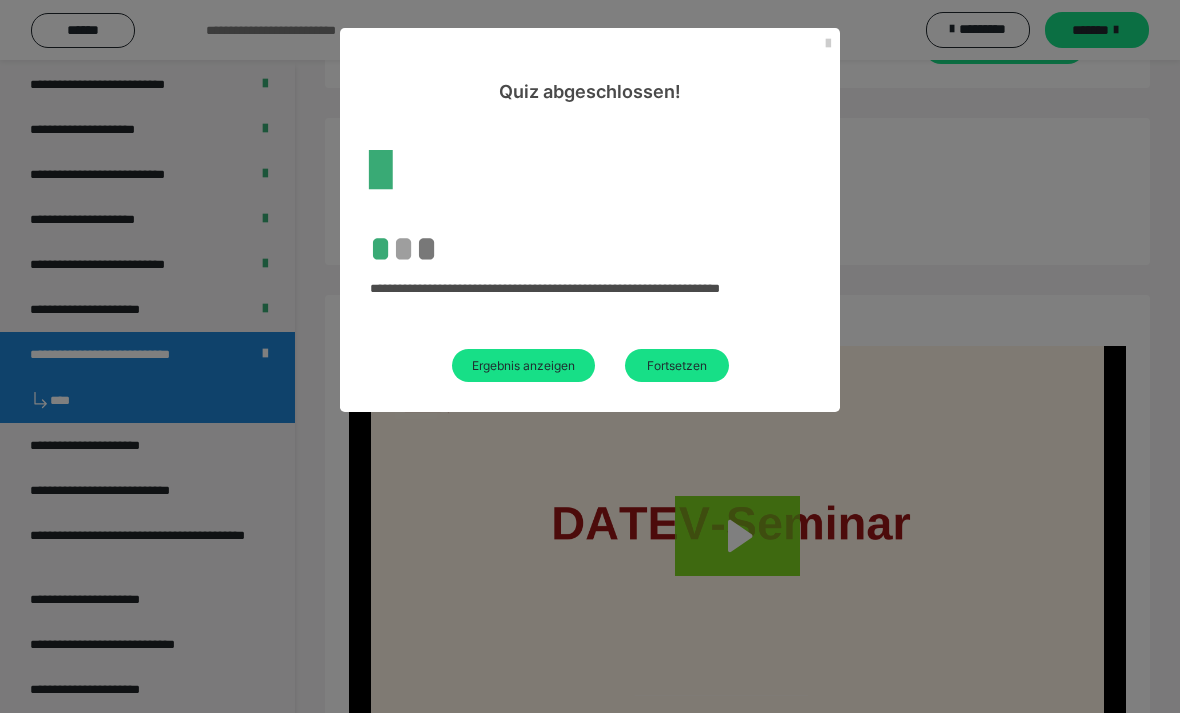 click on "Ergebnis anzeigen" at bounding box center [523, 365] 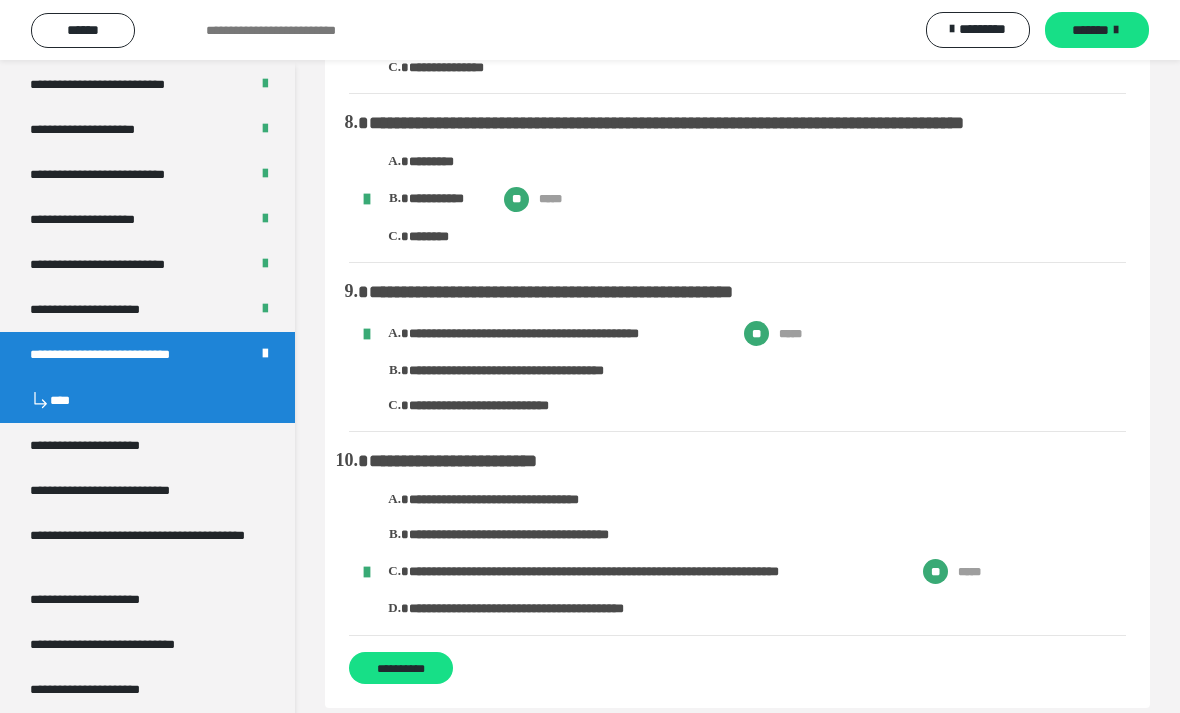 scroll, scrollTop: 1350, scrollLeft: 0, axis: vertical 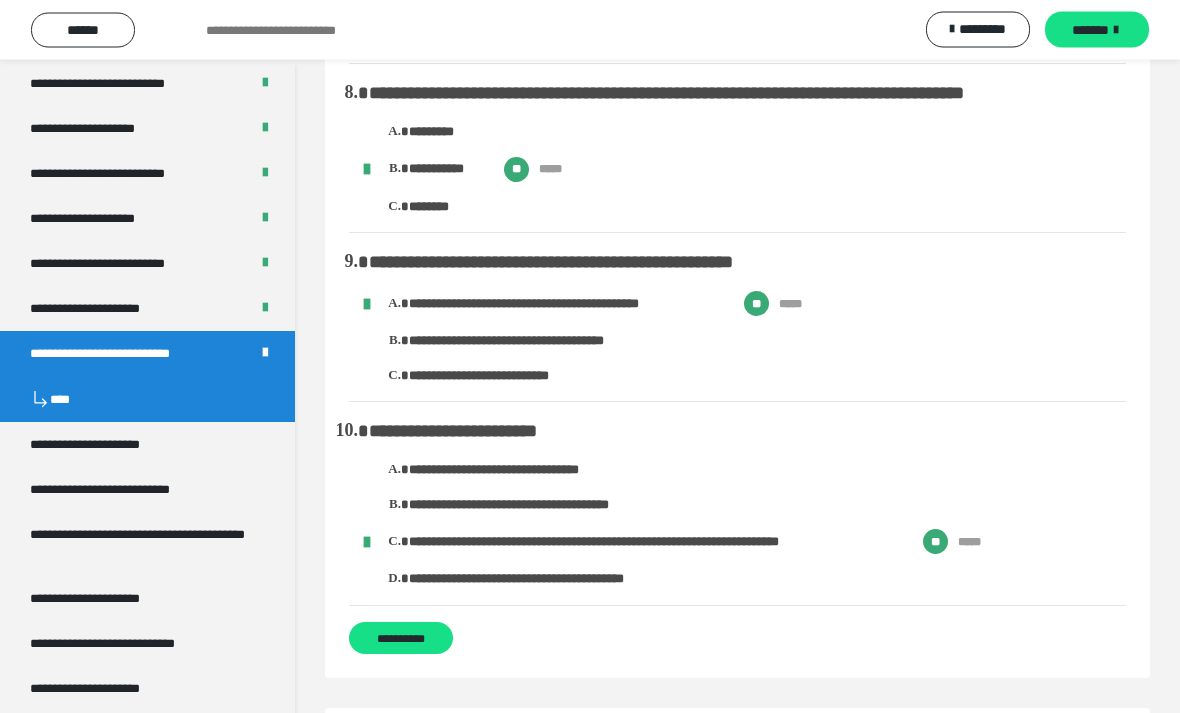 click on "*********" at bounding box center [978, 30] 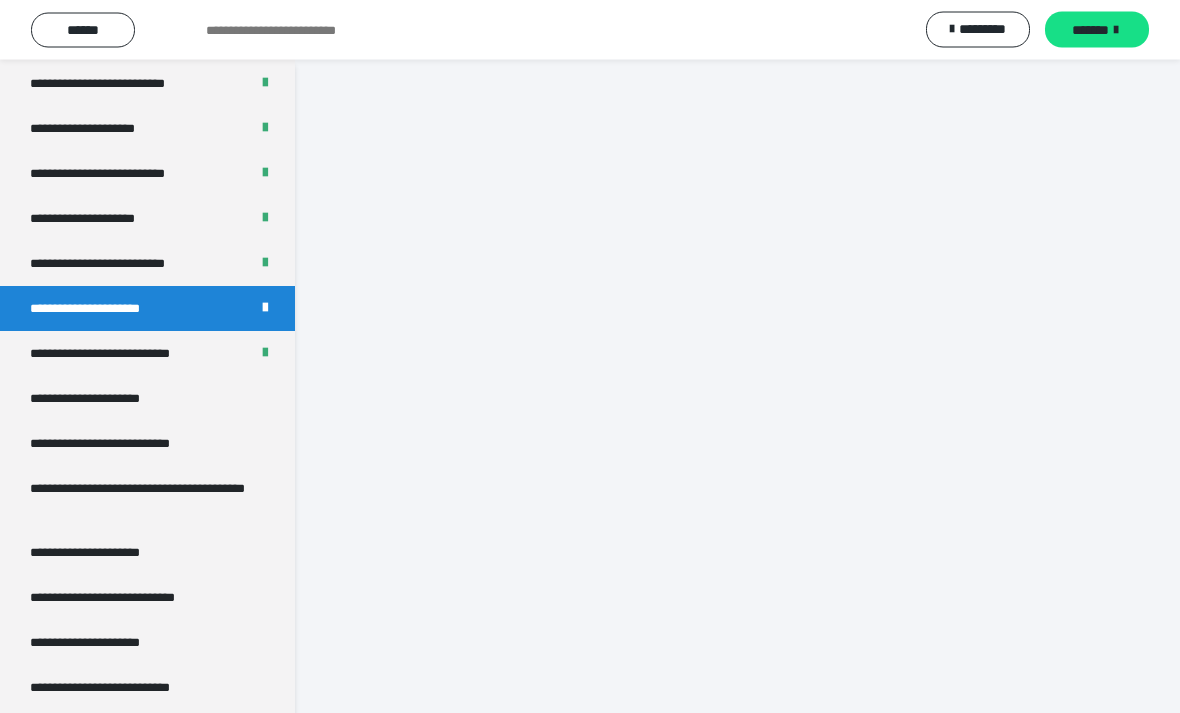 scroll, scrollTop: 60, scrollLeft: 0, axis: vertical 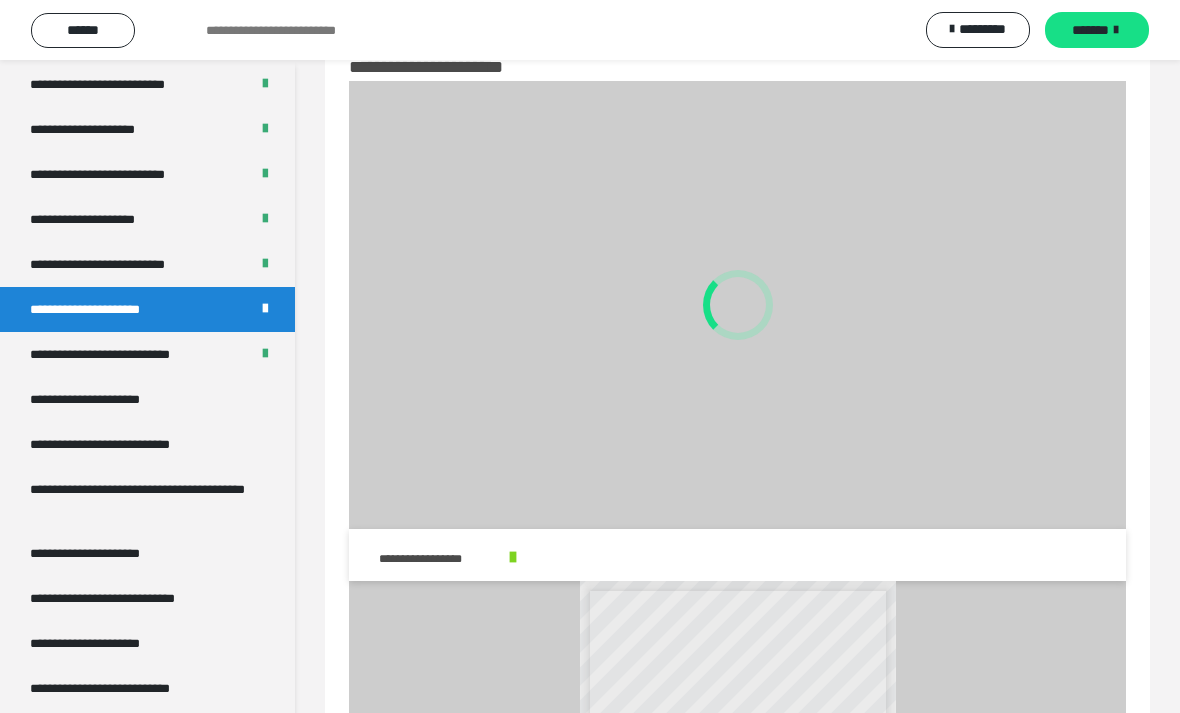 click on "**********" at bounding box center (129, 354) 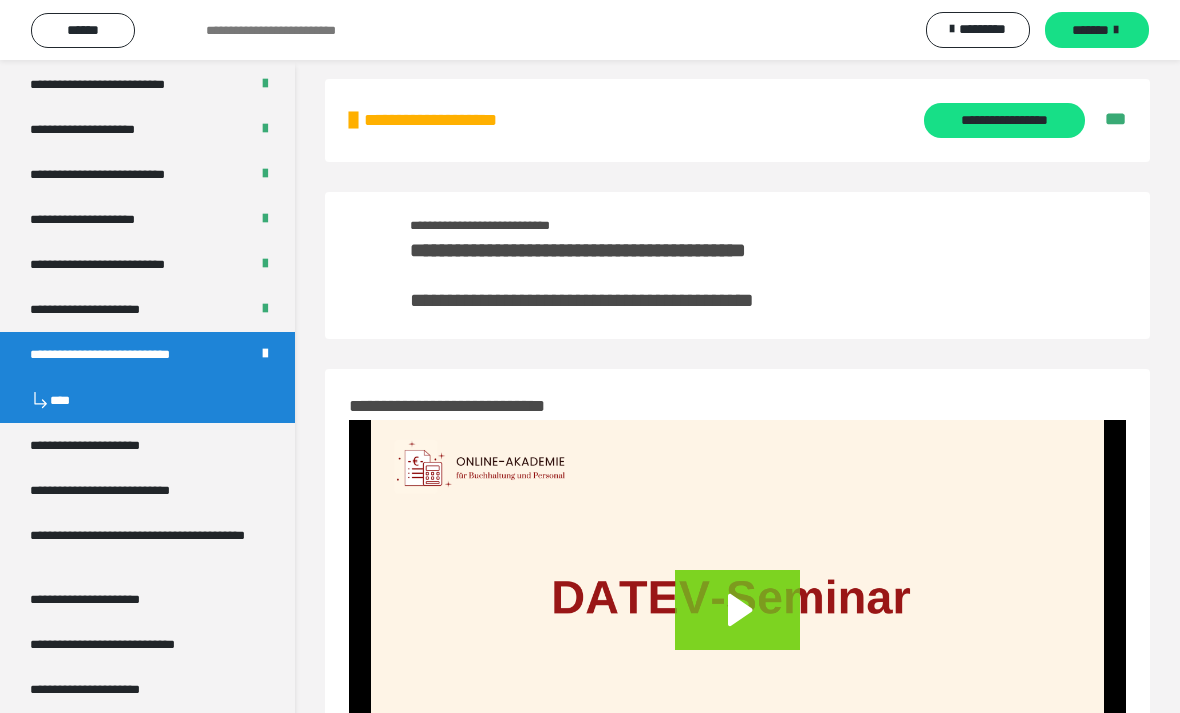 scroll, scrollTop: 0, scrollLeft: 0, axis: both 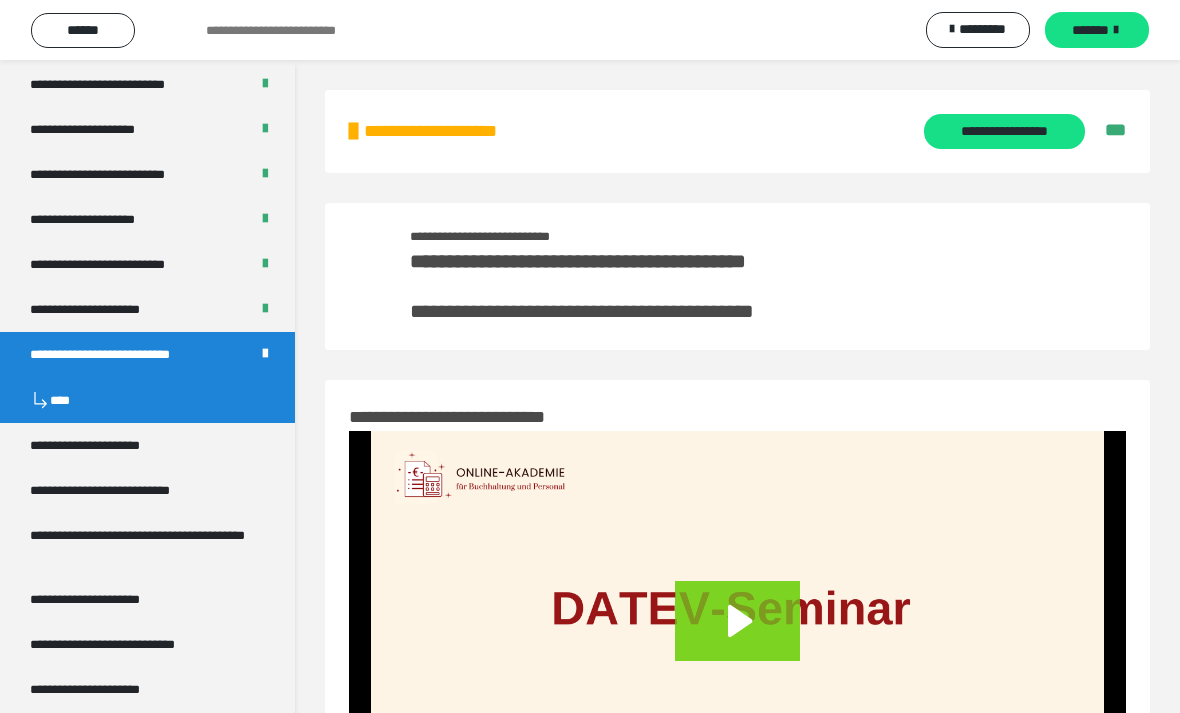 click on "**********" at bounding box center (465, 132) 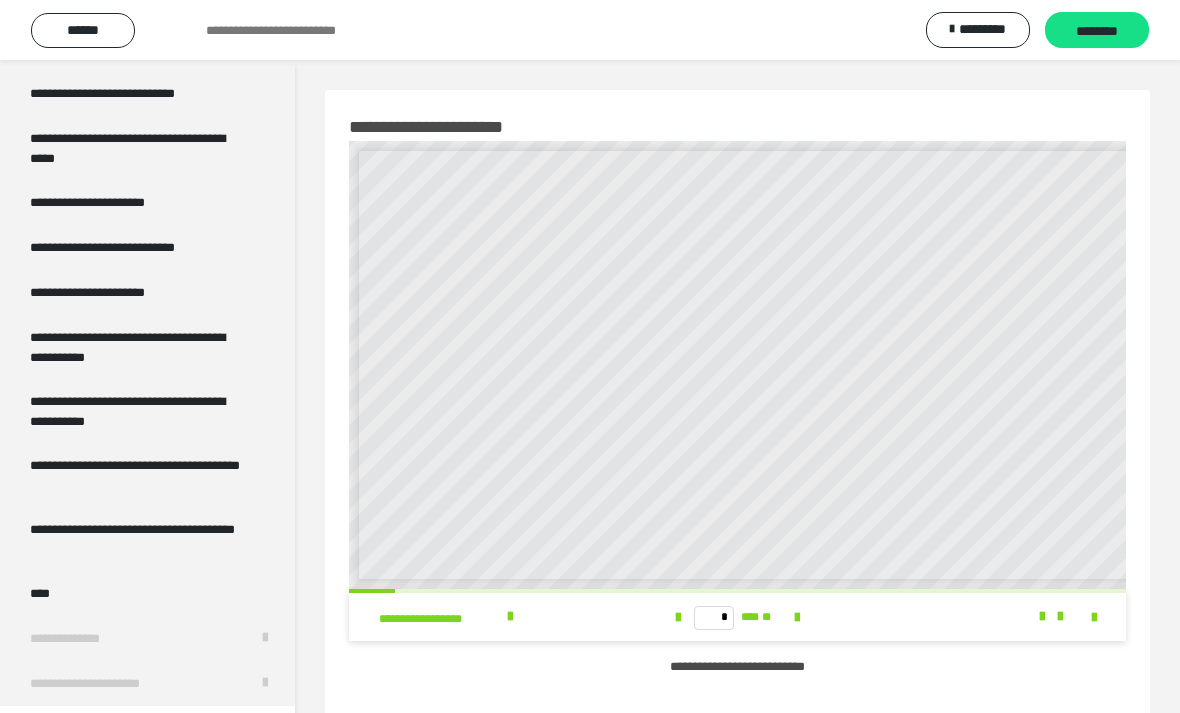 scroll, scrollTop: 3916, scrollLeft: 0, axis: vertical 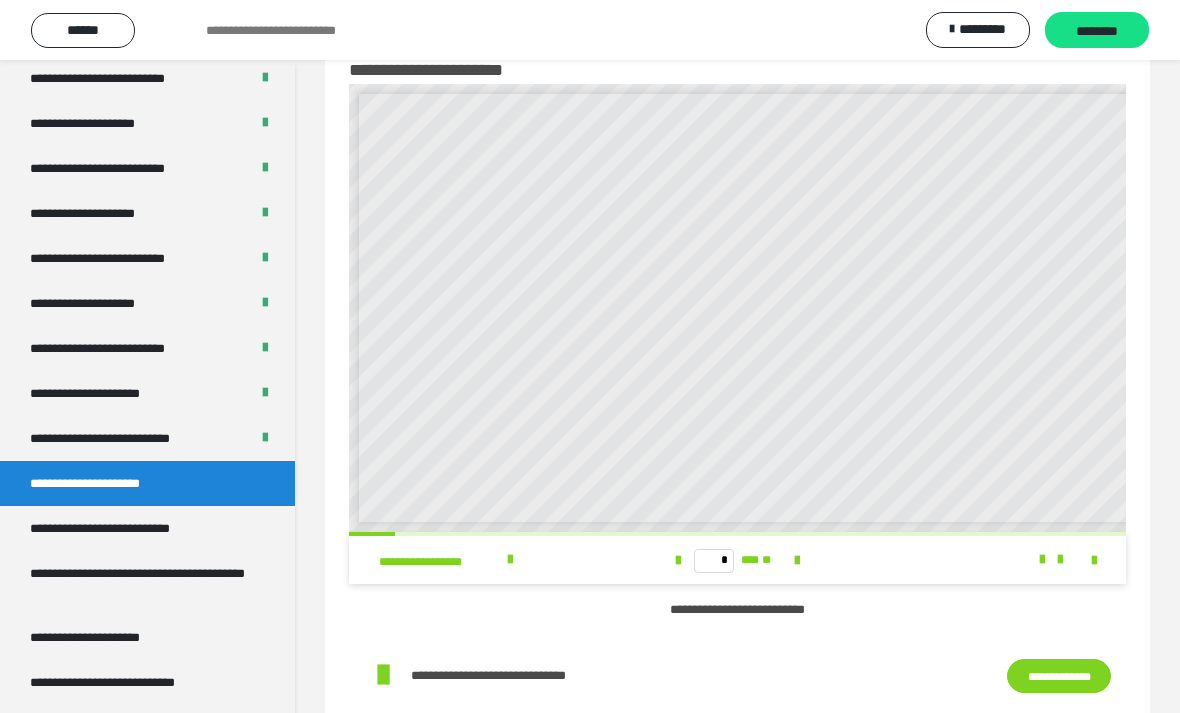 click at bounding box center (797, 561) 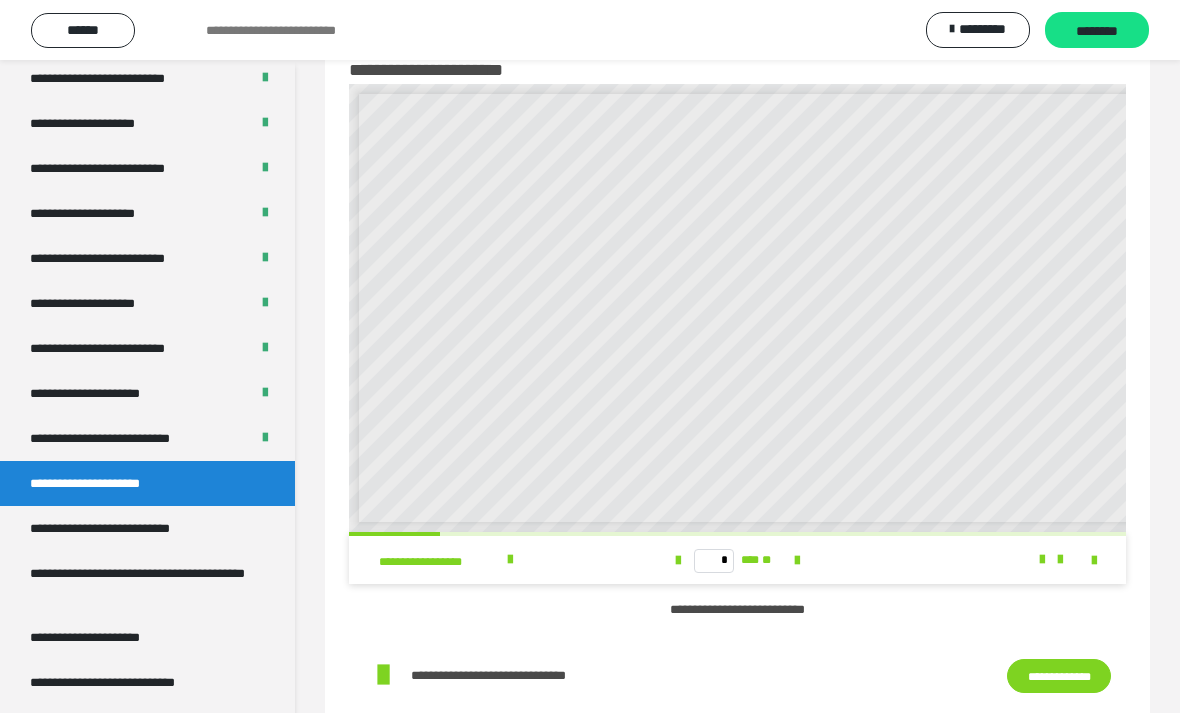 click at bounding box center [797, 560] 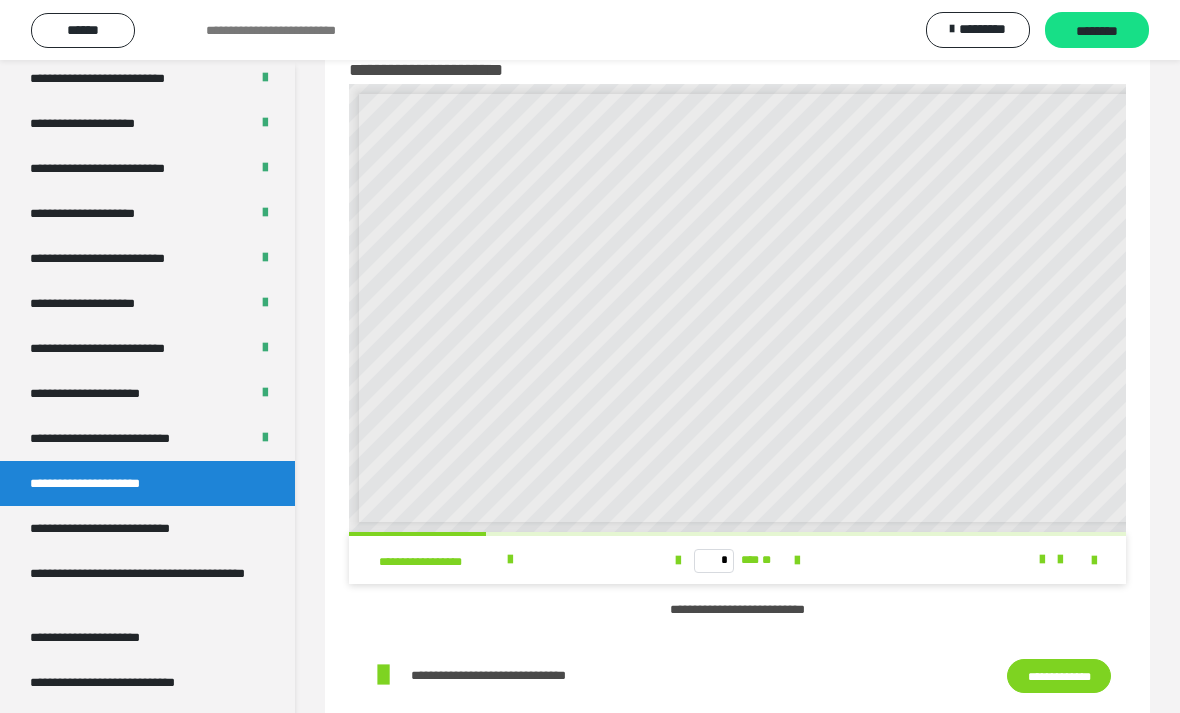 click at bounding box center [797, 561] 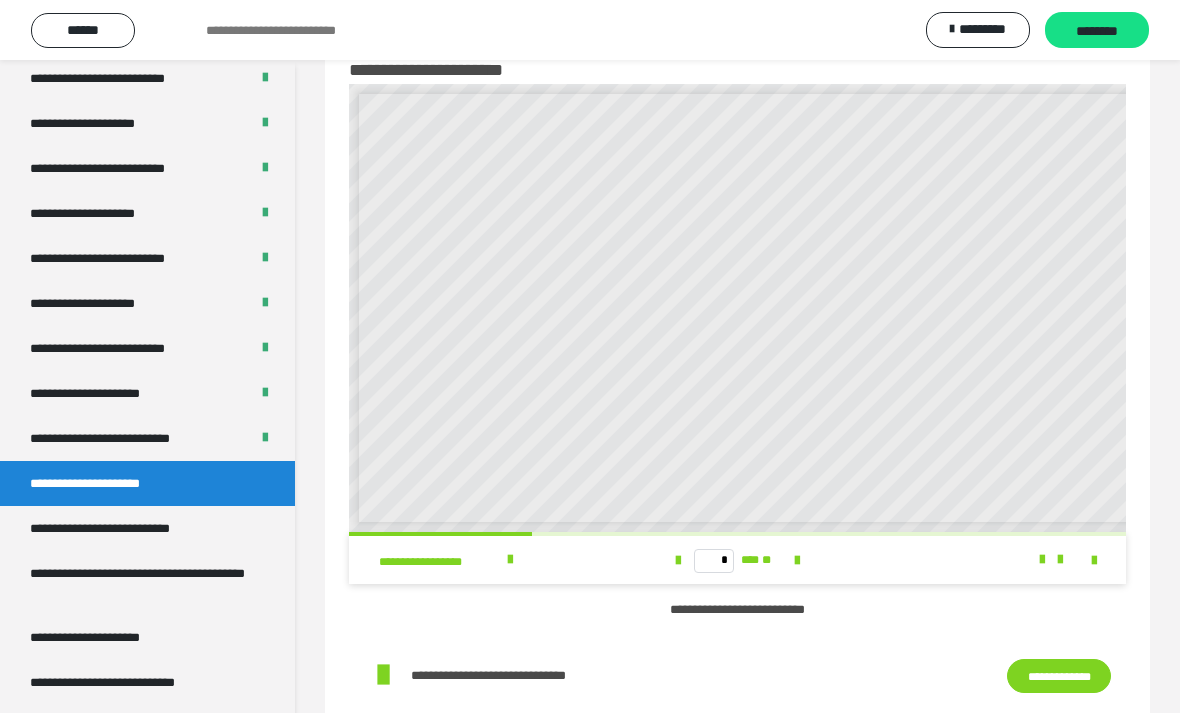 click at bounding box center [797, 561] 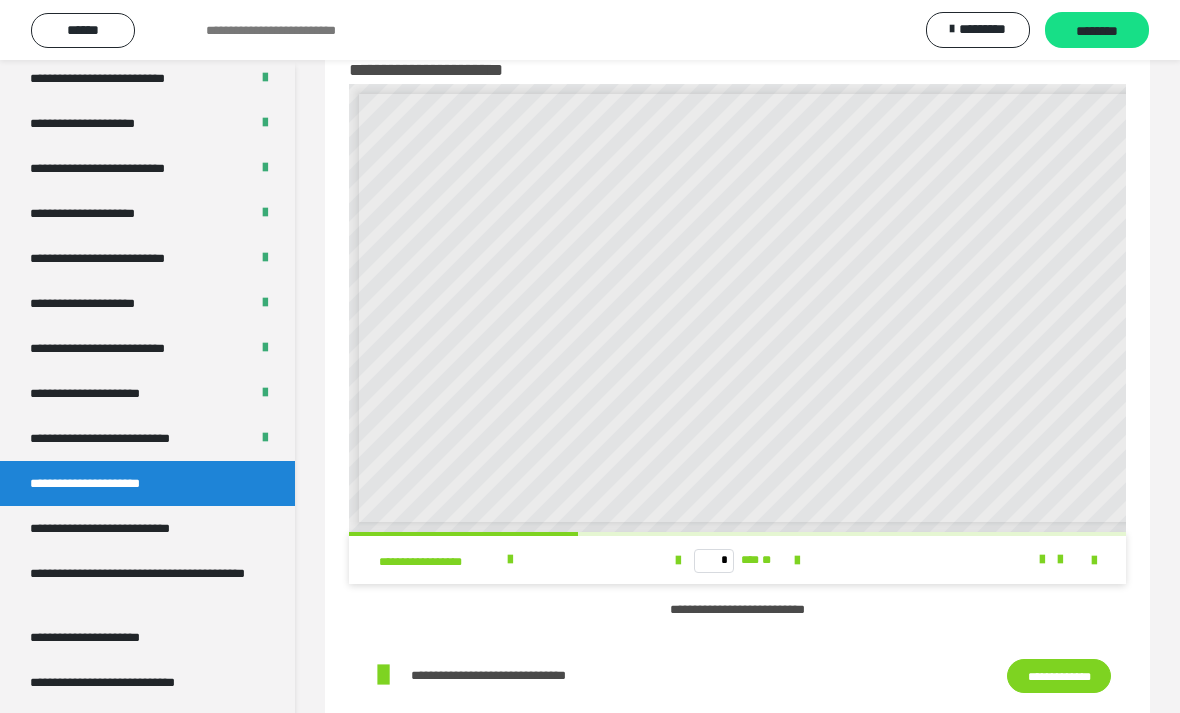 click at bounding box center (797, 561) 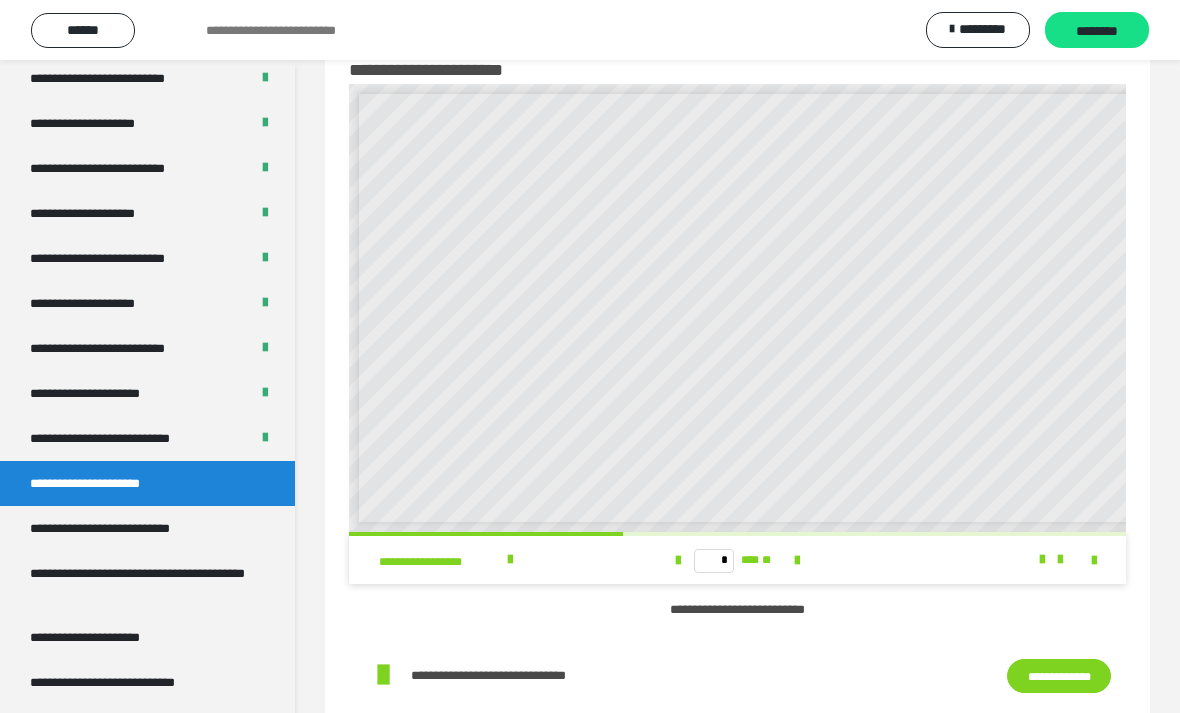 click at bounding box center (797, 561) 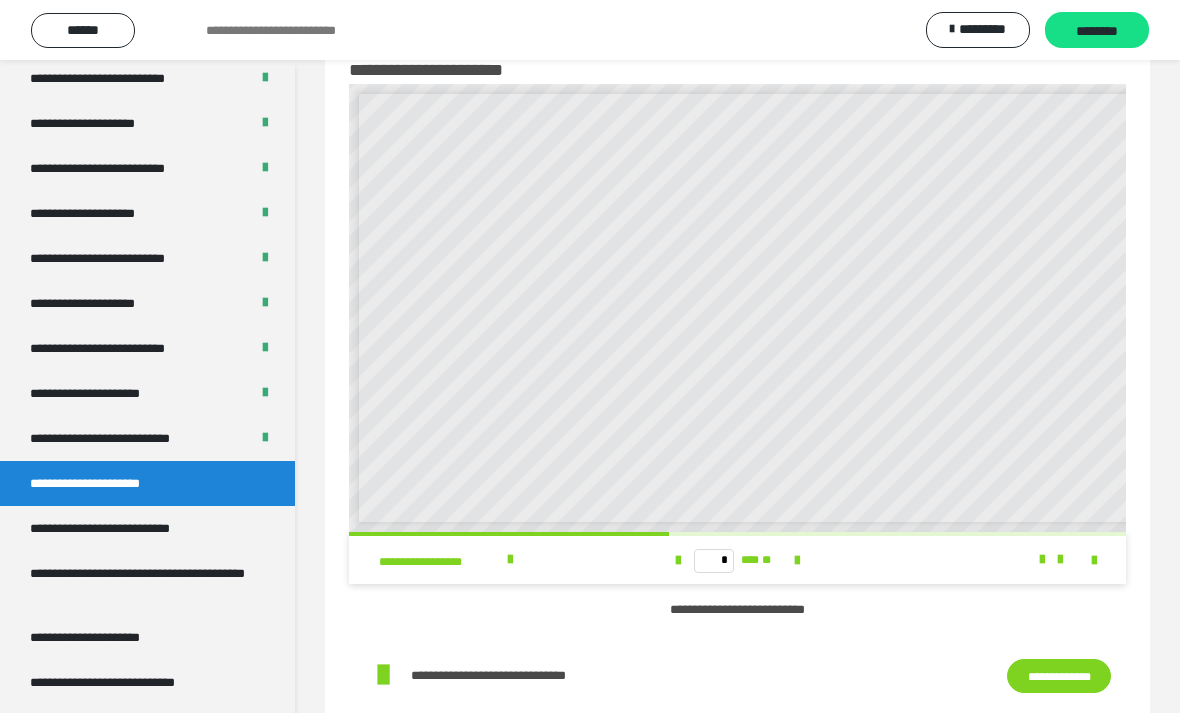 click at bounding box center [797, 560] 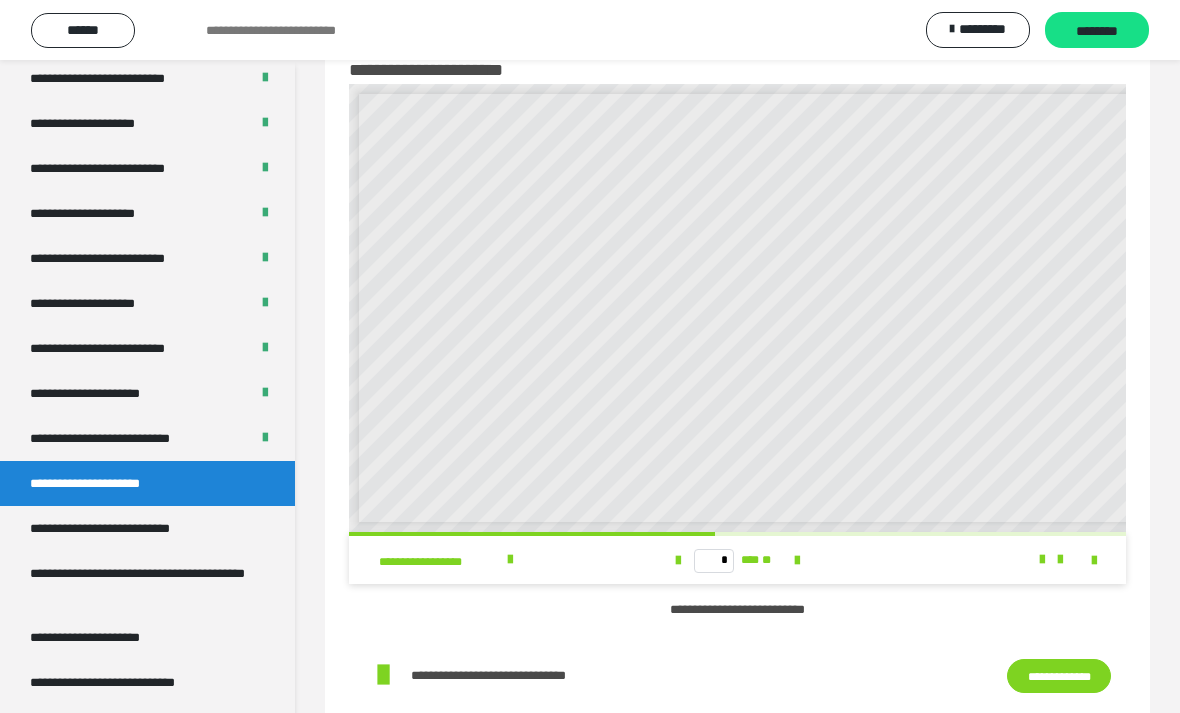 click at bounding box center [797, 561] 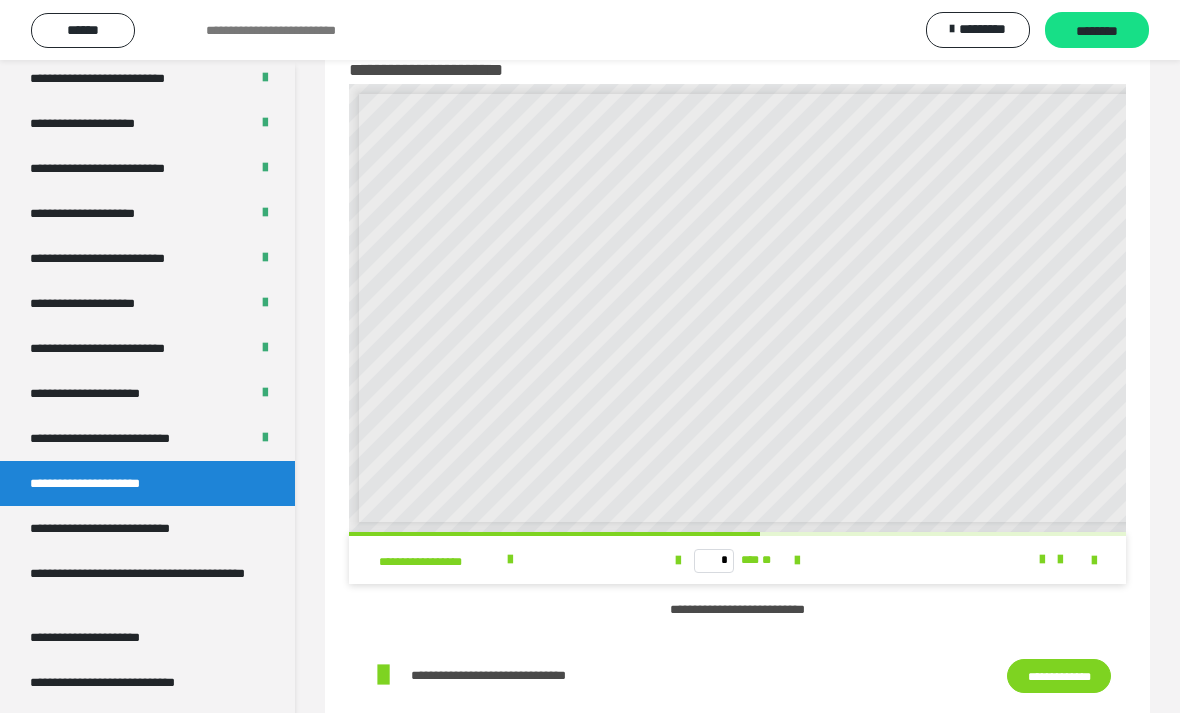 click at bounding box center [797, 561] 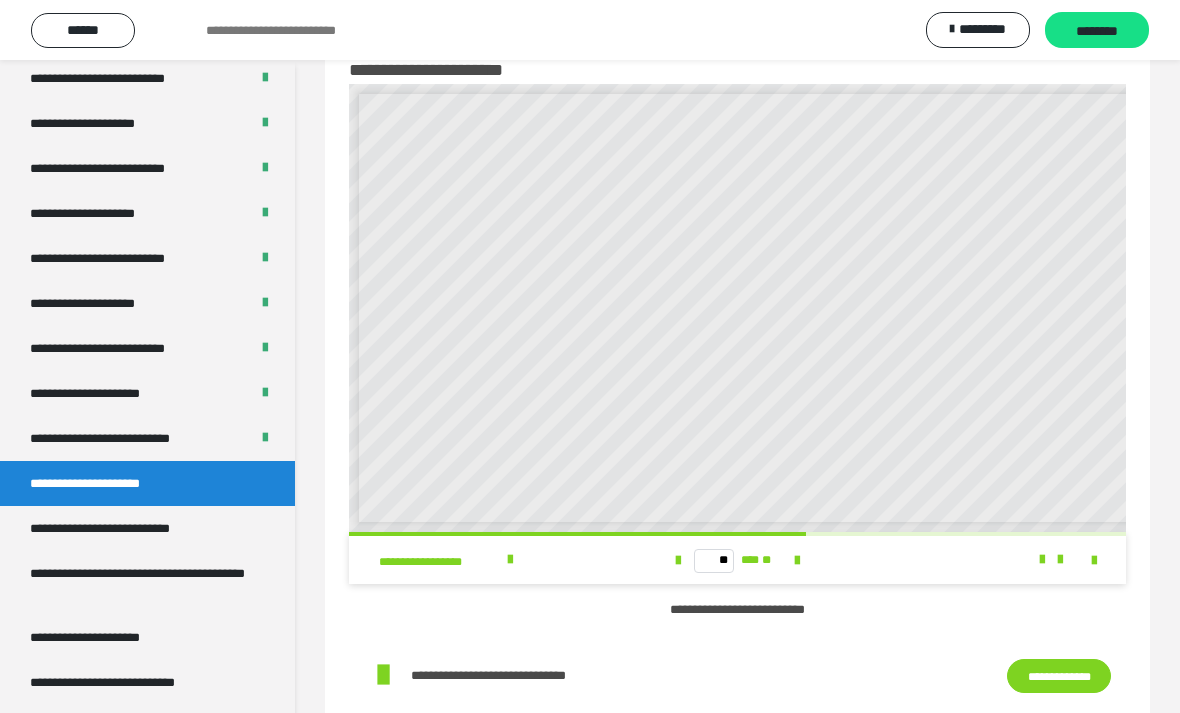 click at bounding box center (797, 561) 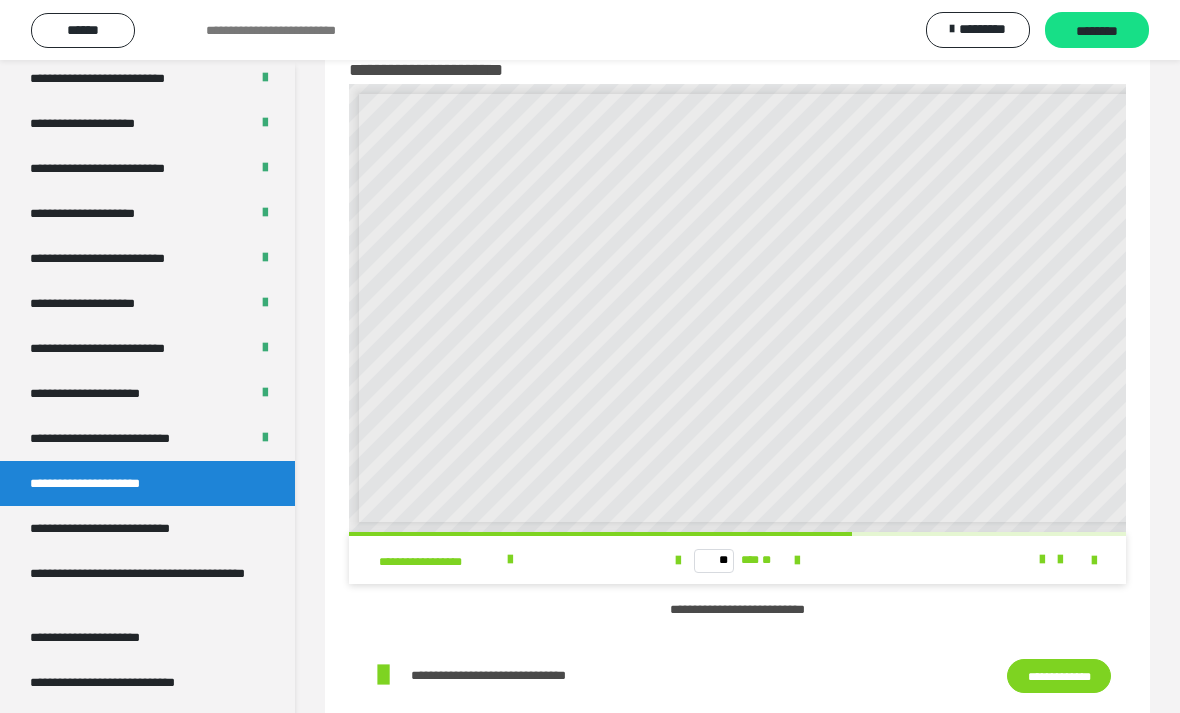 click at bounding box center (797, 561) 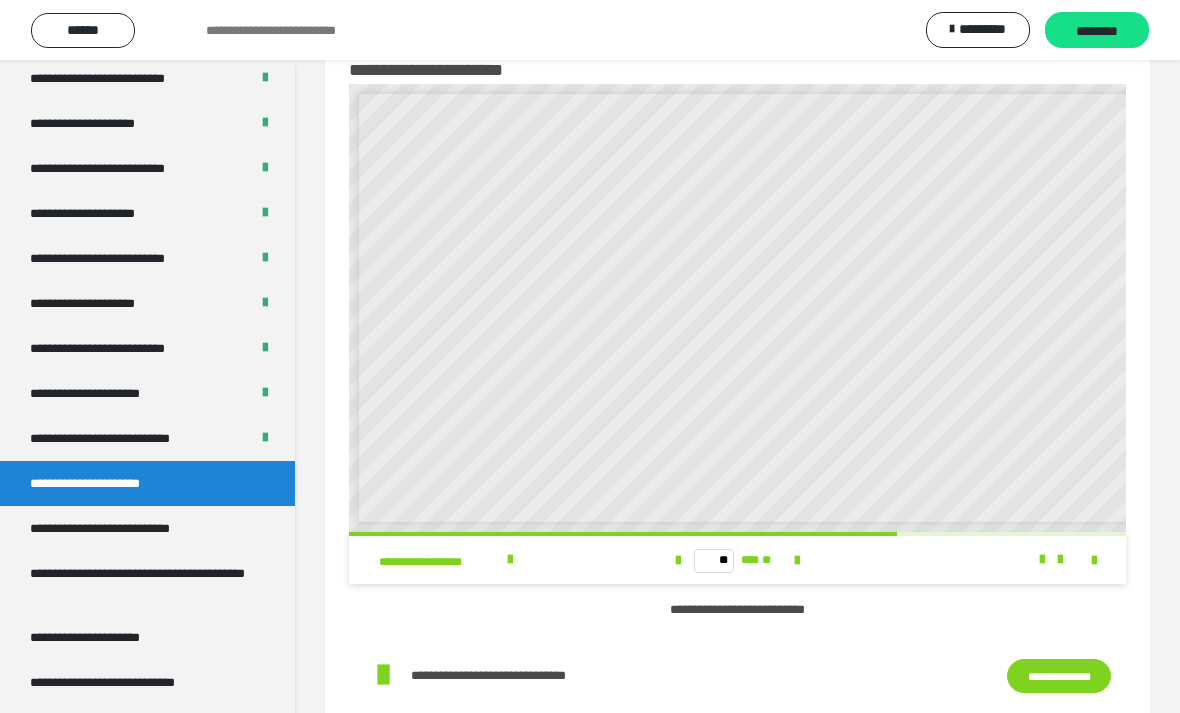 click at bounding box center [797, 561] 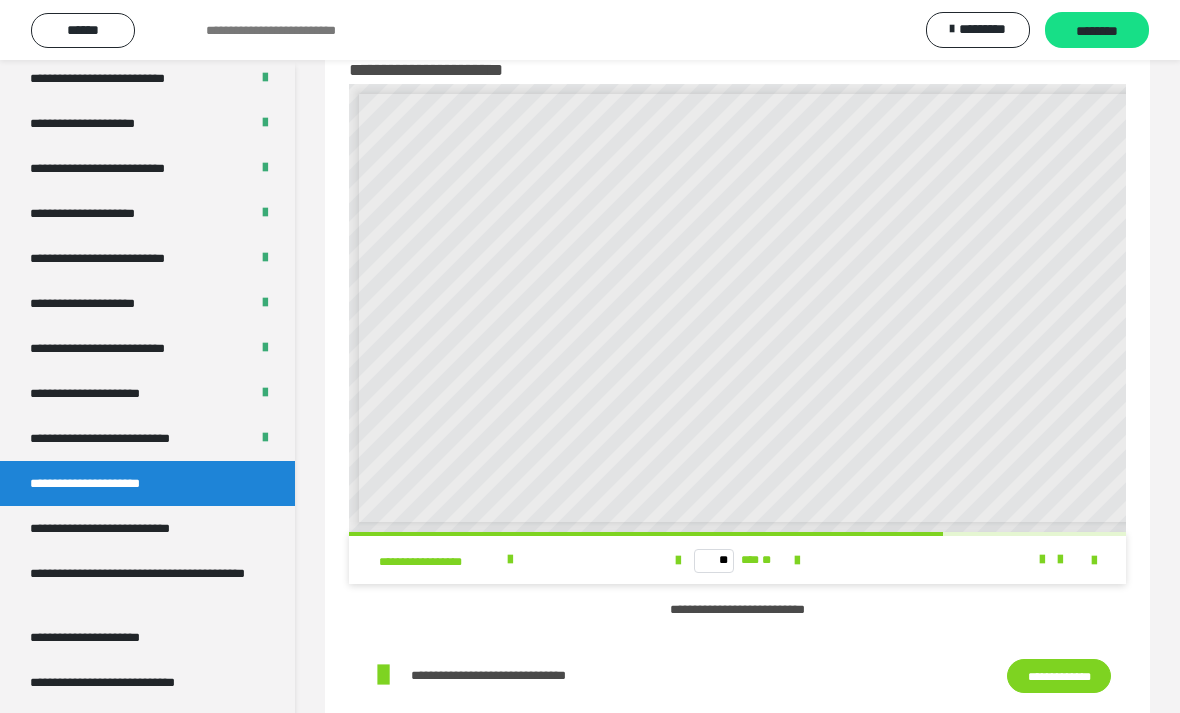 click at bounding box center (797, 561) 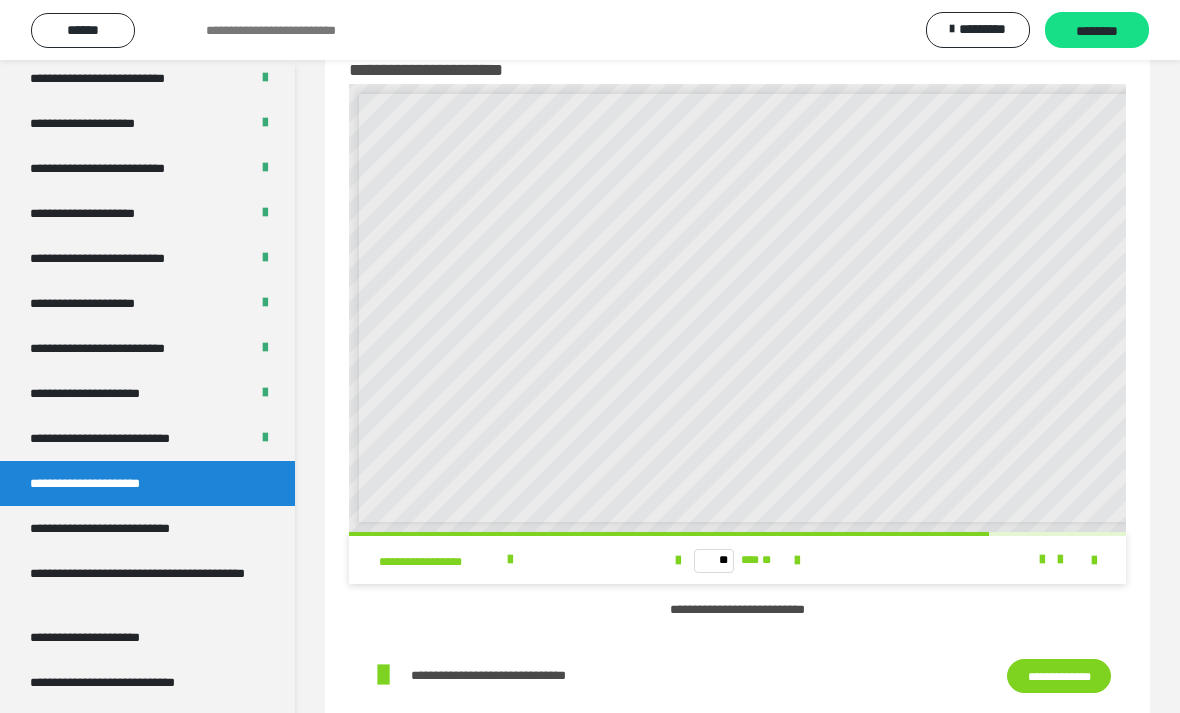 click at bounding box center (797, 561) 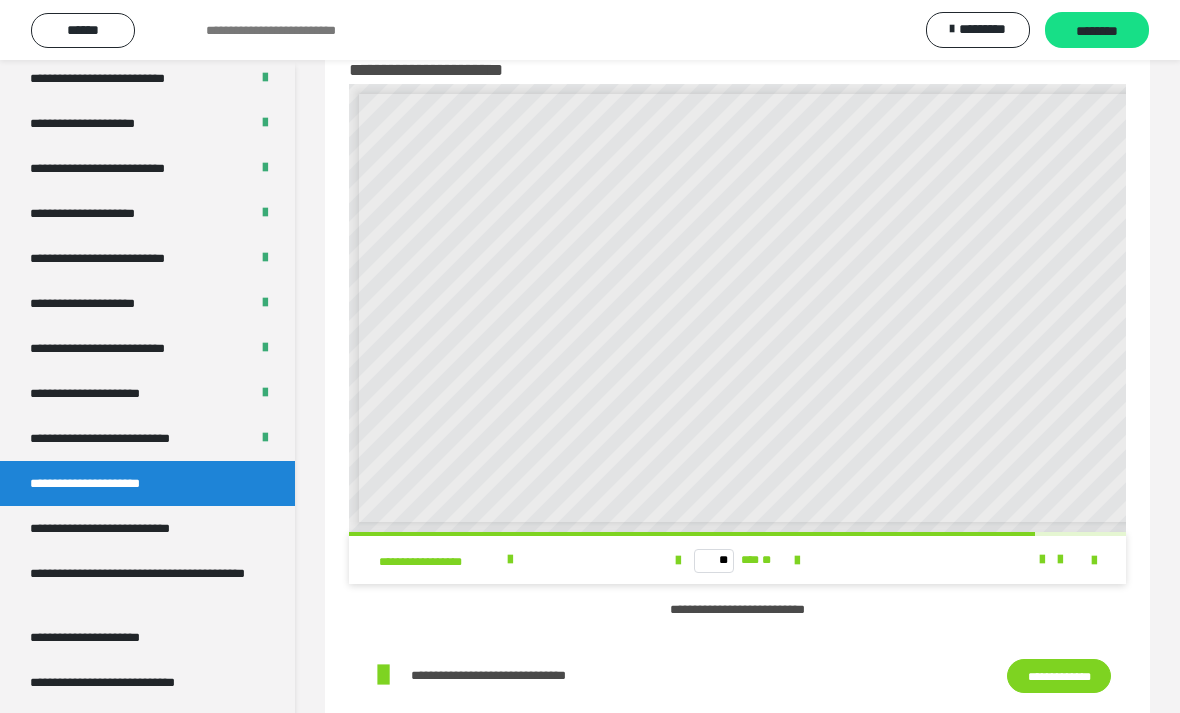 click at bounding box center (797, 561) 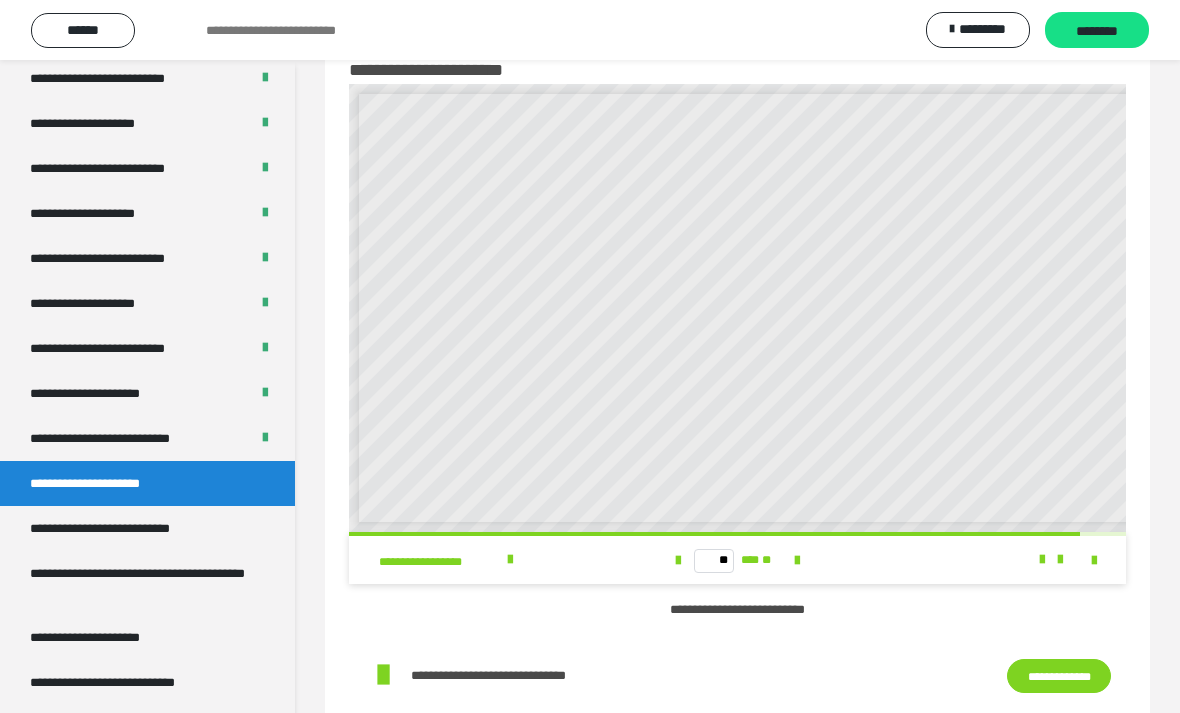 click at bounding box center [797, 561] 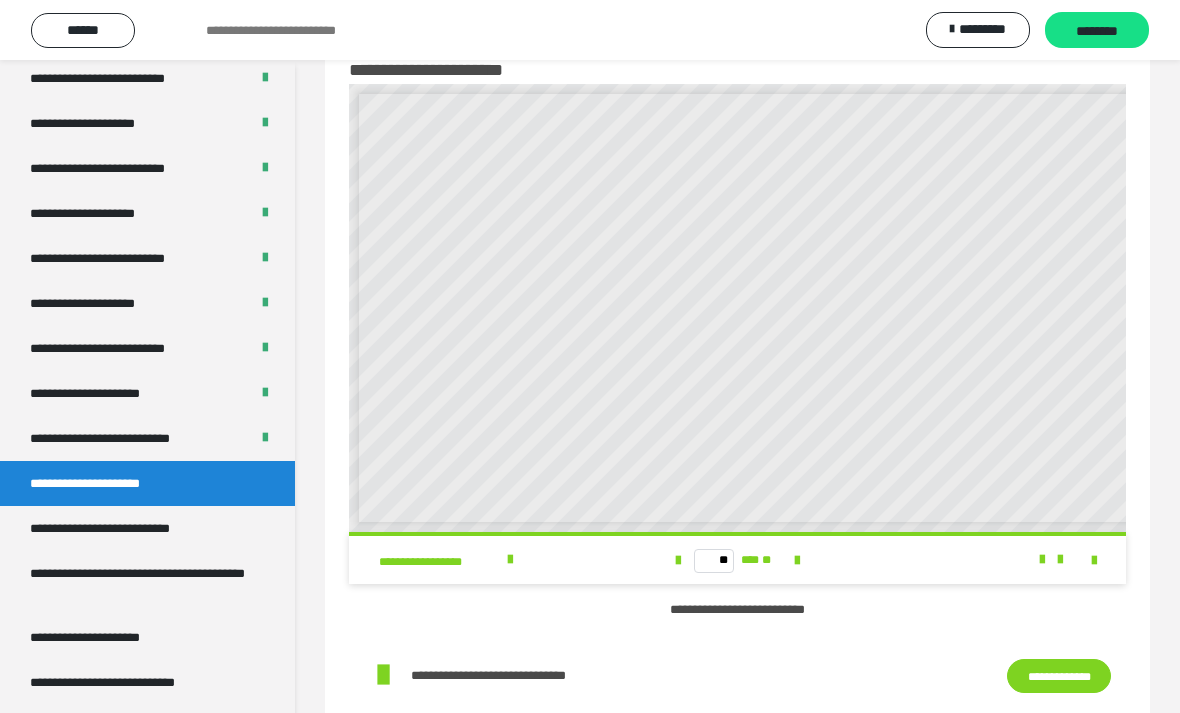 click at bounding box center (678, 561) 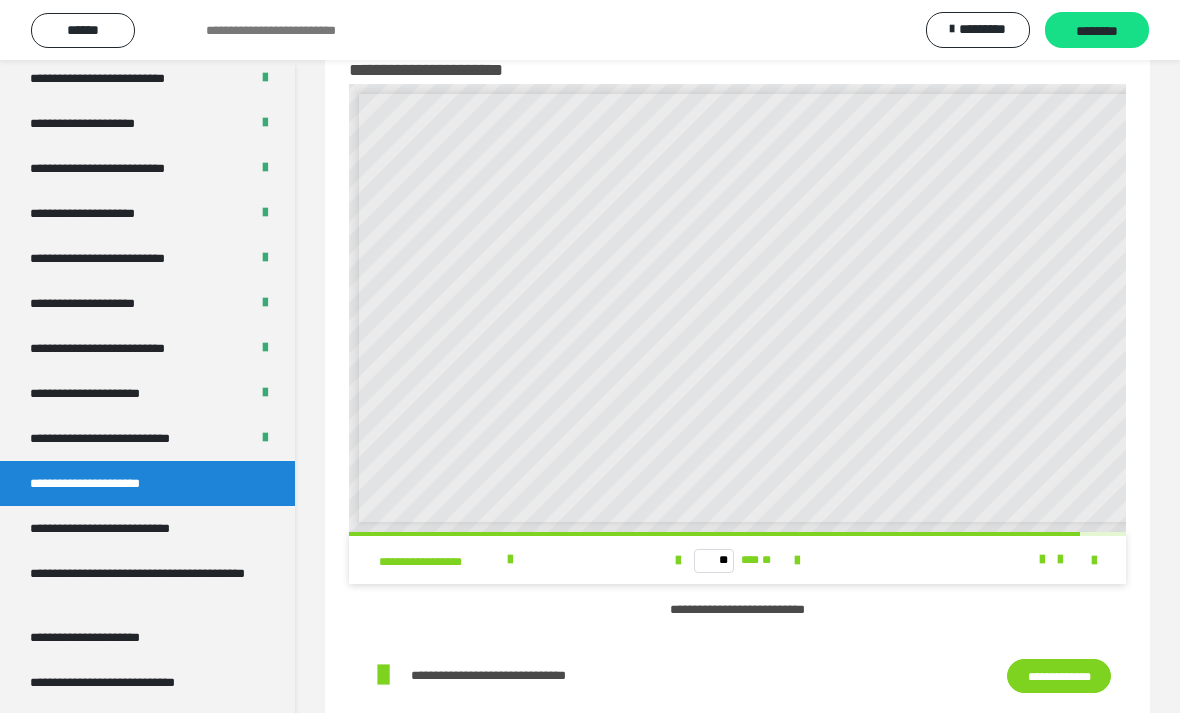 click at bounding box center (797, 561) 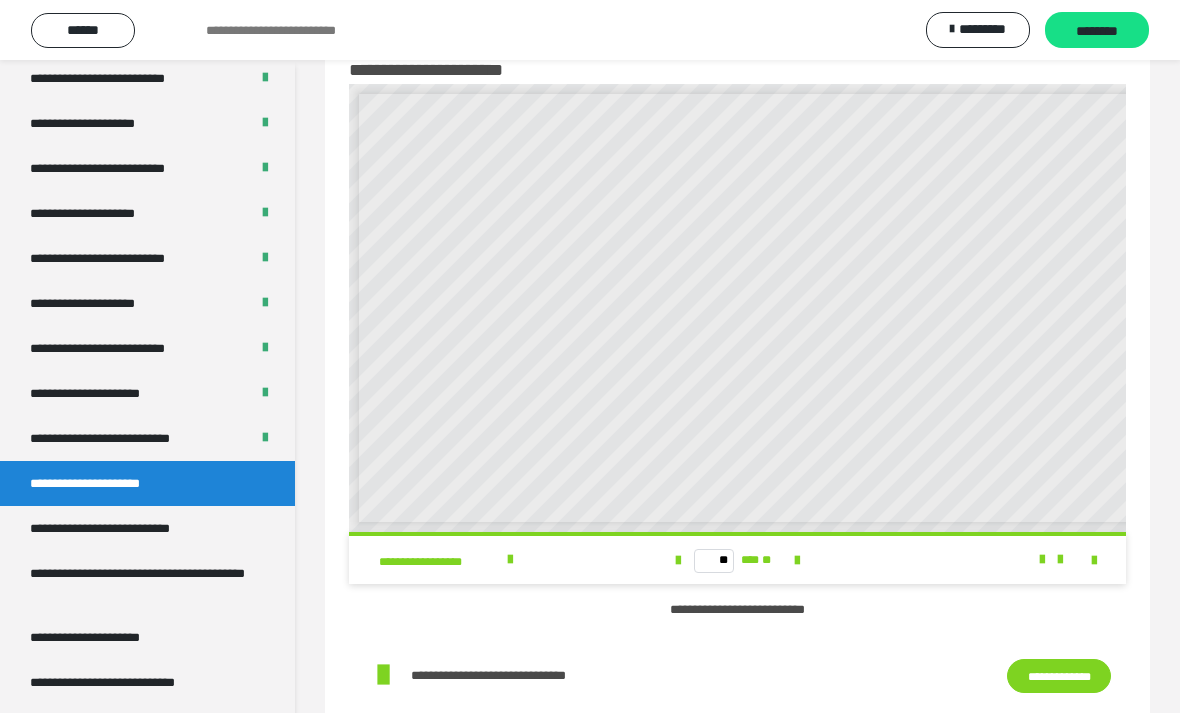 click on "**********" at bounding box center [127, 528] 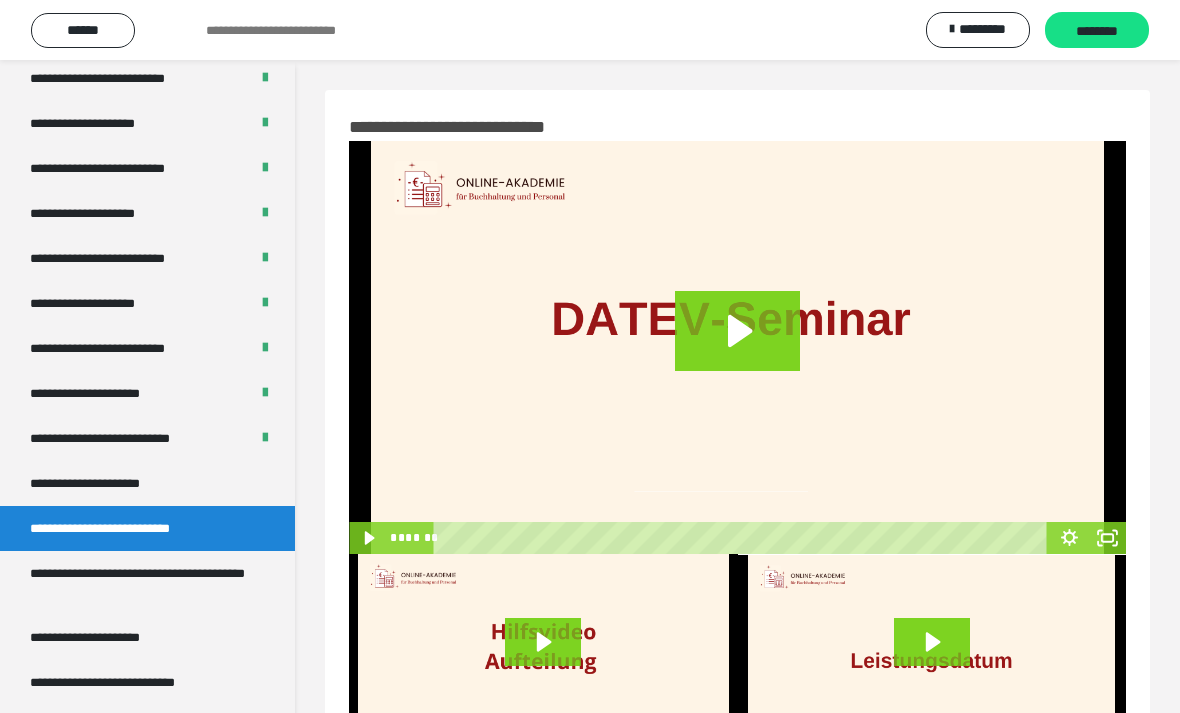 scroll, scrollTop: 85, scrollLeft: 0, axis: vertical 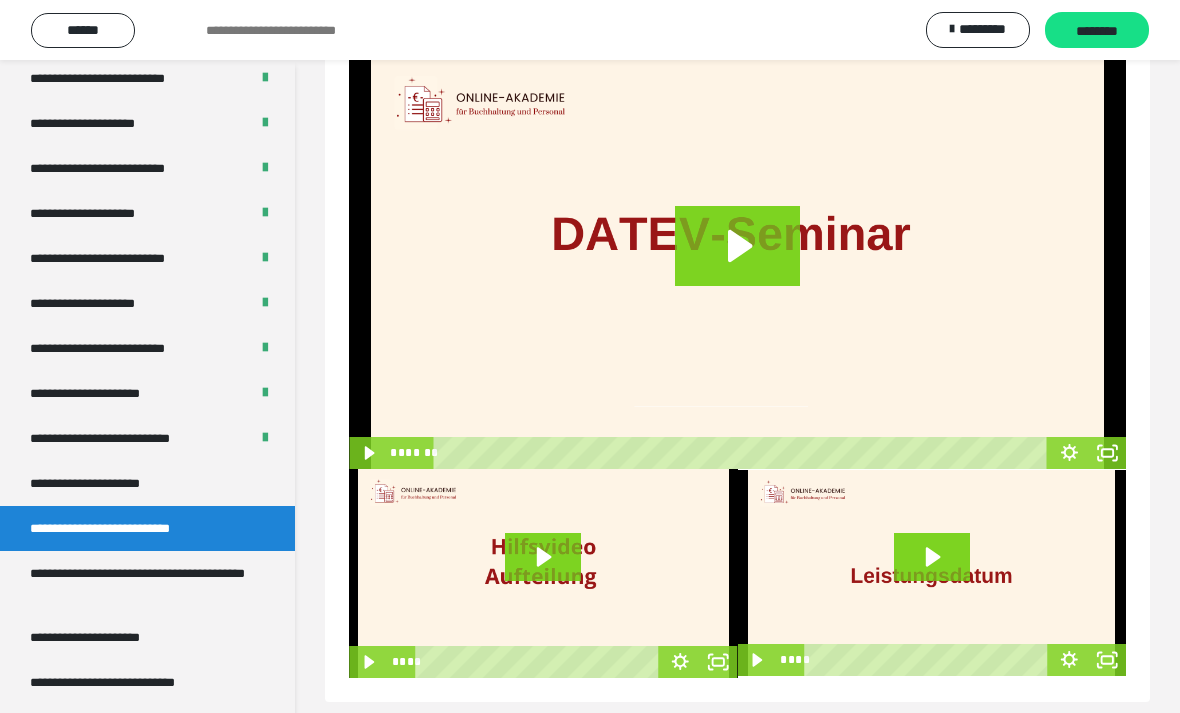 click on "**********" at bounding box center (139, 583) 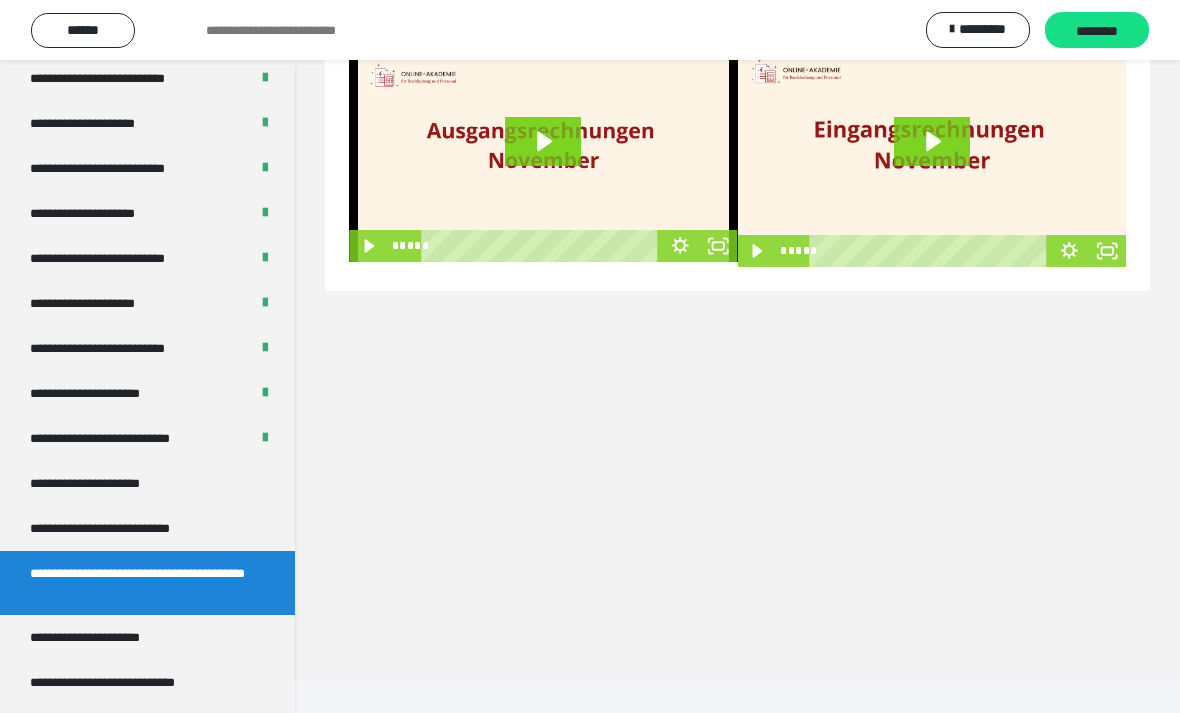scroll, scrollTop: 124, scrollLeft: 0, axis: vertical 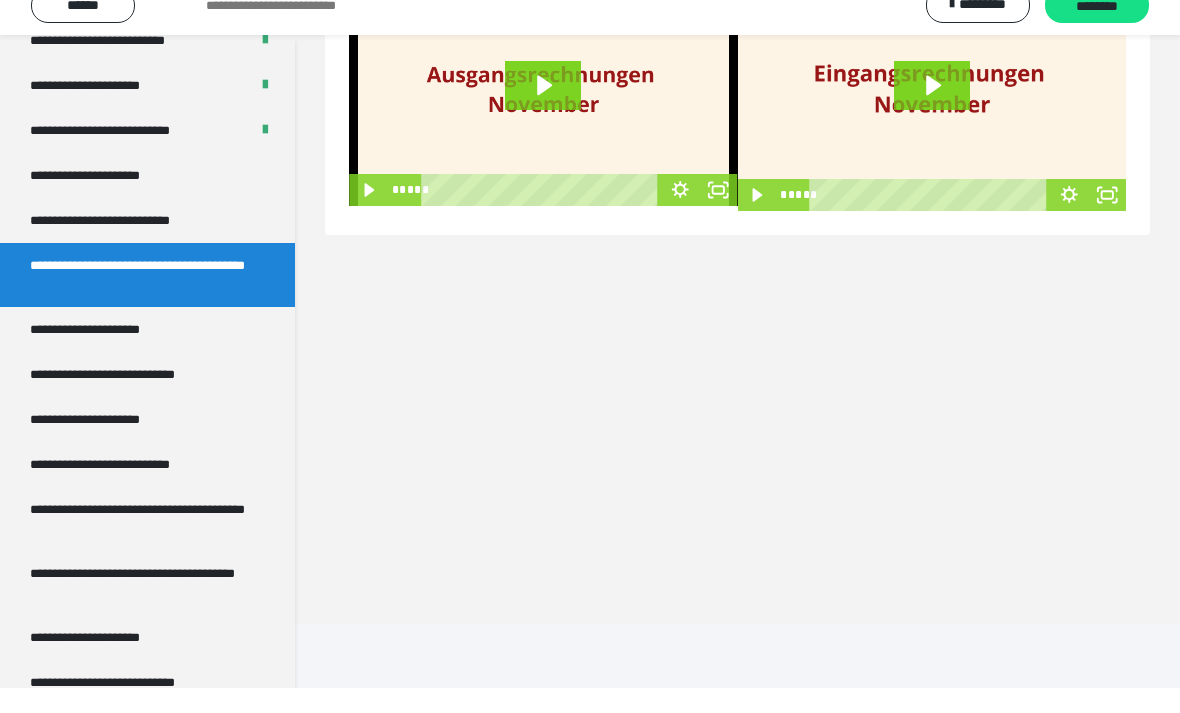click on "**********" at bounding box center [147, 354] 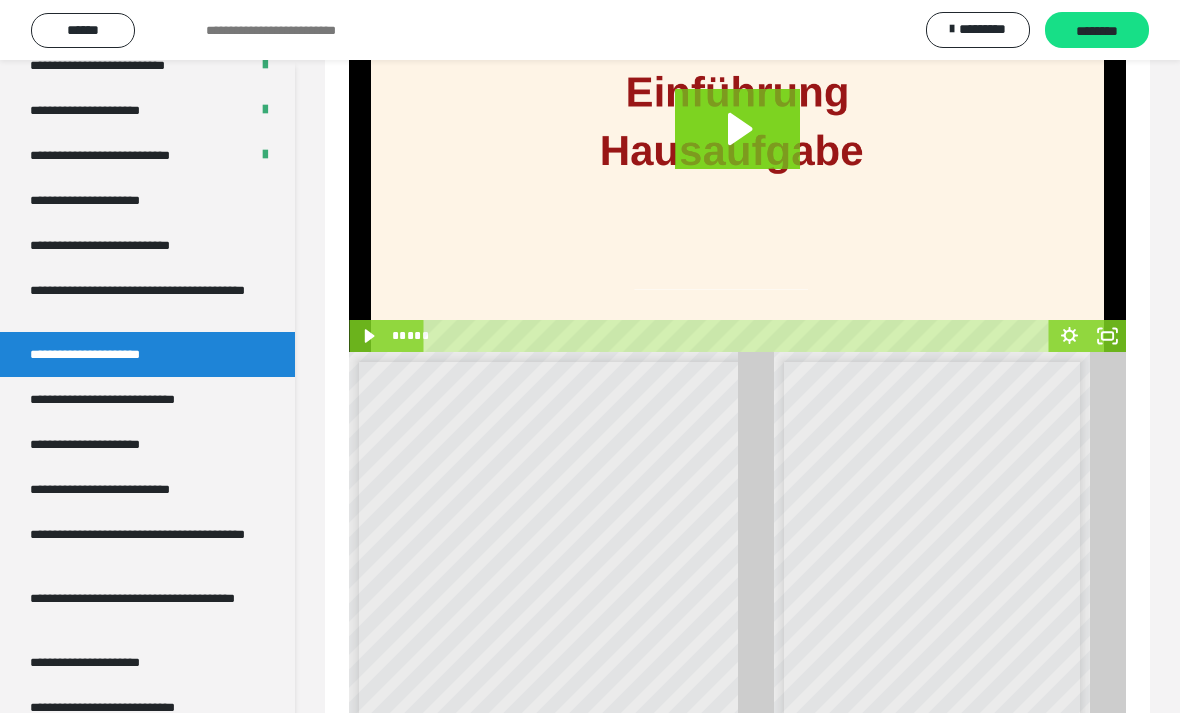 scroll, scrollTop: 356, scrollLeft: 0, axis: vertical 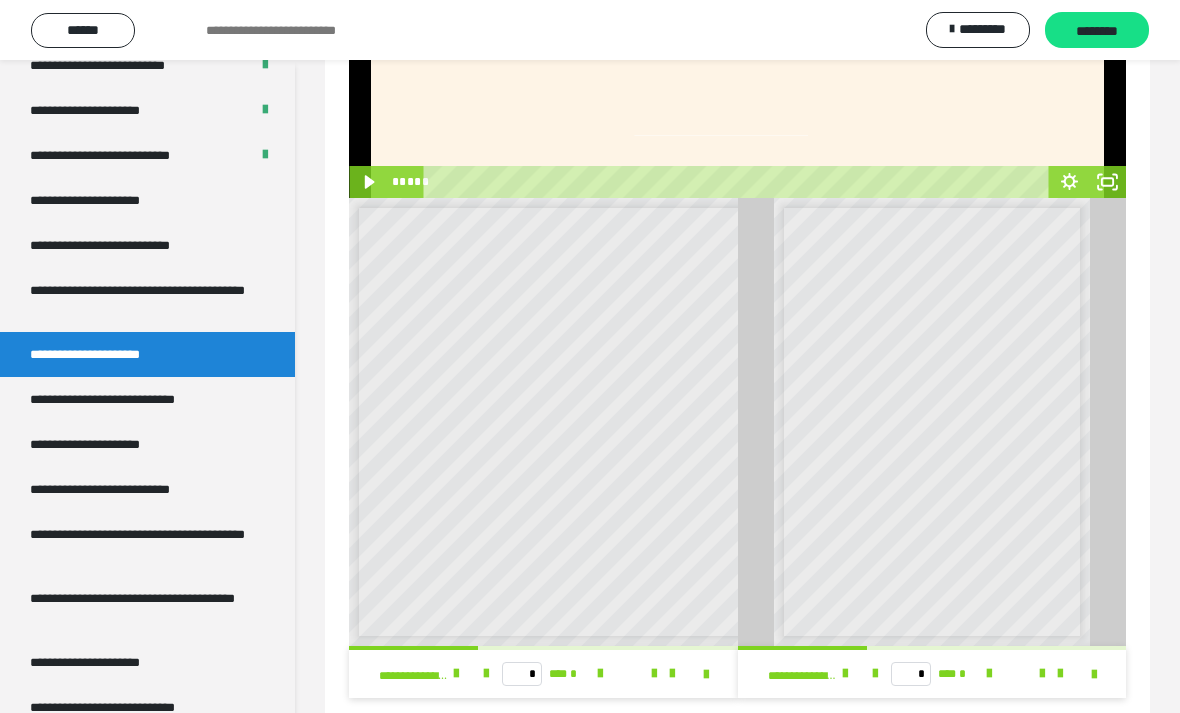 click at bounding box center (989, 674) 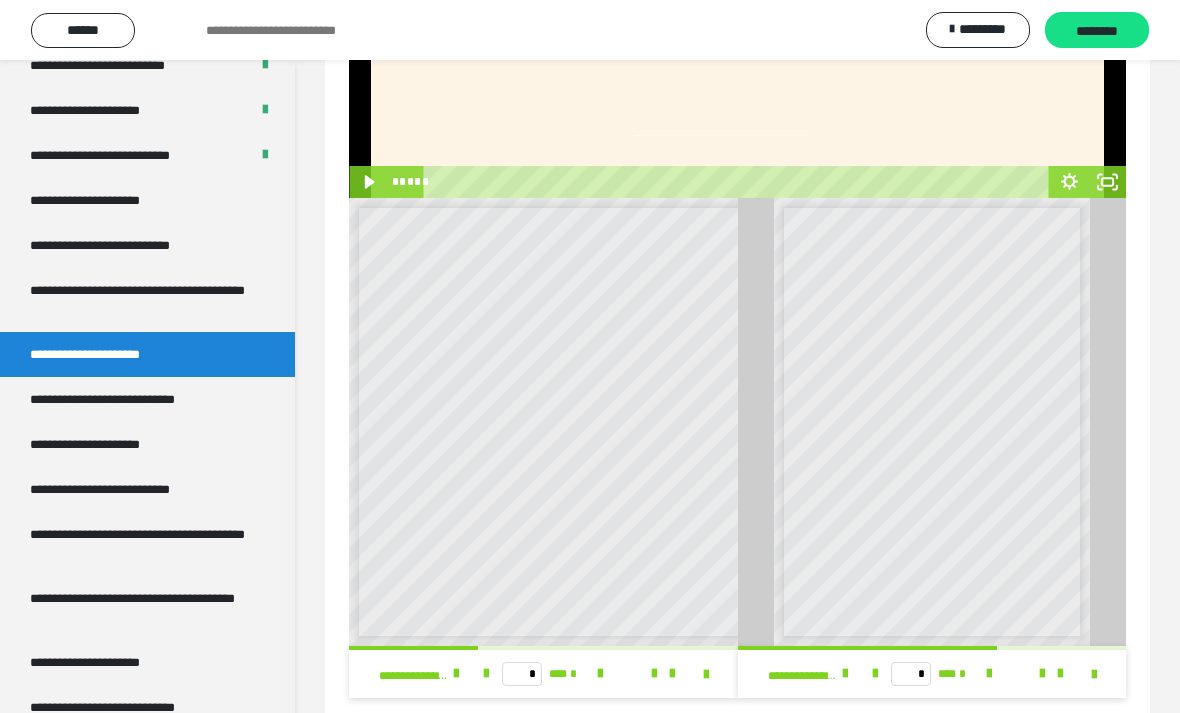 click at bounding box center [989, 674] 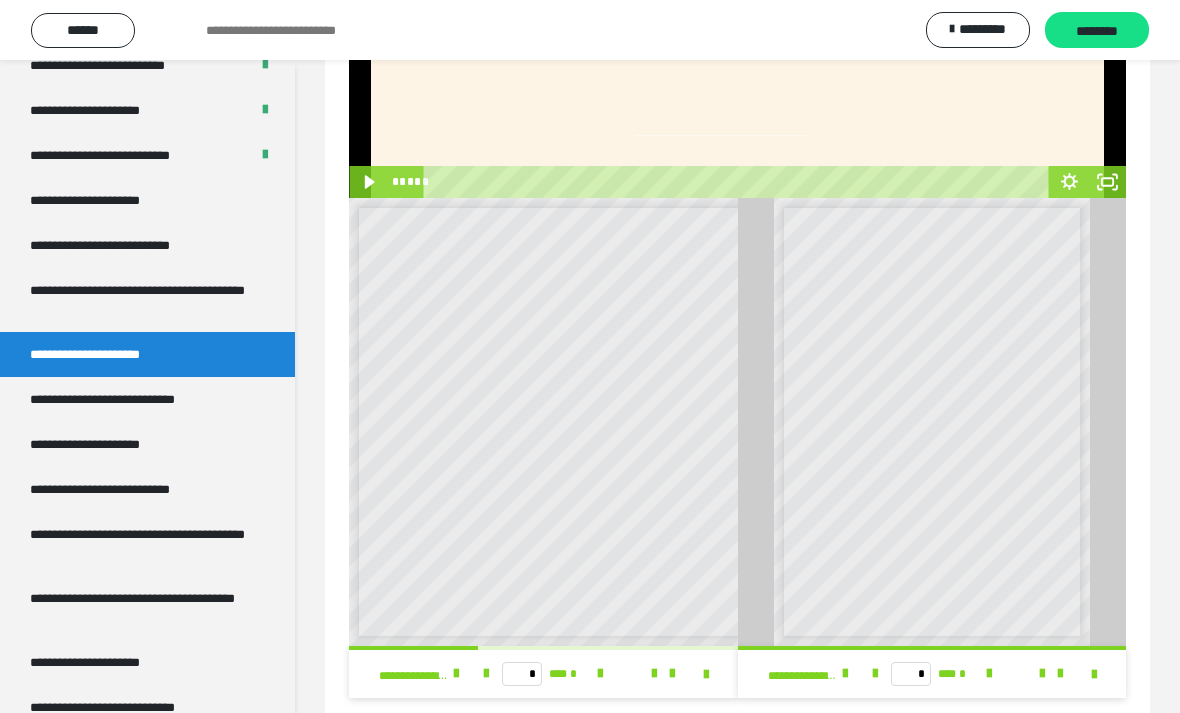click at bounding box center (600, 674) 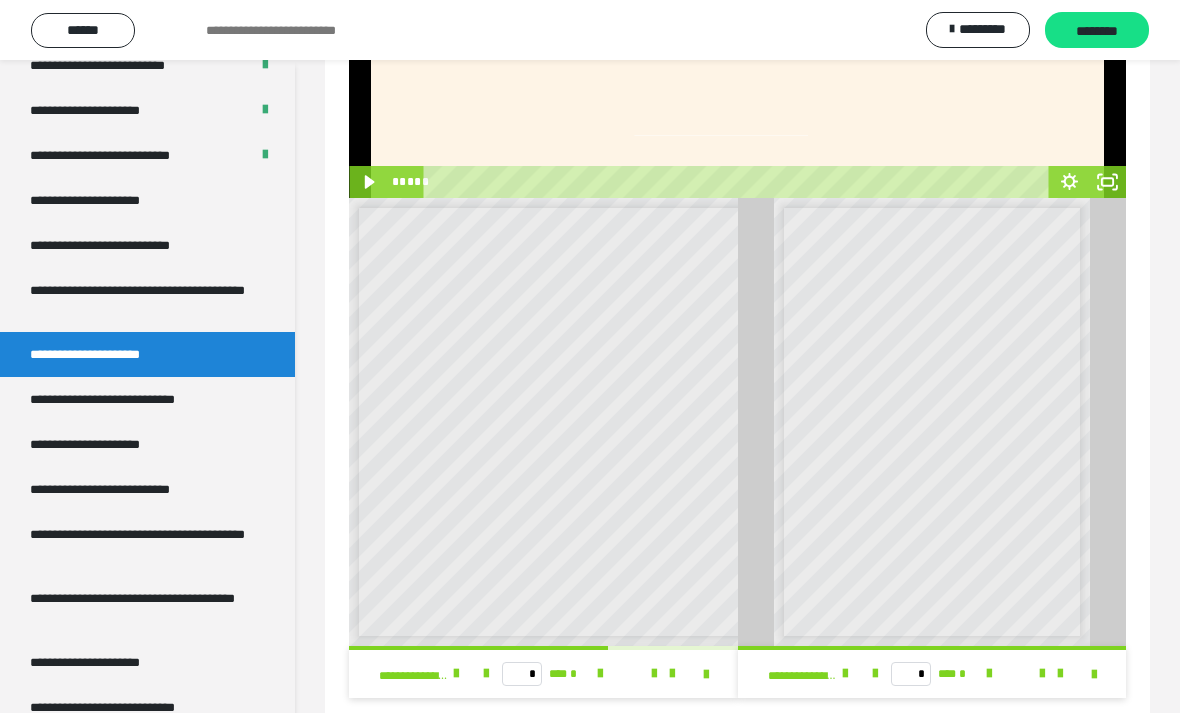 click at bounding box center (600, 674) 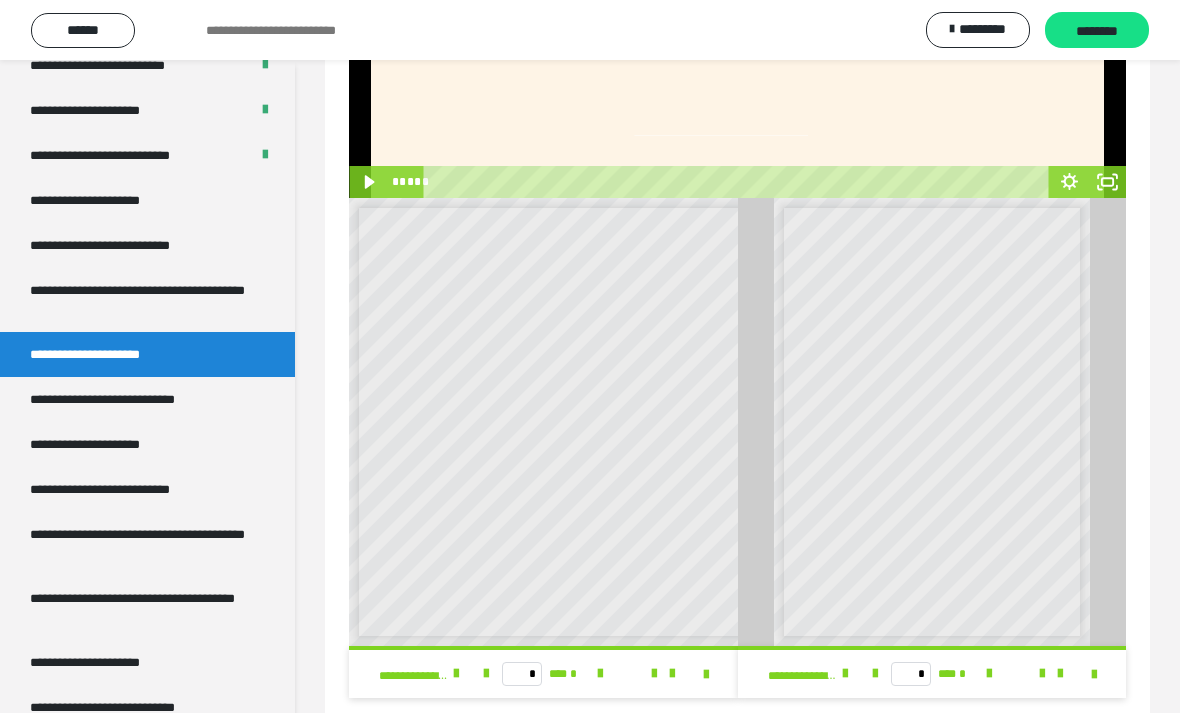 click on "**********" at bounding box center [547, 555] 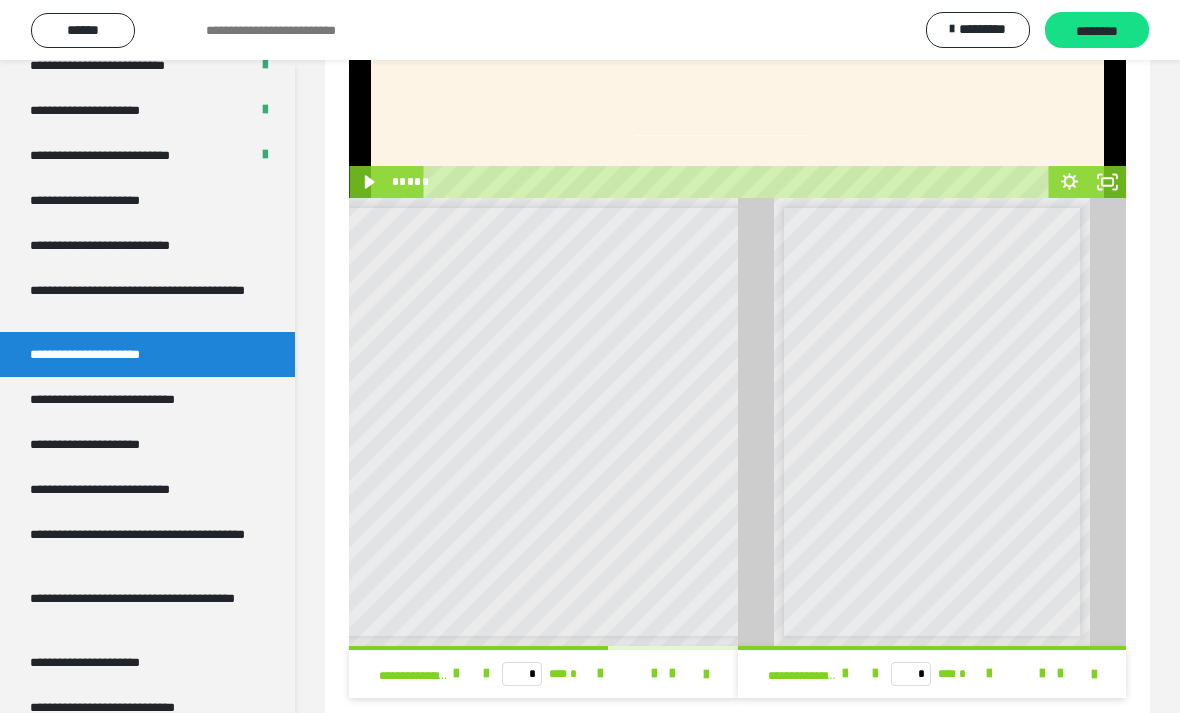 scroll, scrollTop: 0, scrollLeft: 234, axis: horizontal 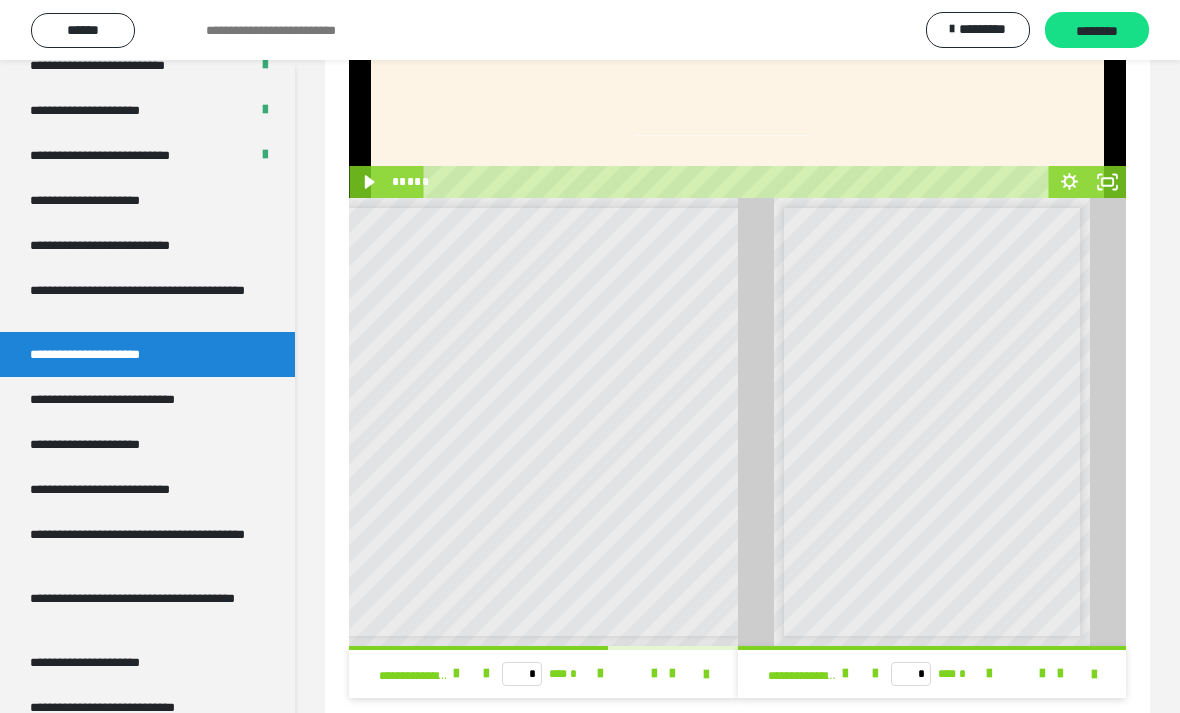 click on "**********" at bounding box center (147, 200) 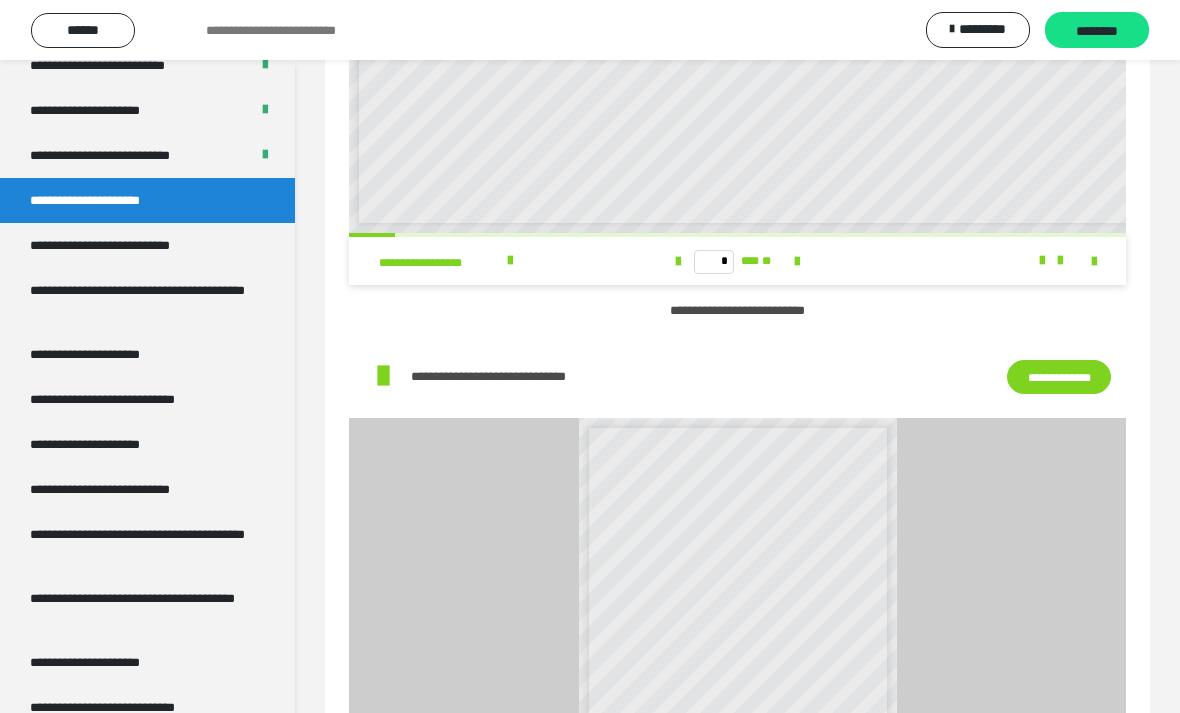 click on "**********" at bounding box center [127, 245] 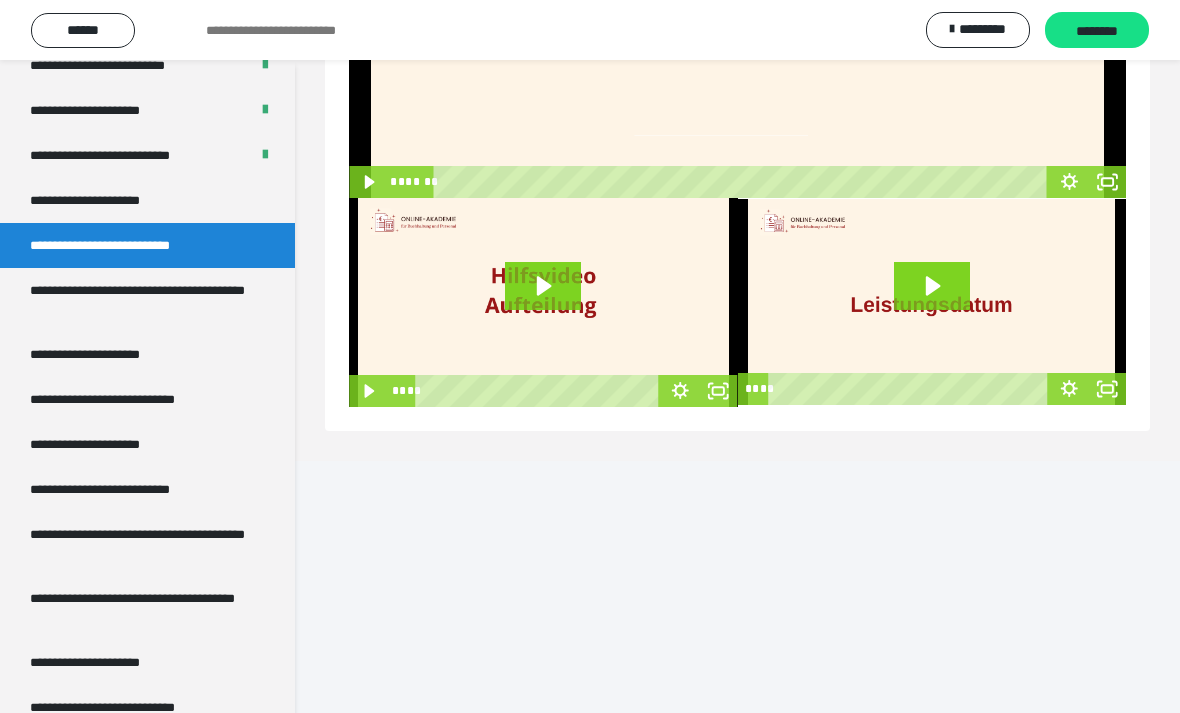 scroll, scrollTop: 60, scrollLeft: 0, axis: vertical 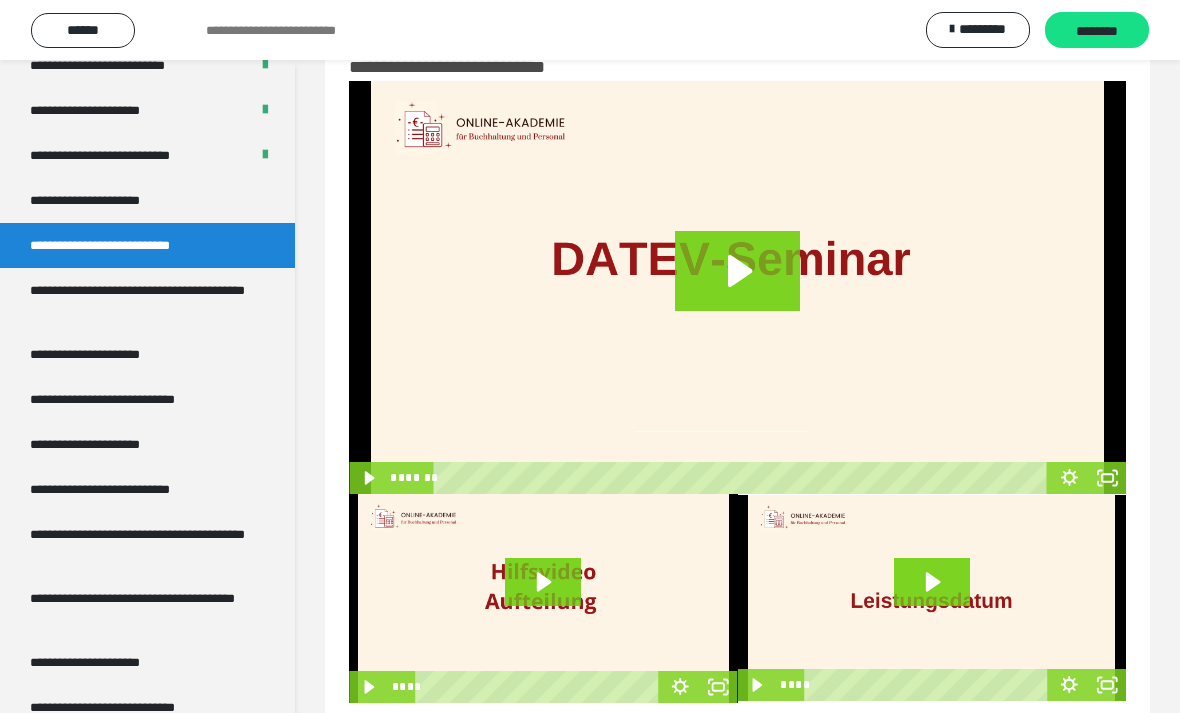 click on "**********" at bounding box center (139, 300) 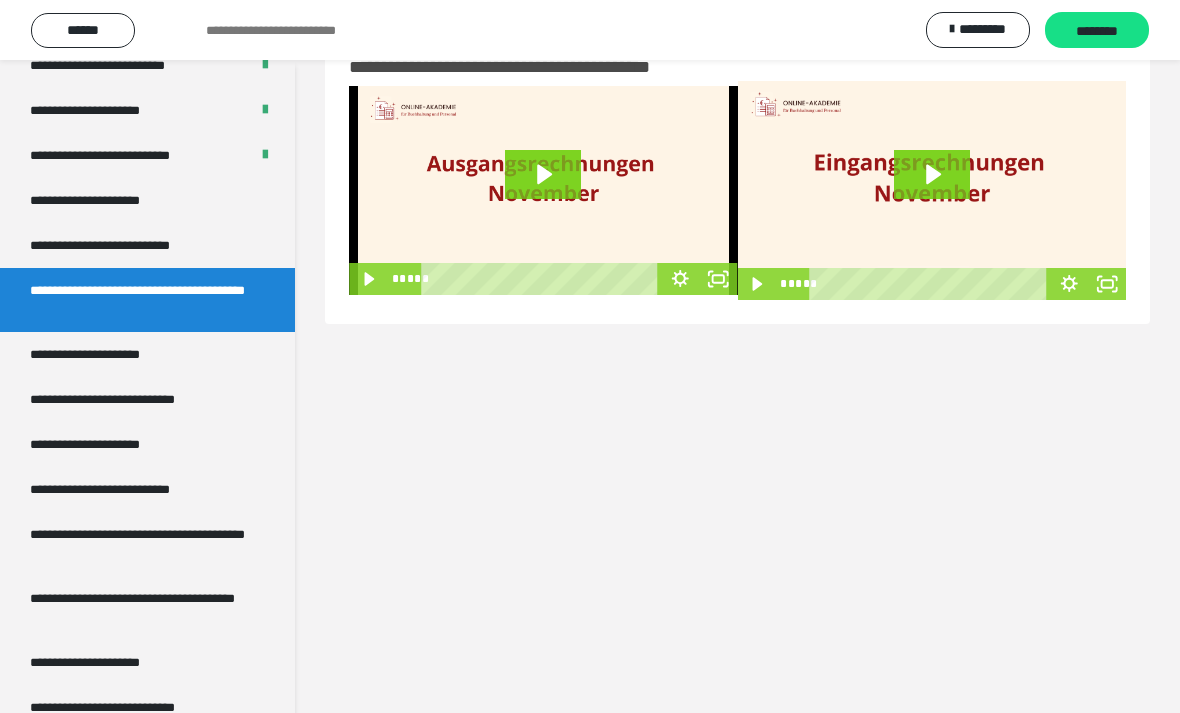 click on "**********" at bounding box center [147, 354] 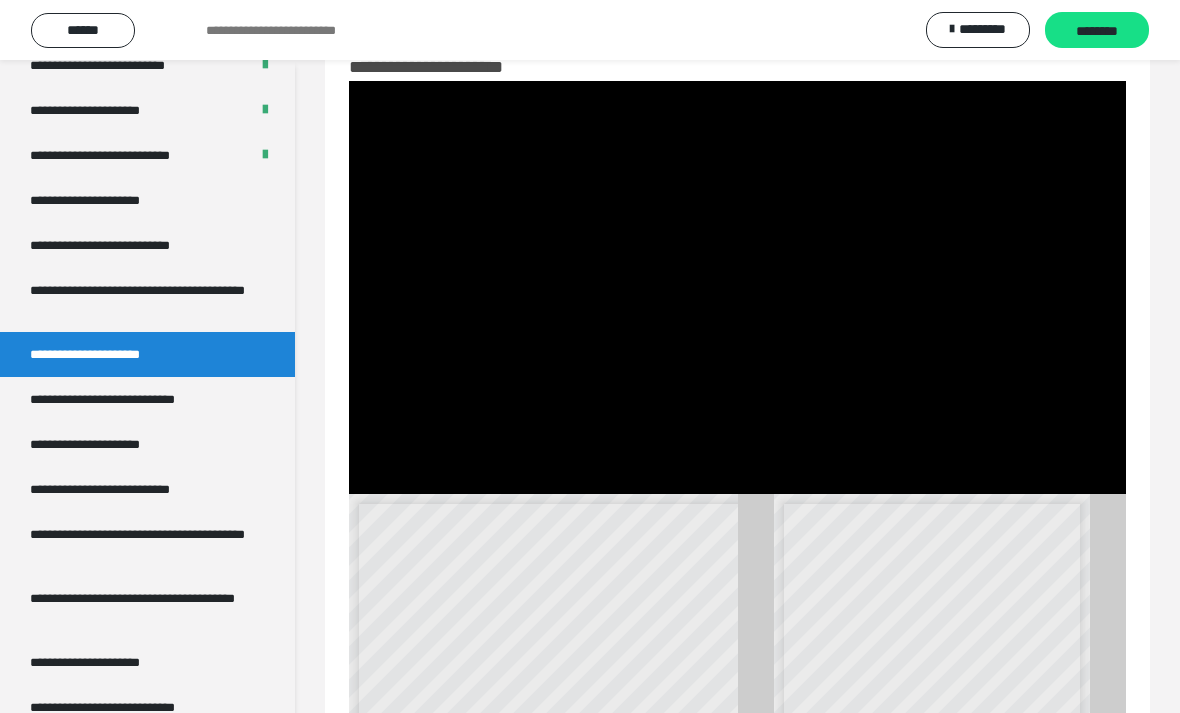 click at bounding box center [737, 287] 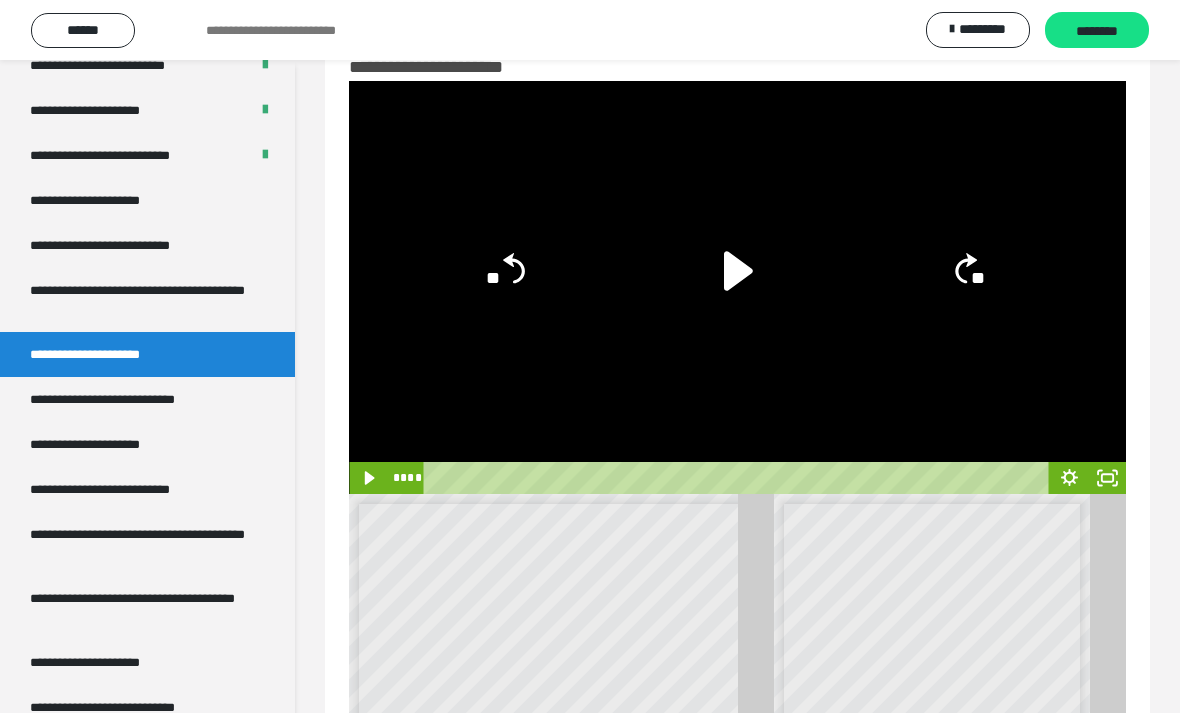 click 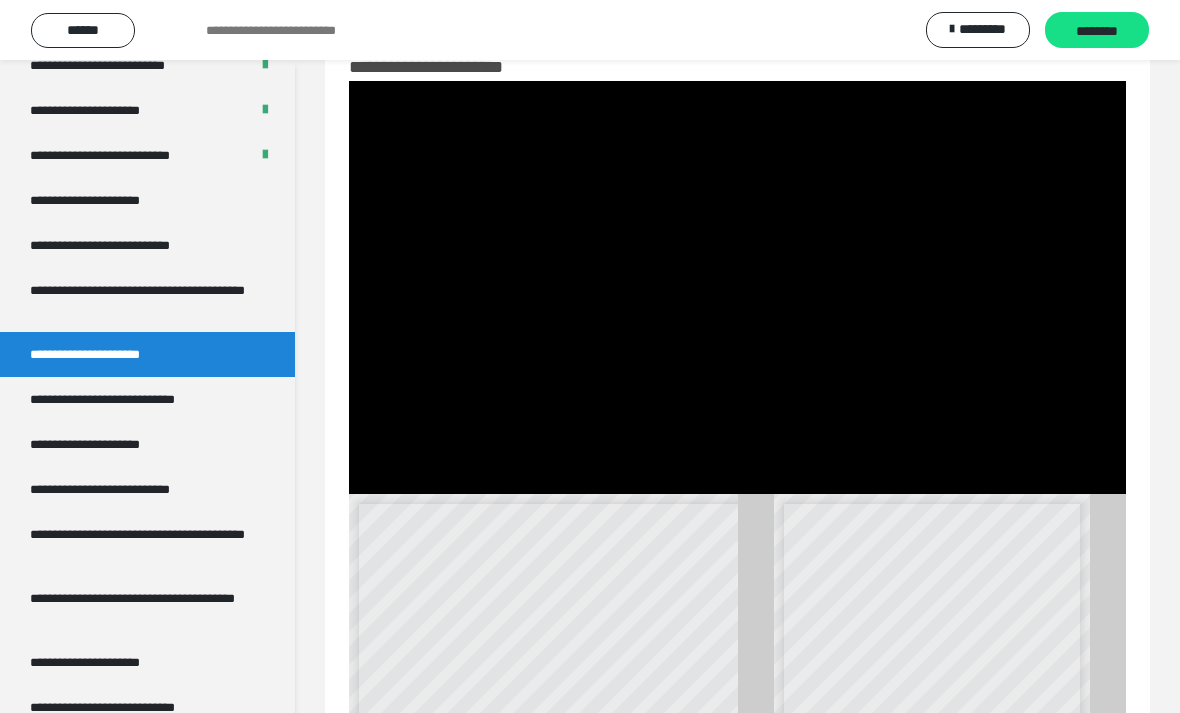 click at bounding box center [737, 287] 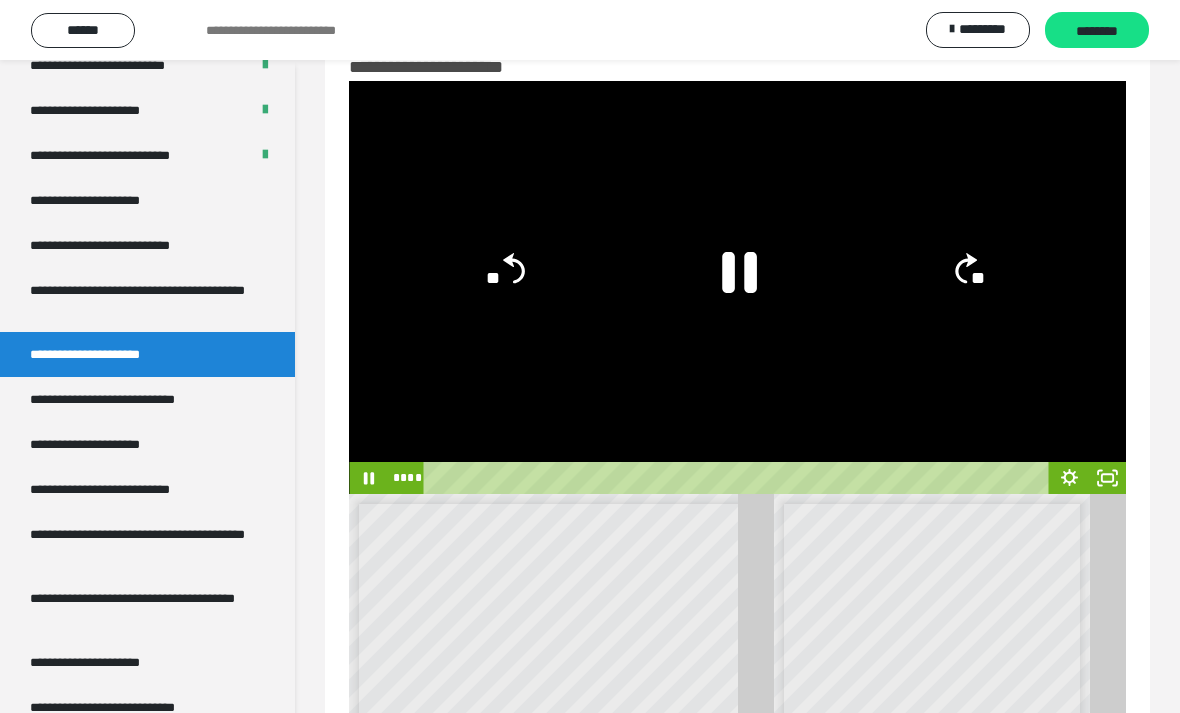 click 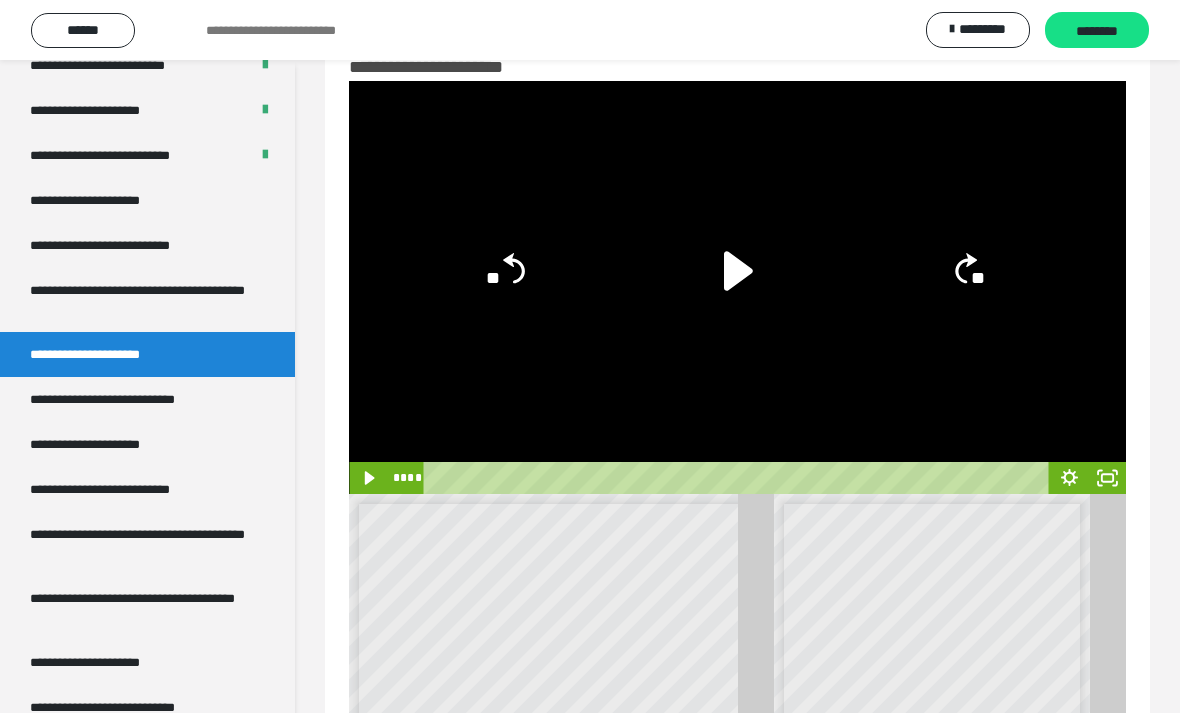 click on "**********" at bounding box center [134, 399] 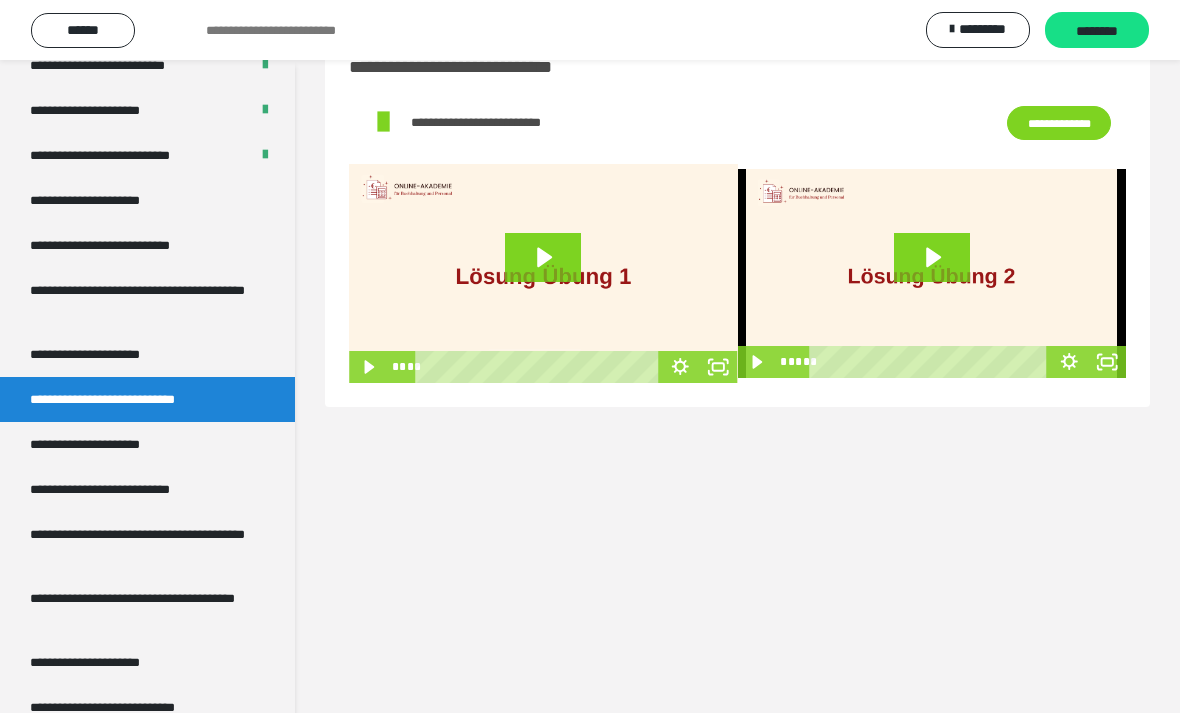 click on "**********" at bounding box center [147, 444] 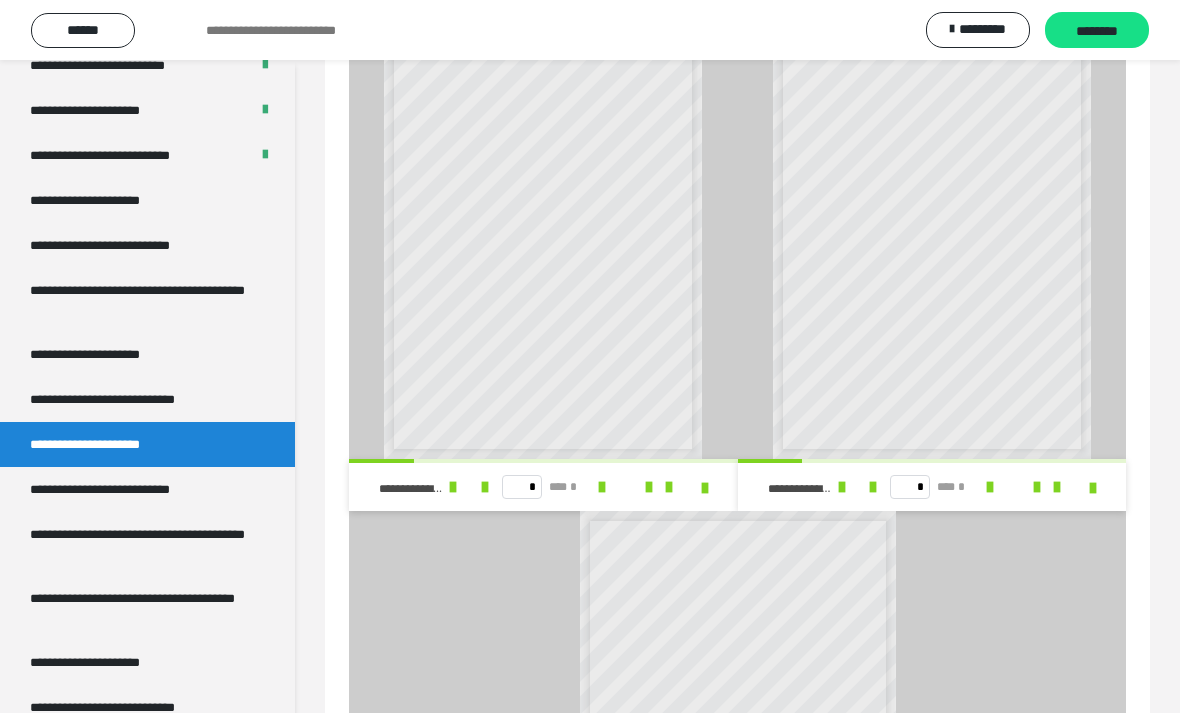 scroll, scrollTop: 897, scrollLeft: 0, axis: vertical 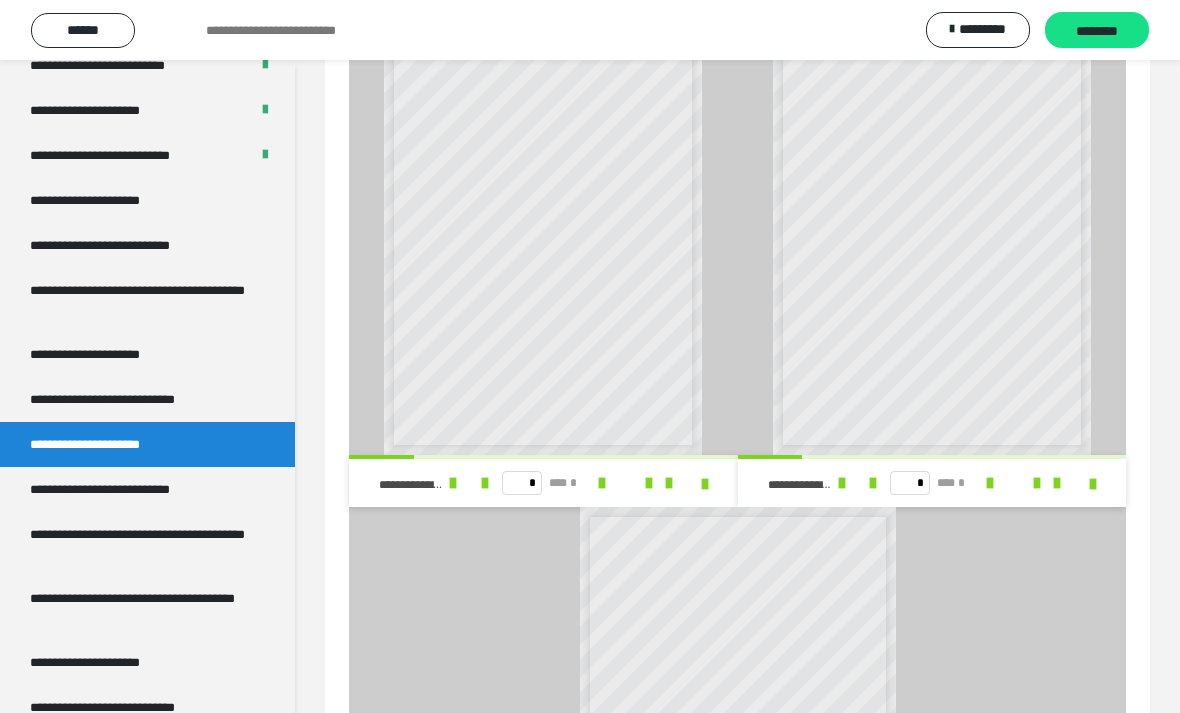 click on "**********" at bounding box center (833, 483) 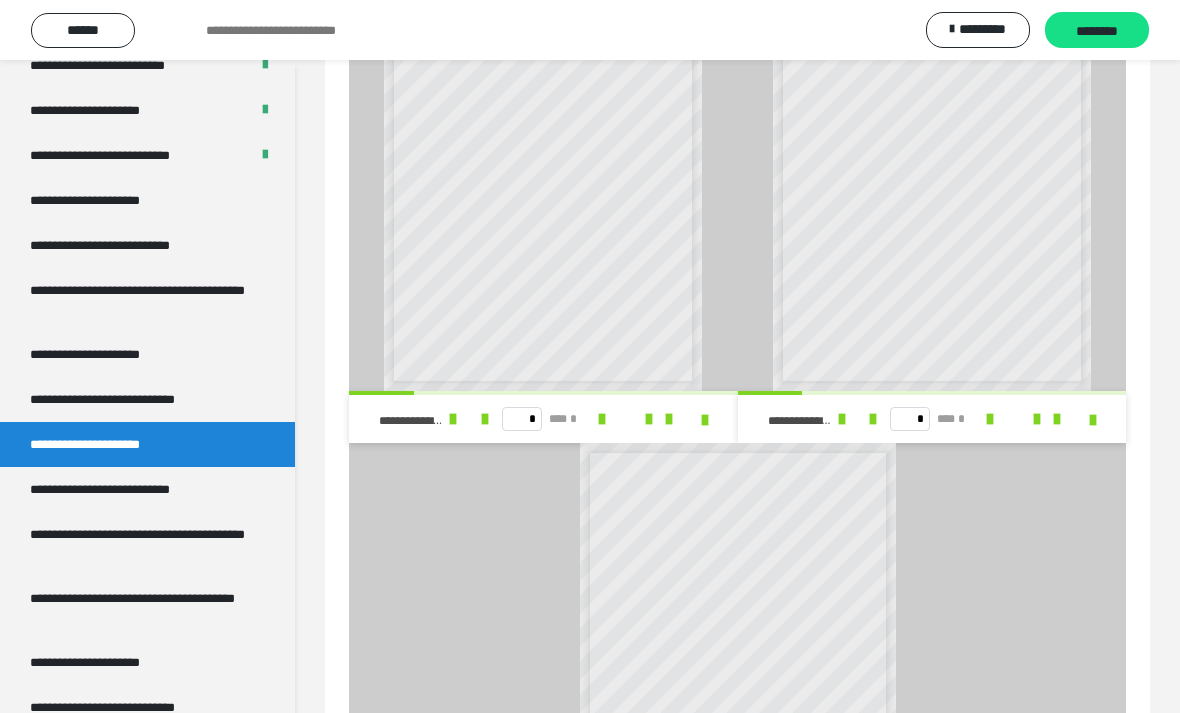 click on "**********" at bounding box center [147, 489] 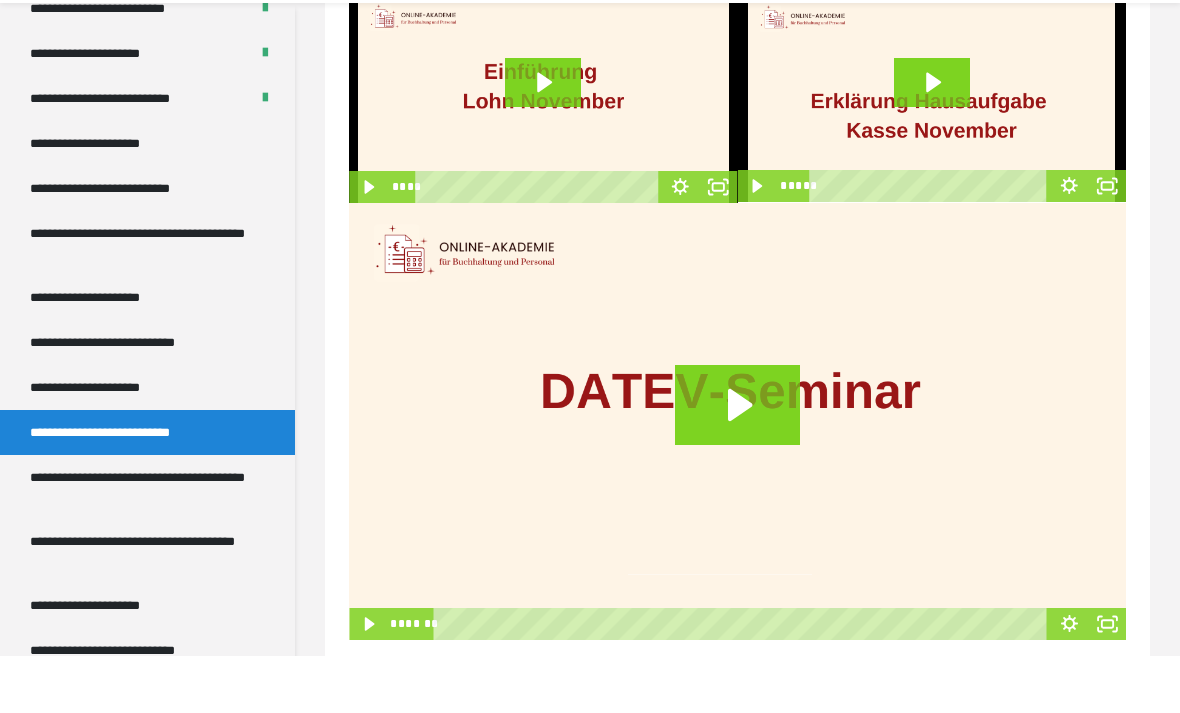scroll, scrollTop: 89, scrollLeft: 0, axis: vertical 